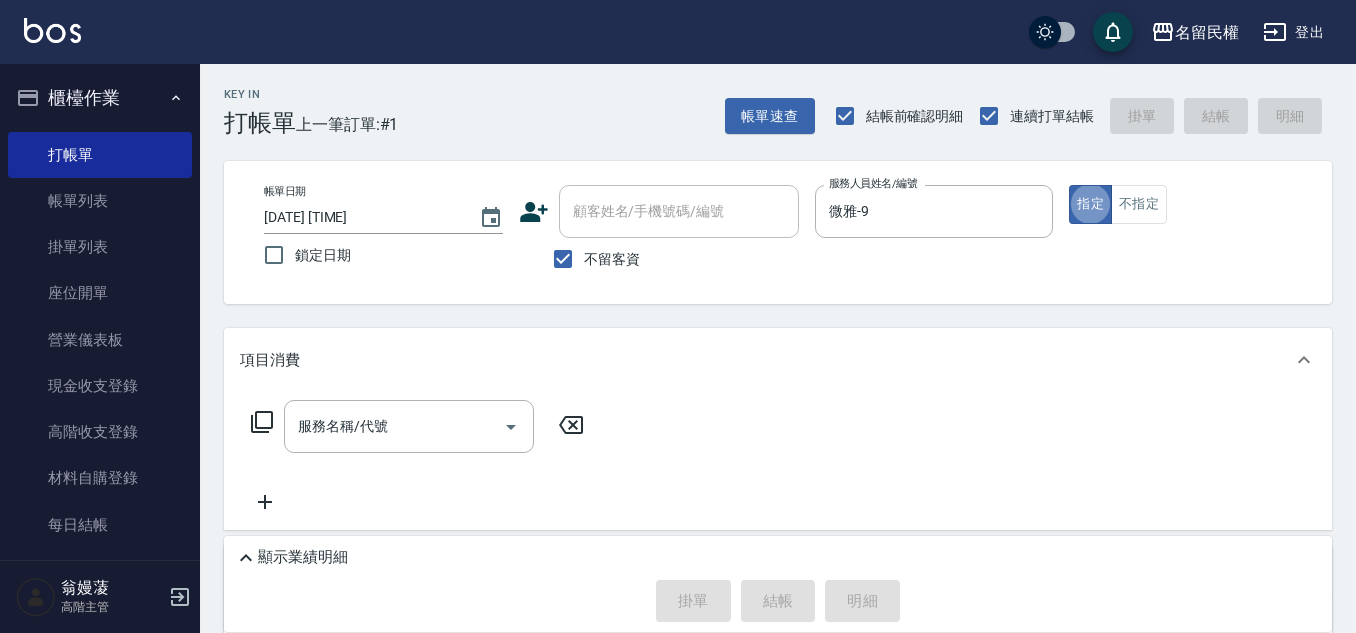 type on "true" 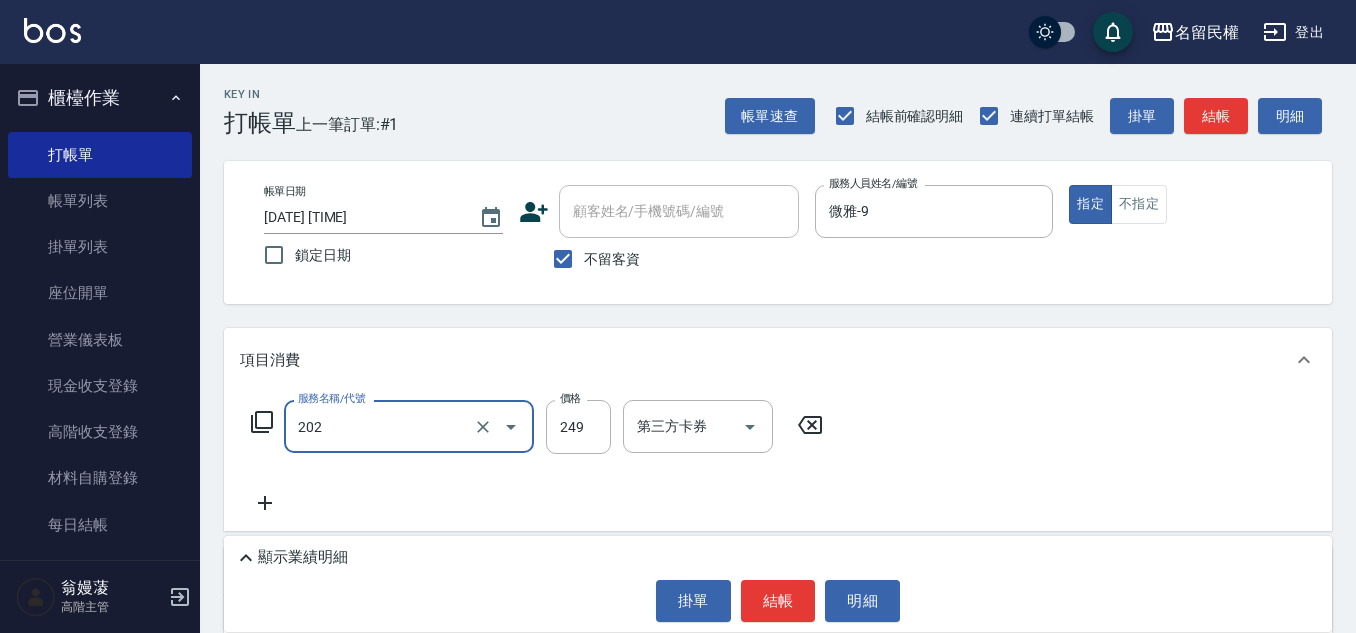 type on "不指定單剪(202)" 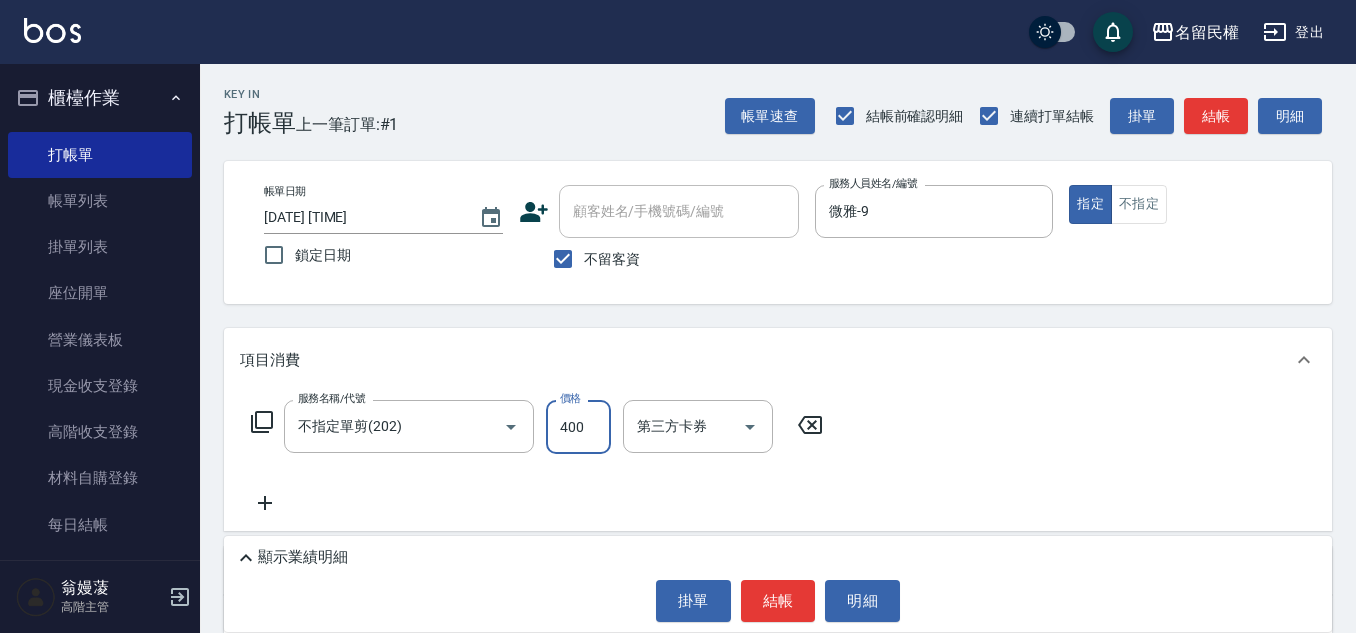 type on "400" 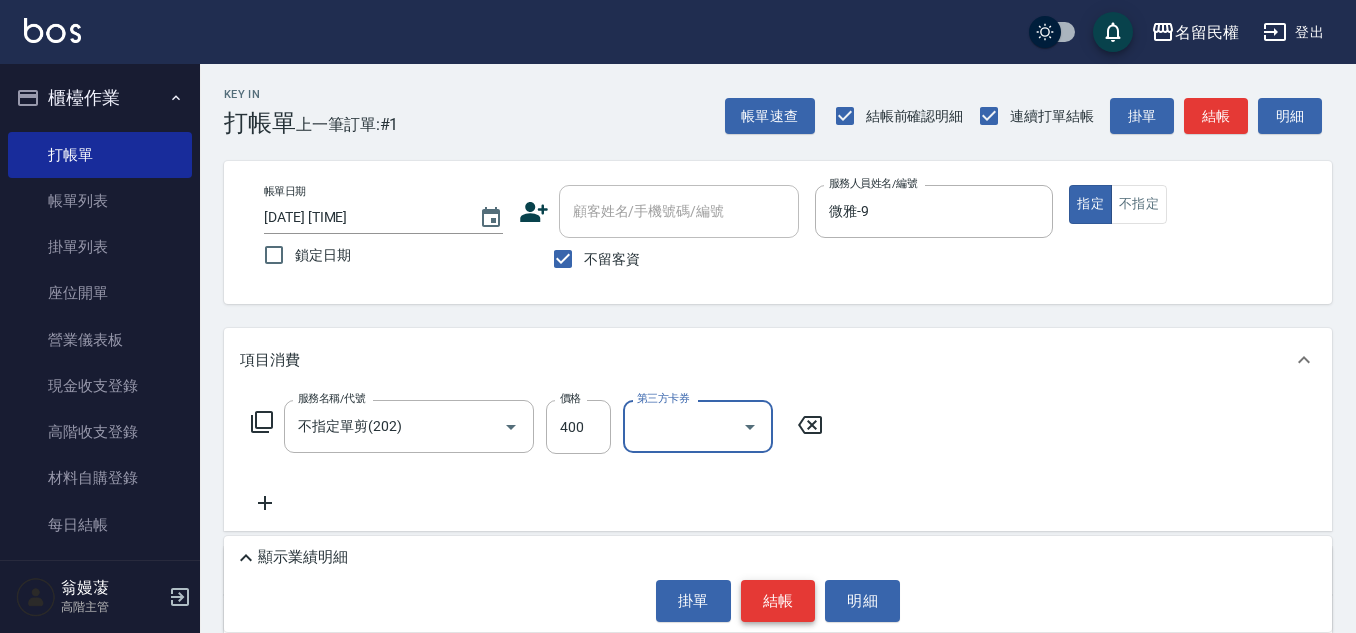 click on "結帳" at bounding box center (778, 601) 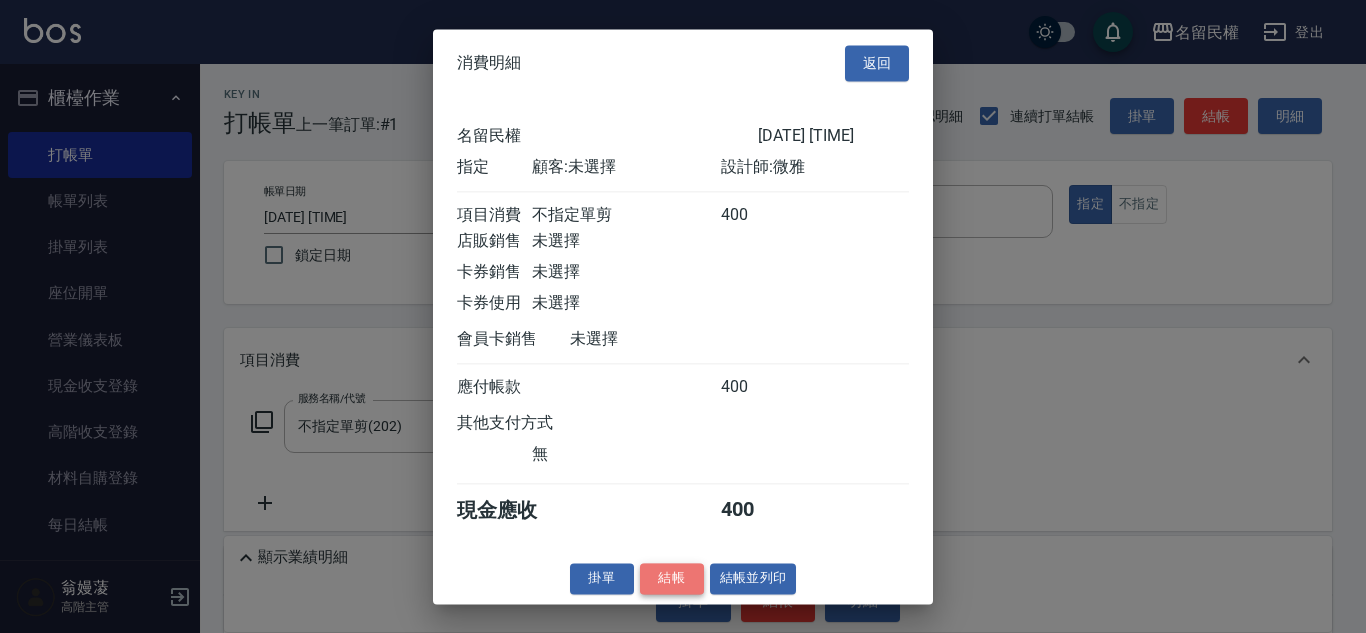 click on "結帳" at bounding box center (672, 578) 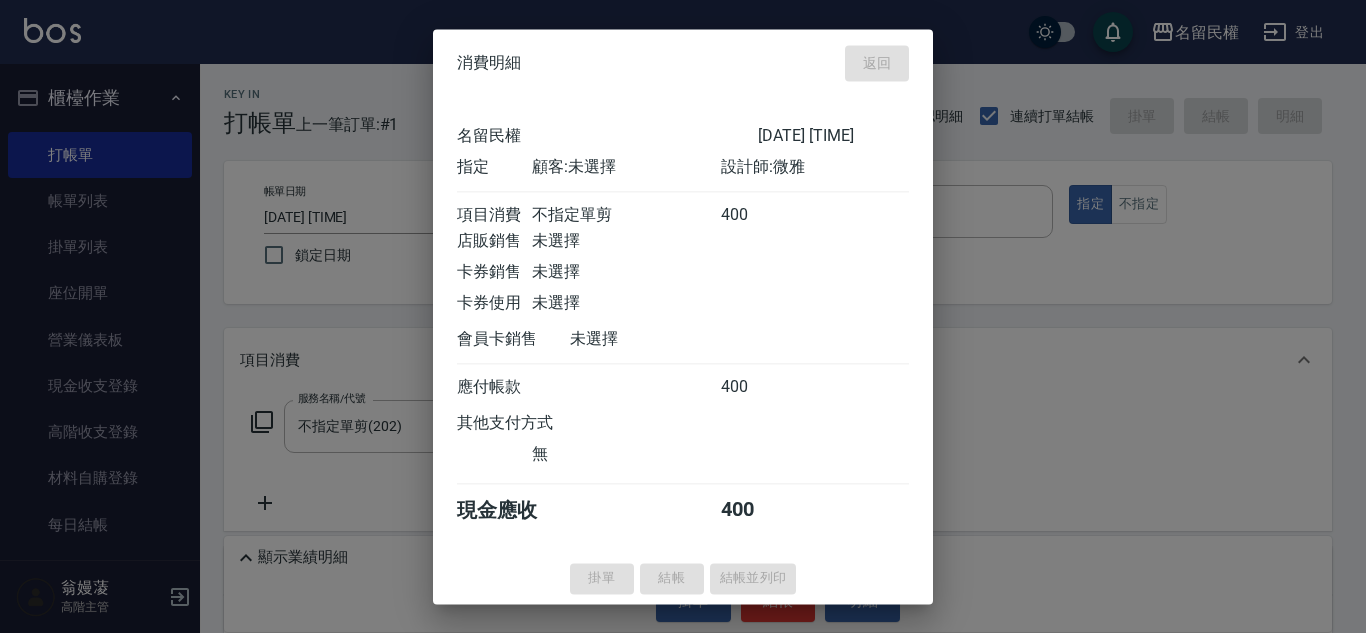 type on "[DATE] [TIME]" 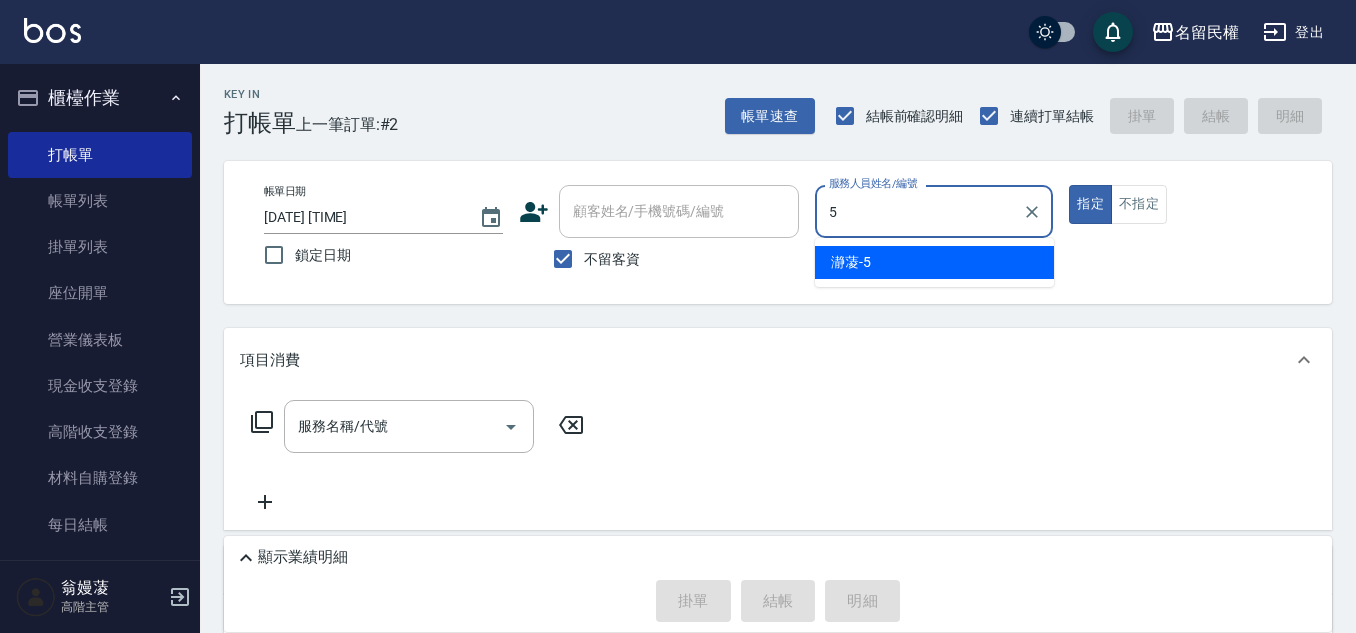 type on "瀞蓤-5" 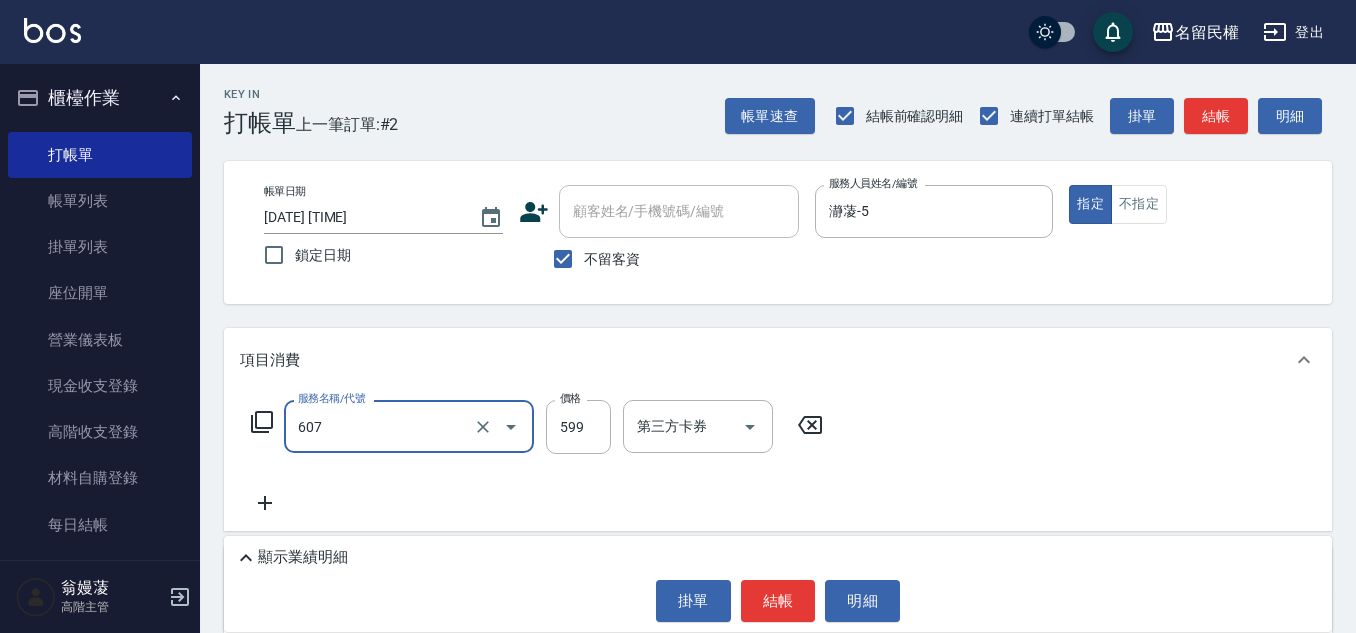 type on "仲夏頭皮冰鎮舒活洗髮(607)" 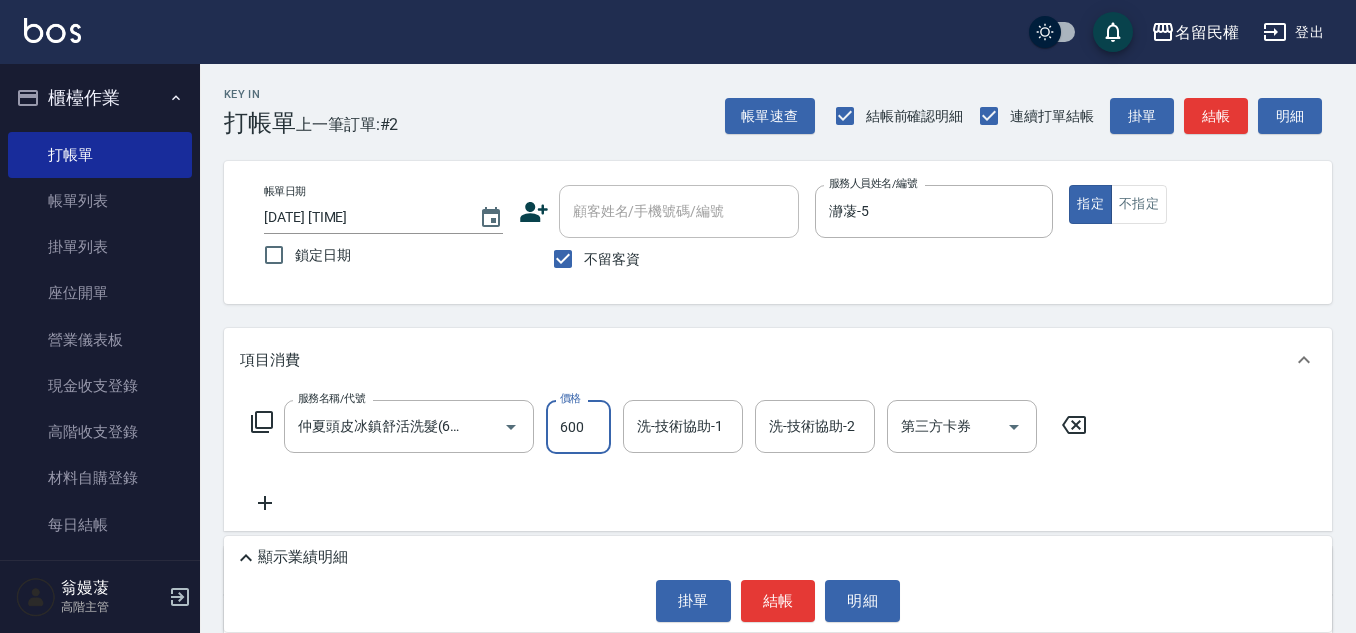 type on "600" 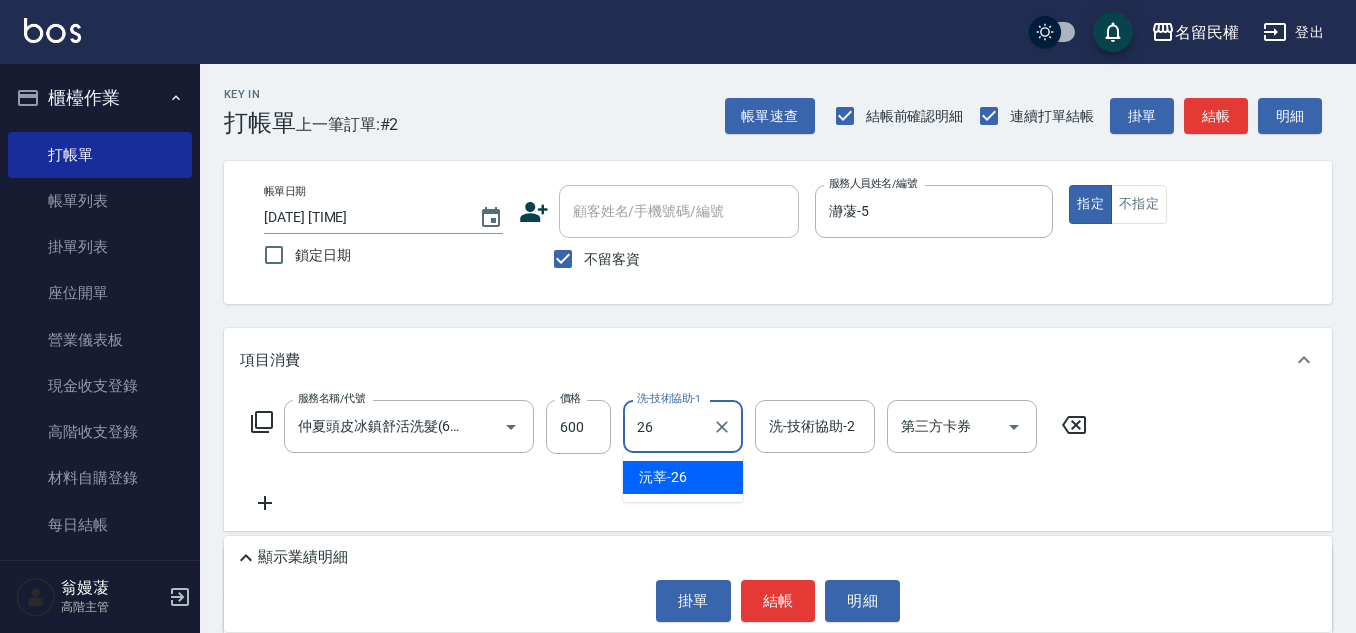 type on "沅莘-26" 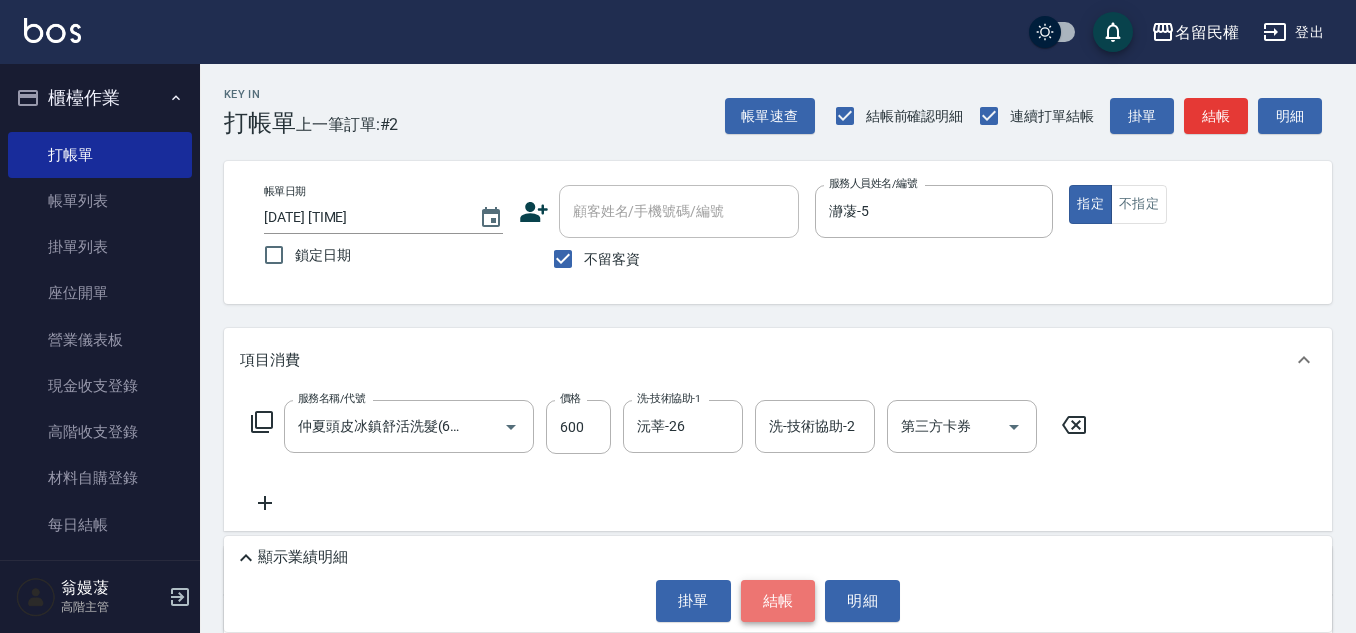 click on "結帳" at bounding box center [778, 601] 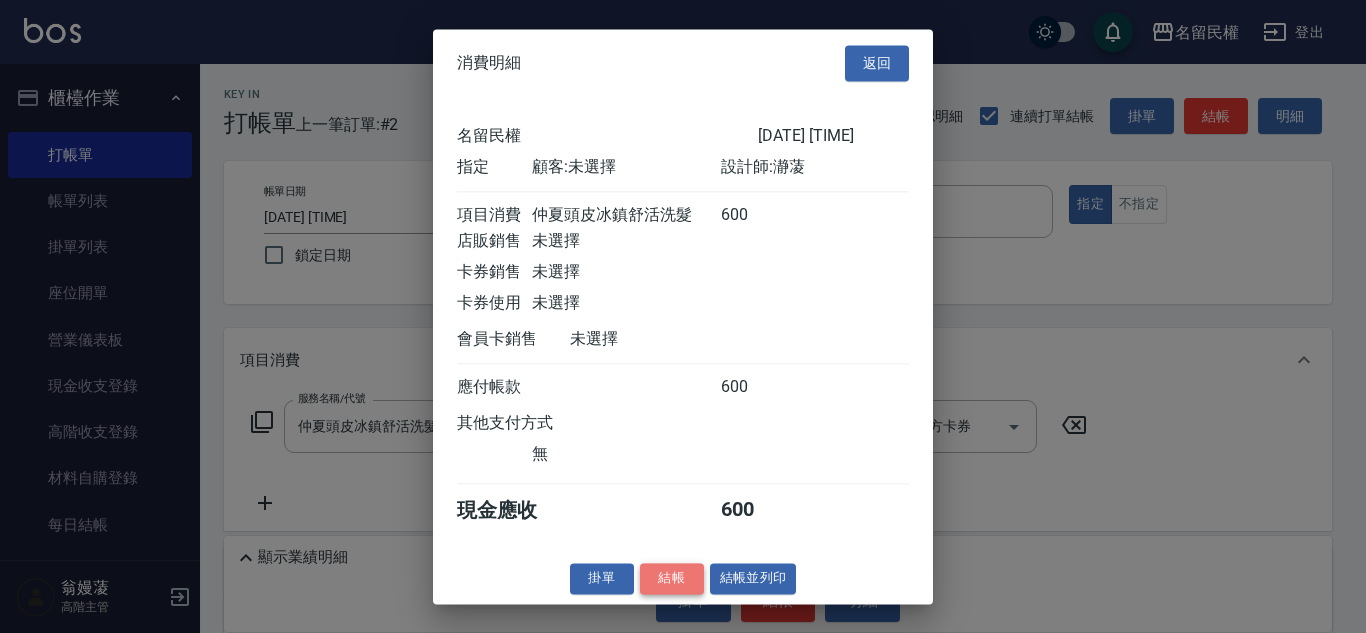 click on "結帳" at bounding box center (672, 578) 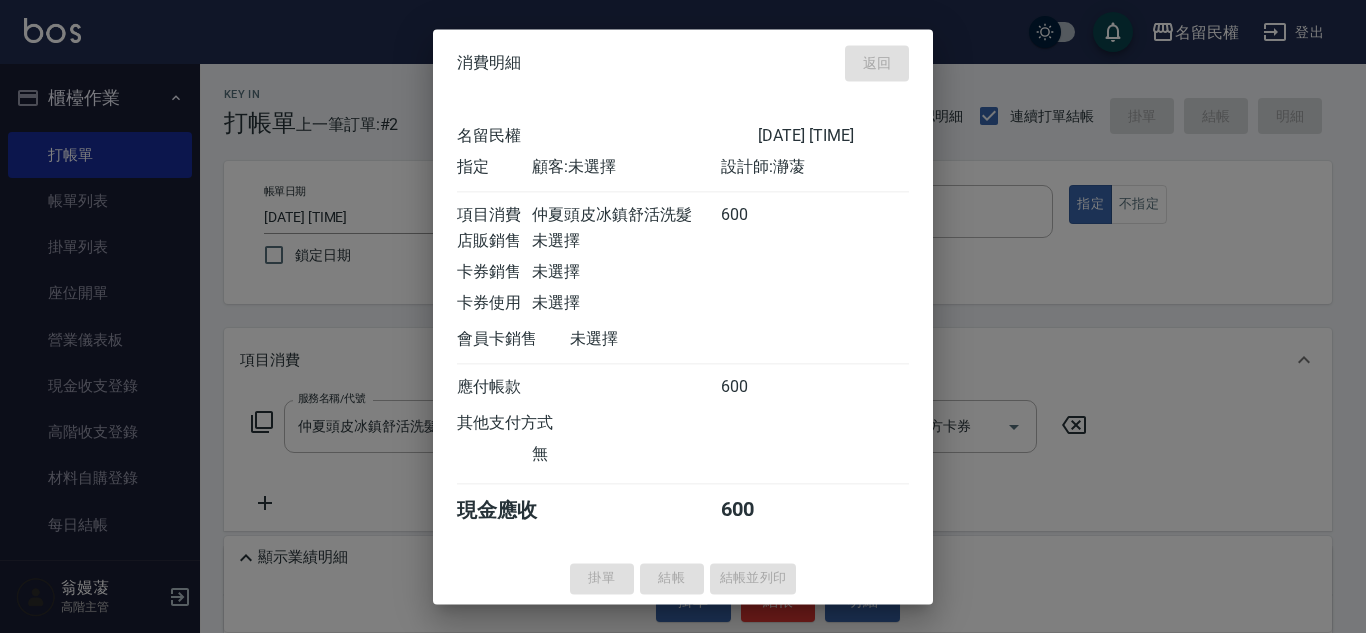 type on "[DATE] [TIME]" 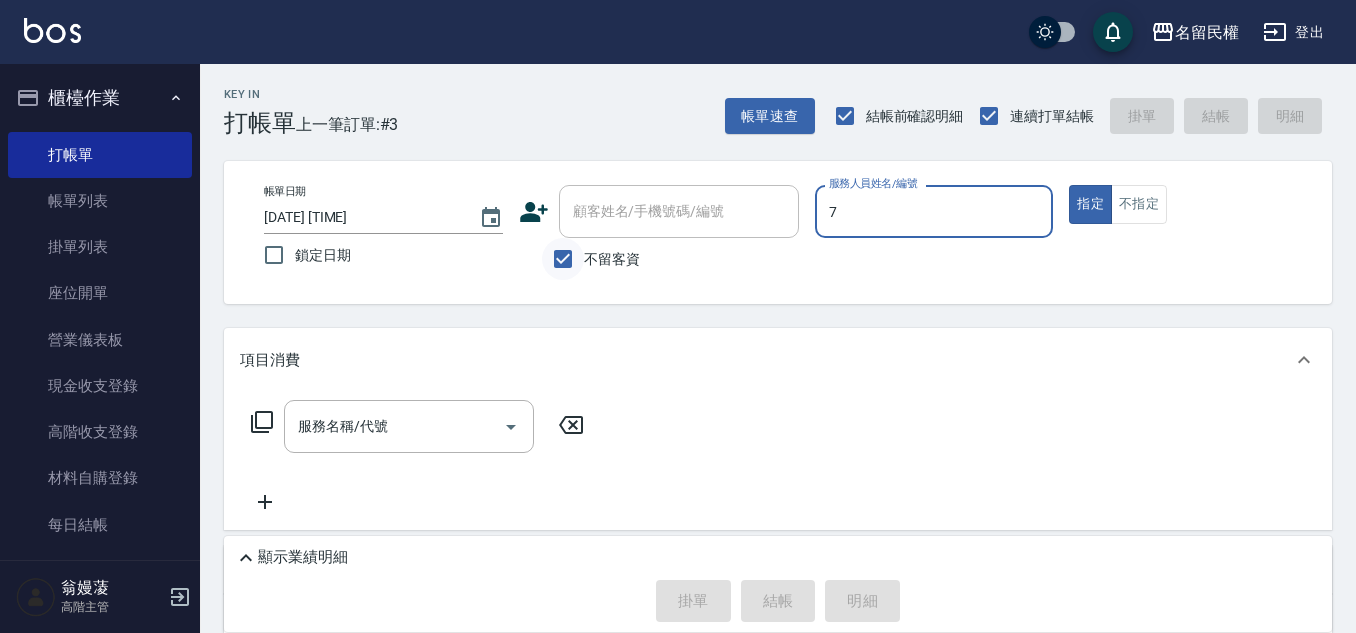type on "阿水-7" 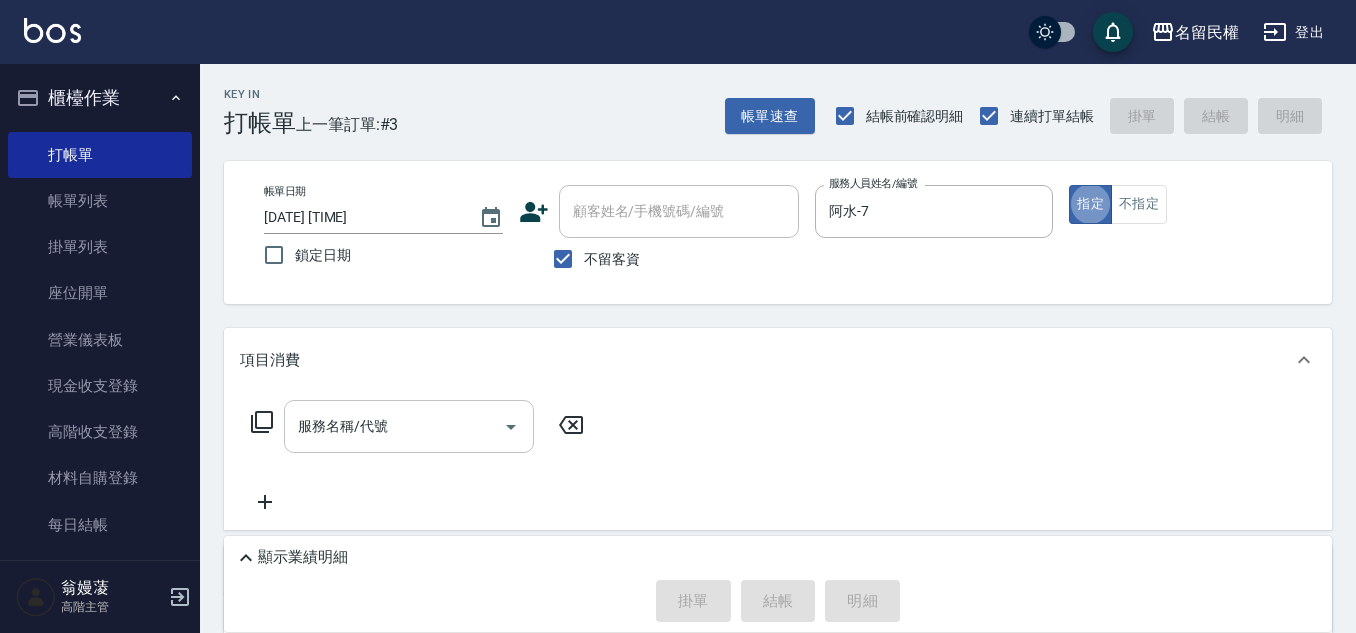 click on "服務名稱/代號" at bounding box center [394, 426] 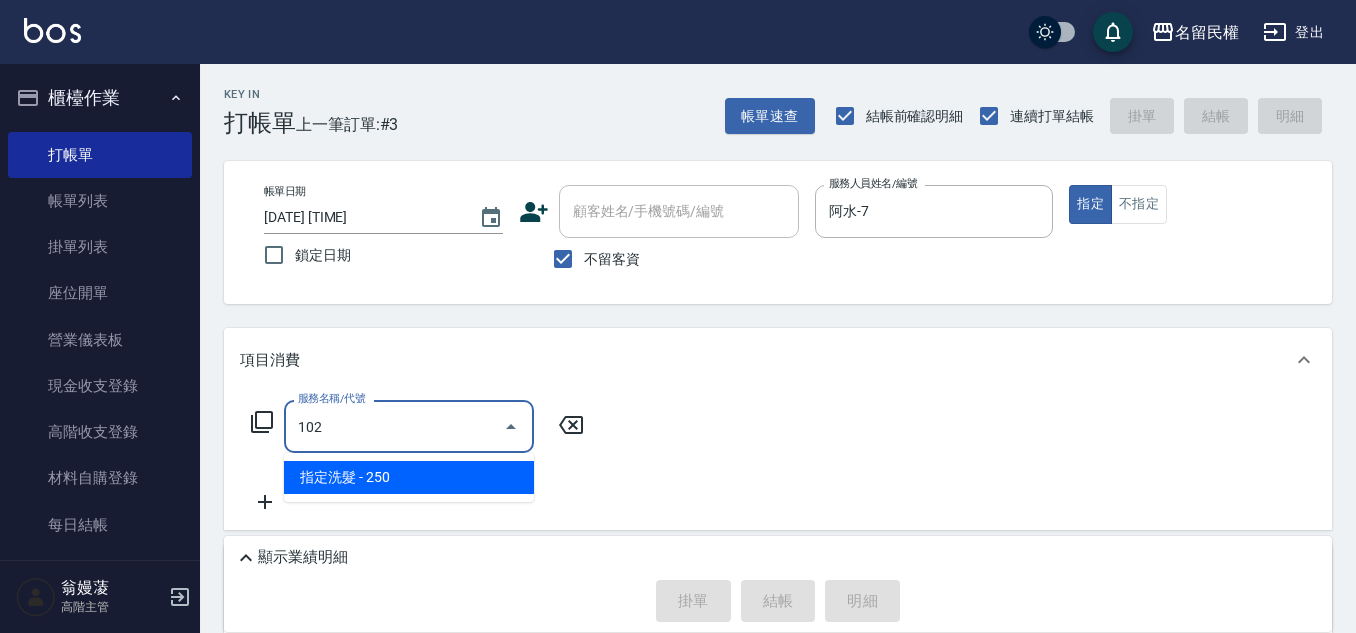 type on "指定洗髮(102)" 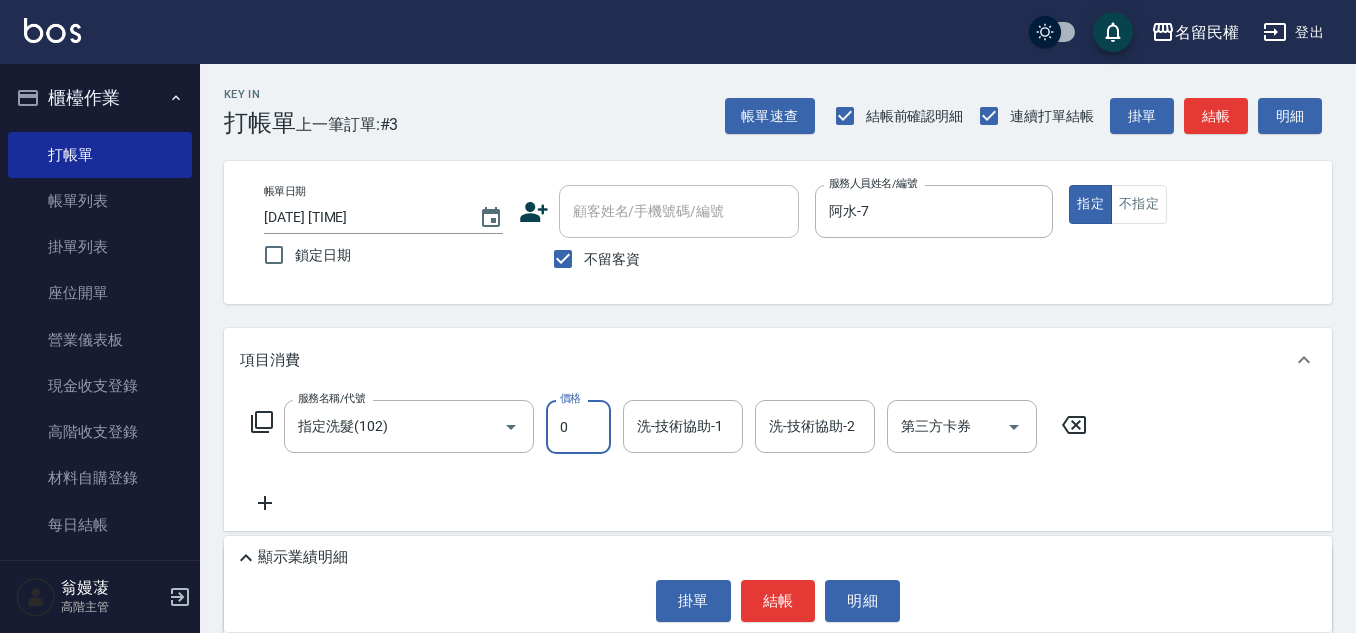 click on "0" at bounding box center (578, 427) 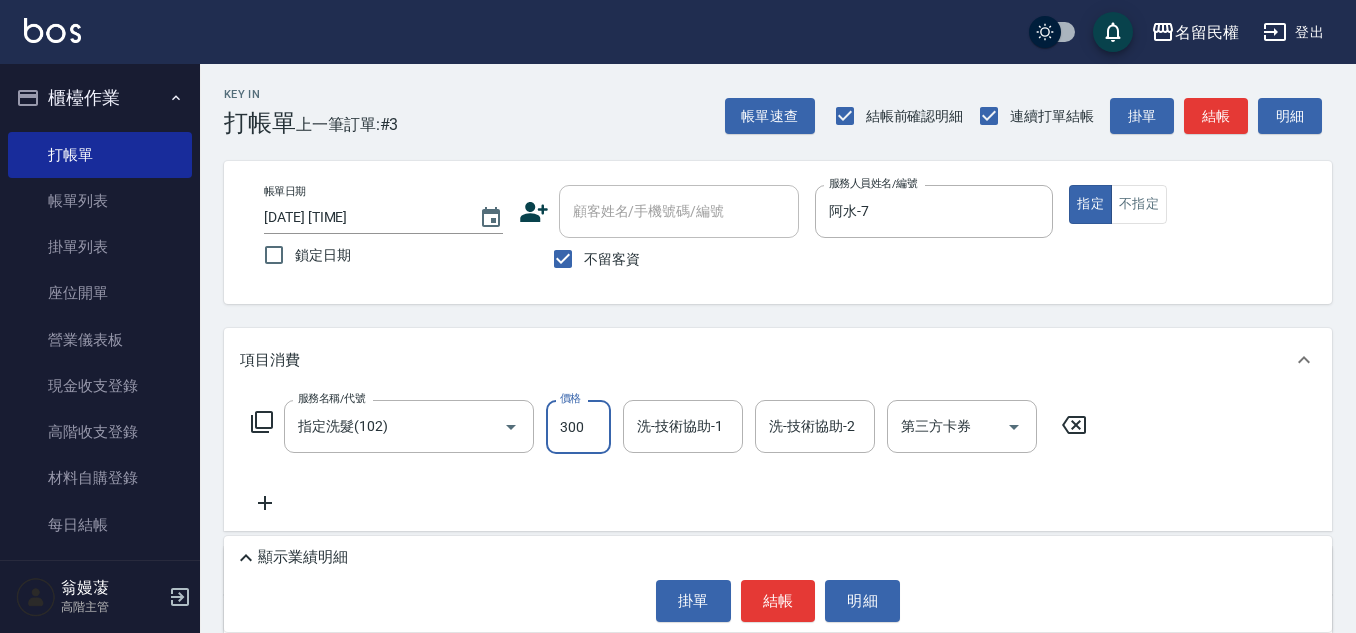type on "300" 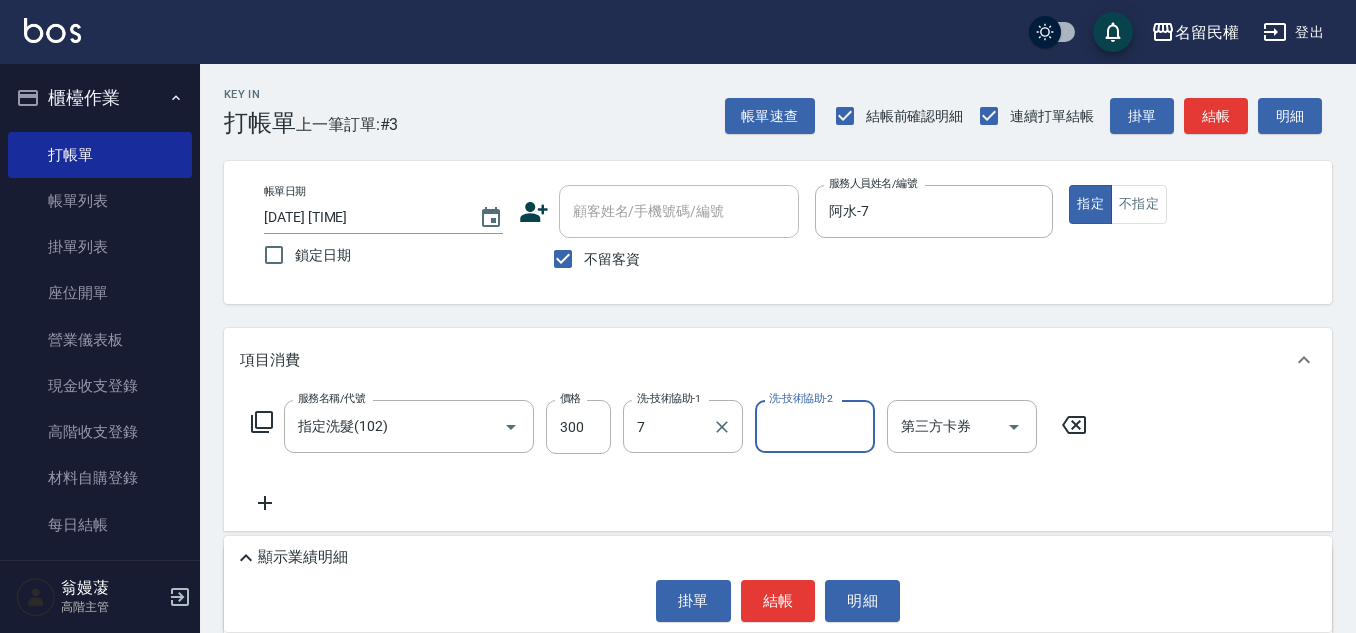 type on "阿水-7" 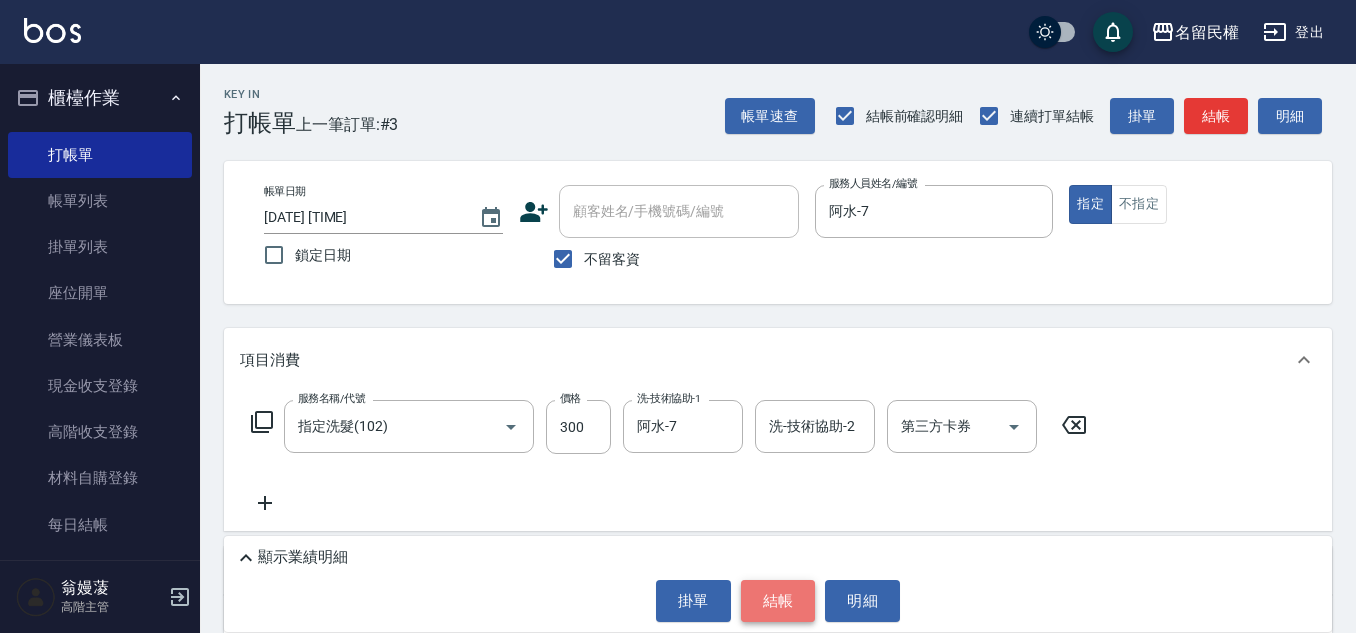 click on "結帳" at bounding box center (778, 601) 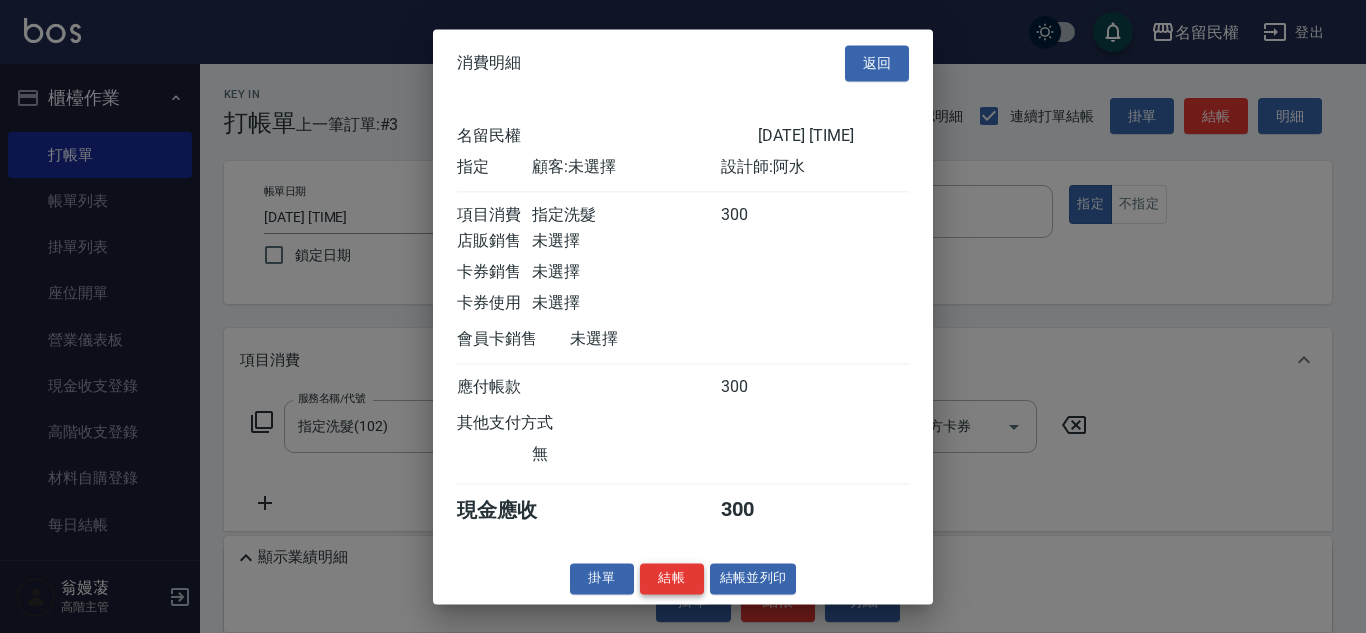 click on "結帳" at bounding box center [672, 578] 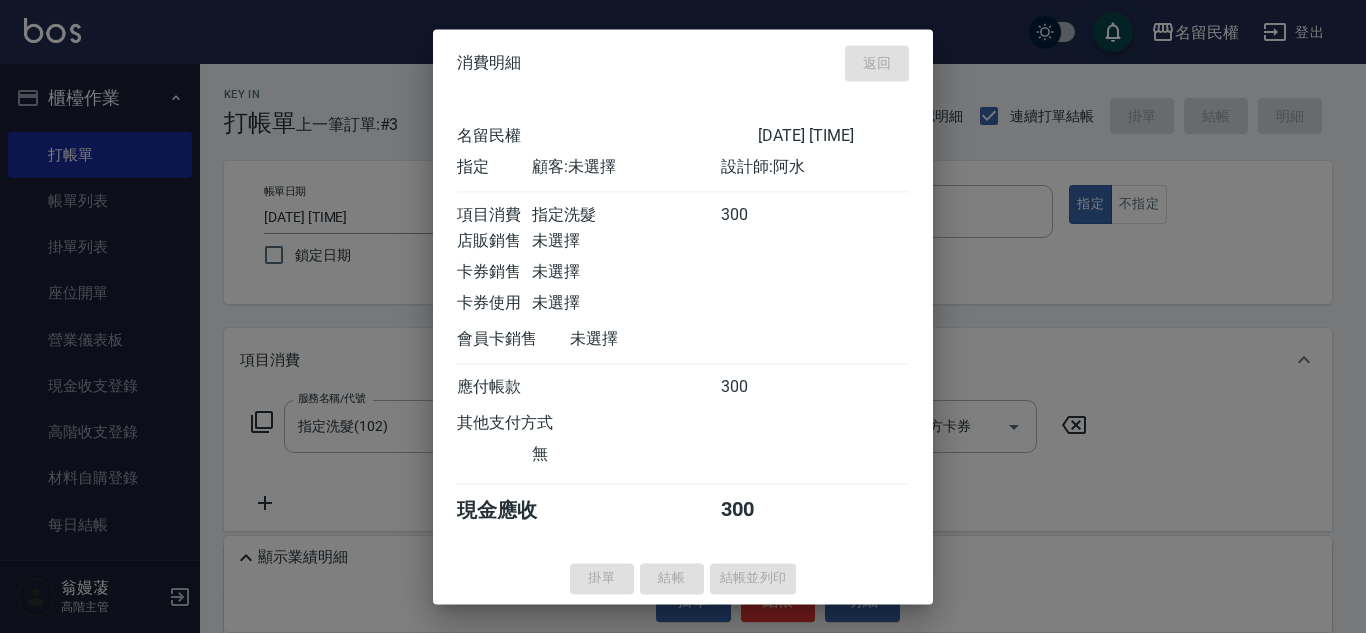 type on "[DATE] [TIME]" 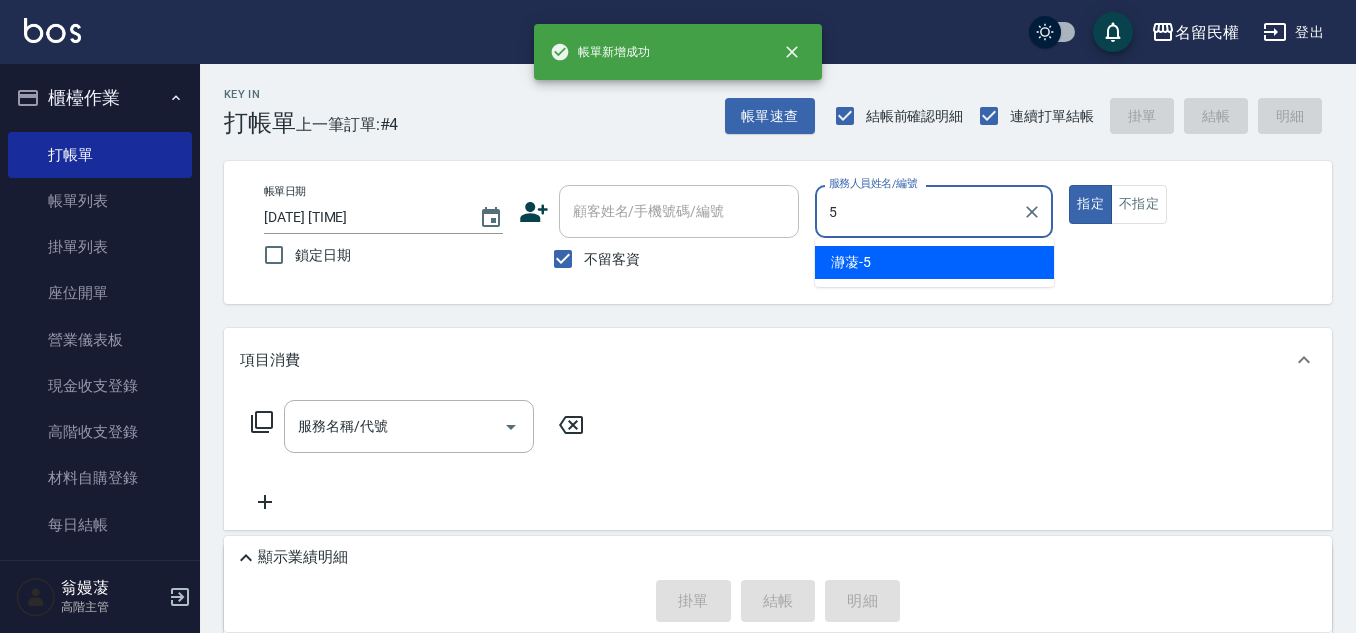 type on "瀞蓤-5" 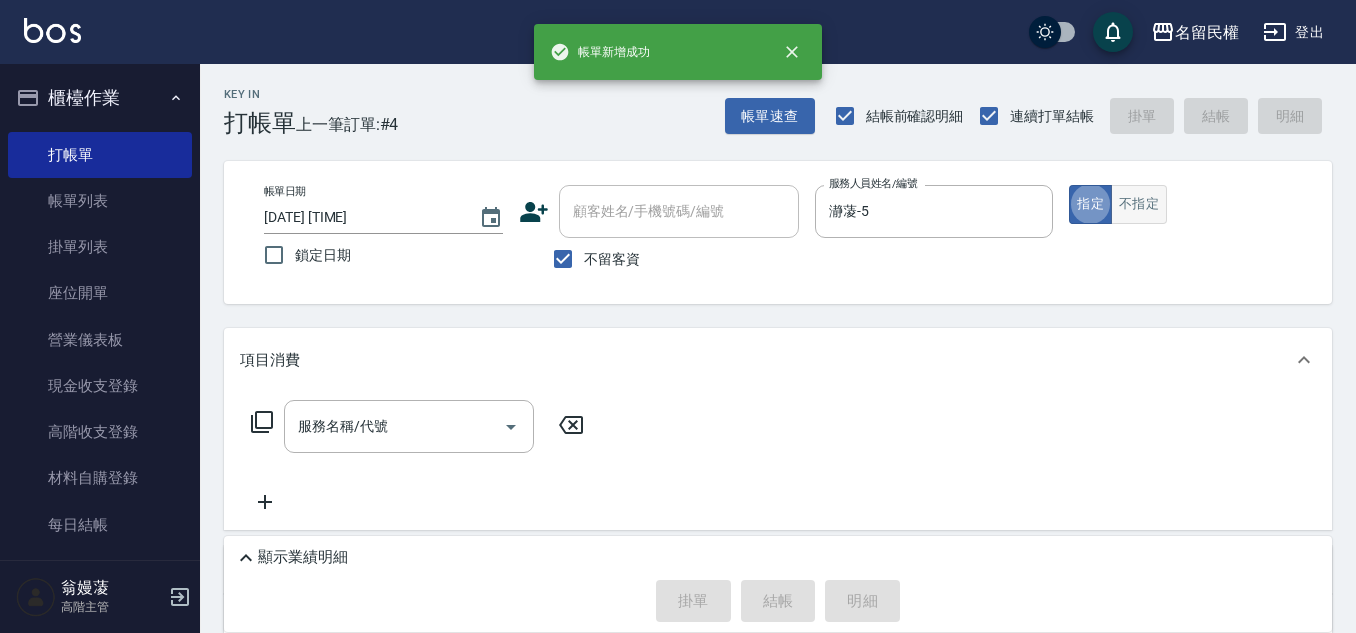 click on "不指定" at bounding box center [1139, 204] 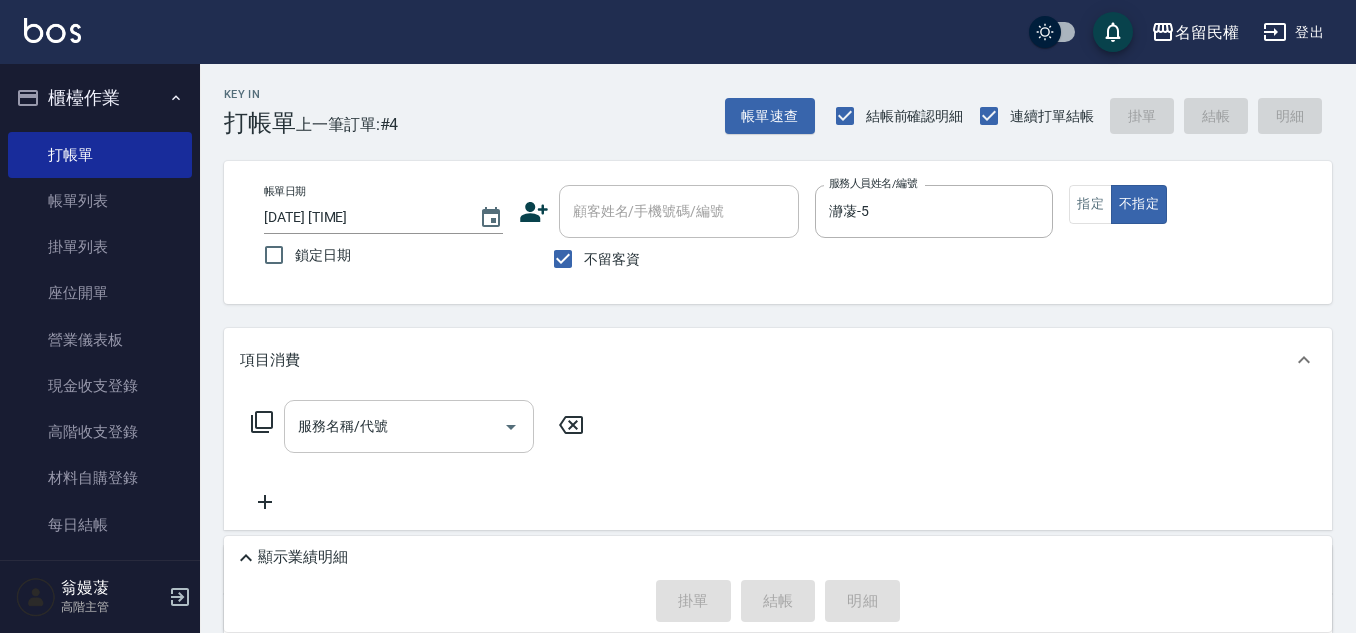 click on "服務名稱/代號" at bounding box center (409, 426) 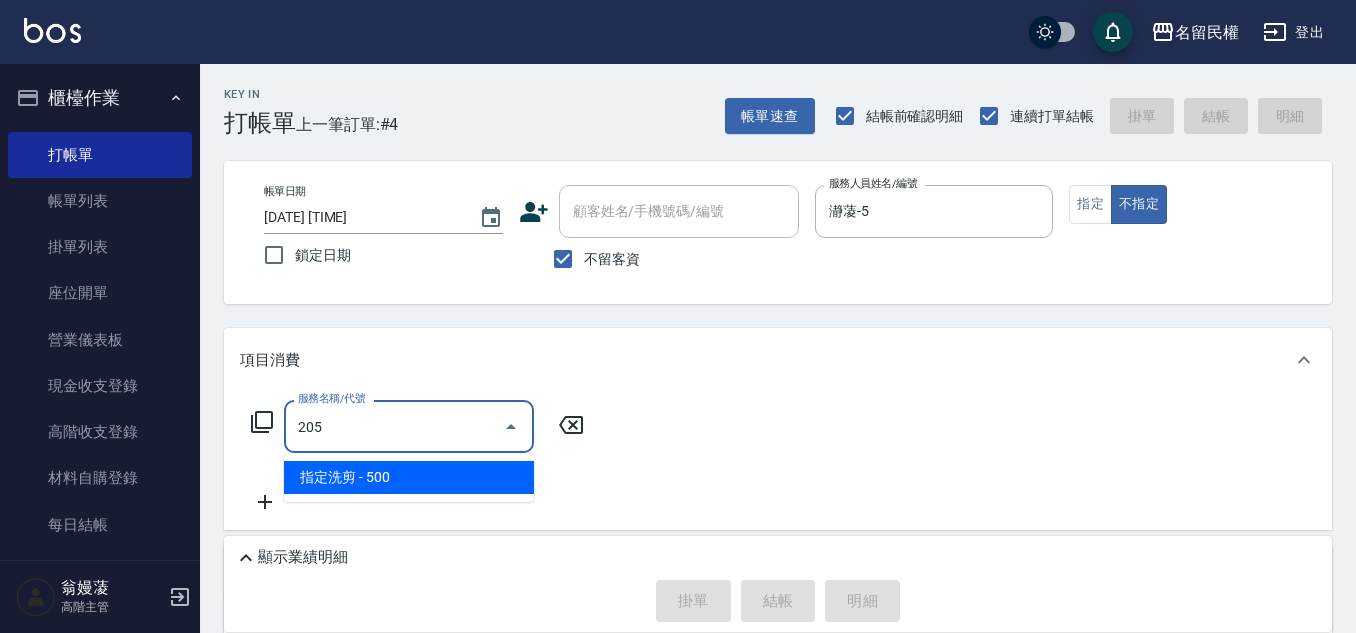 type on "指定洗剪(205)" 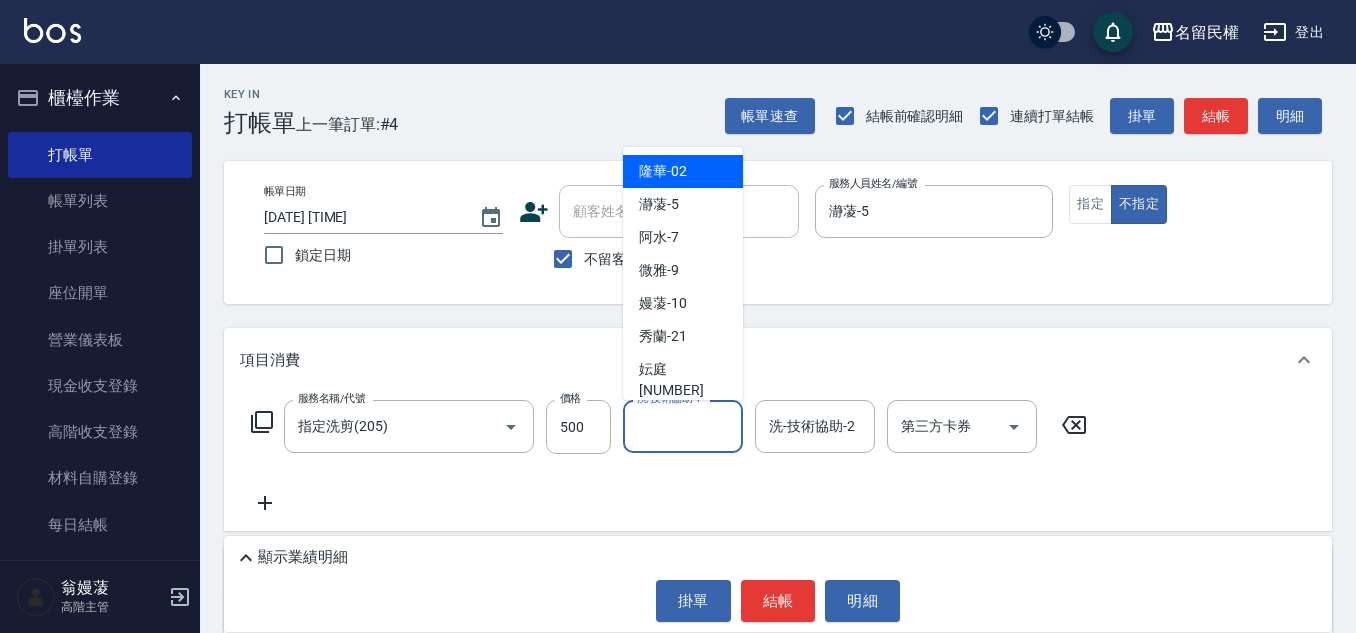 click on "洗-技術協助-1" at bounding box center [683, 426] 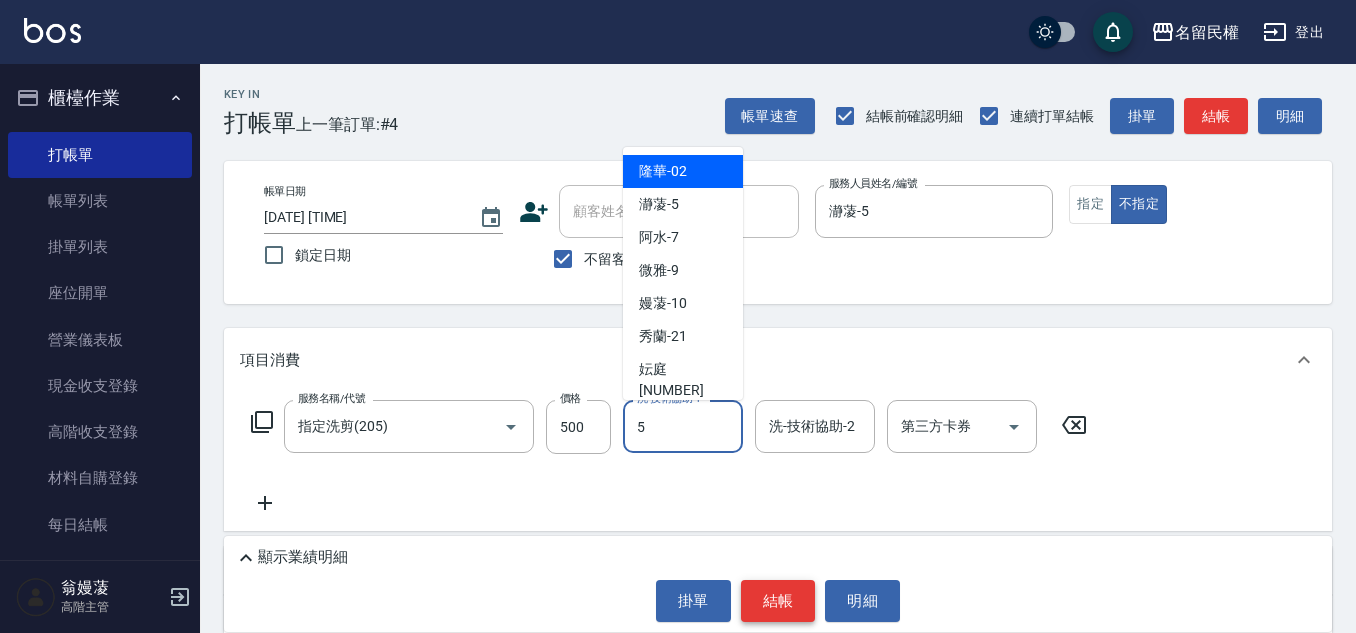 type on "瀞蓤-5" 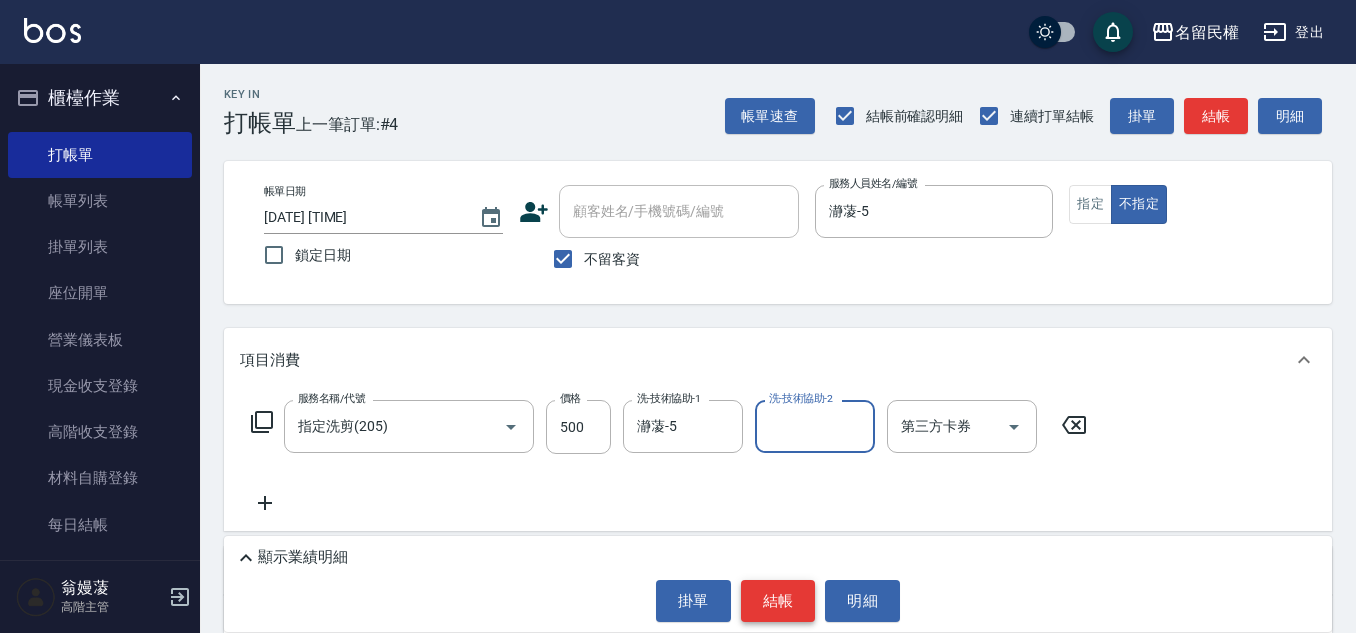 click on "結帳" at bounding box center [778, 601] 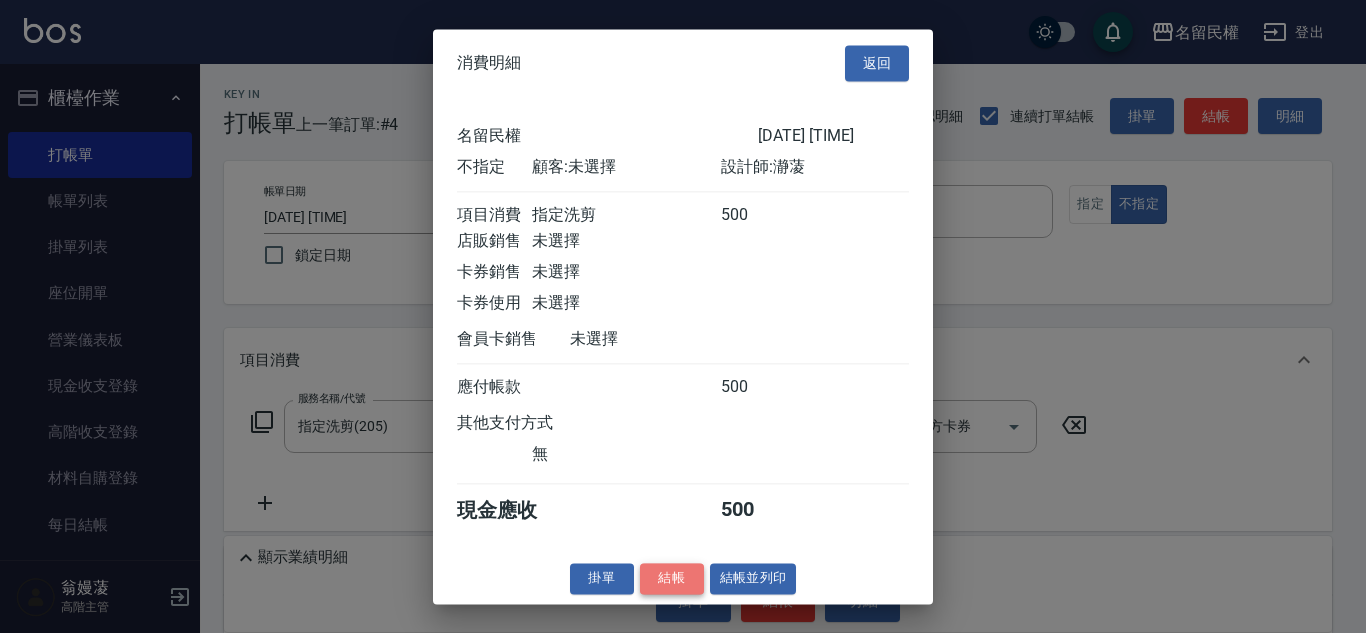click on "結帳" at bounding box center (672, 578) 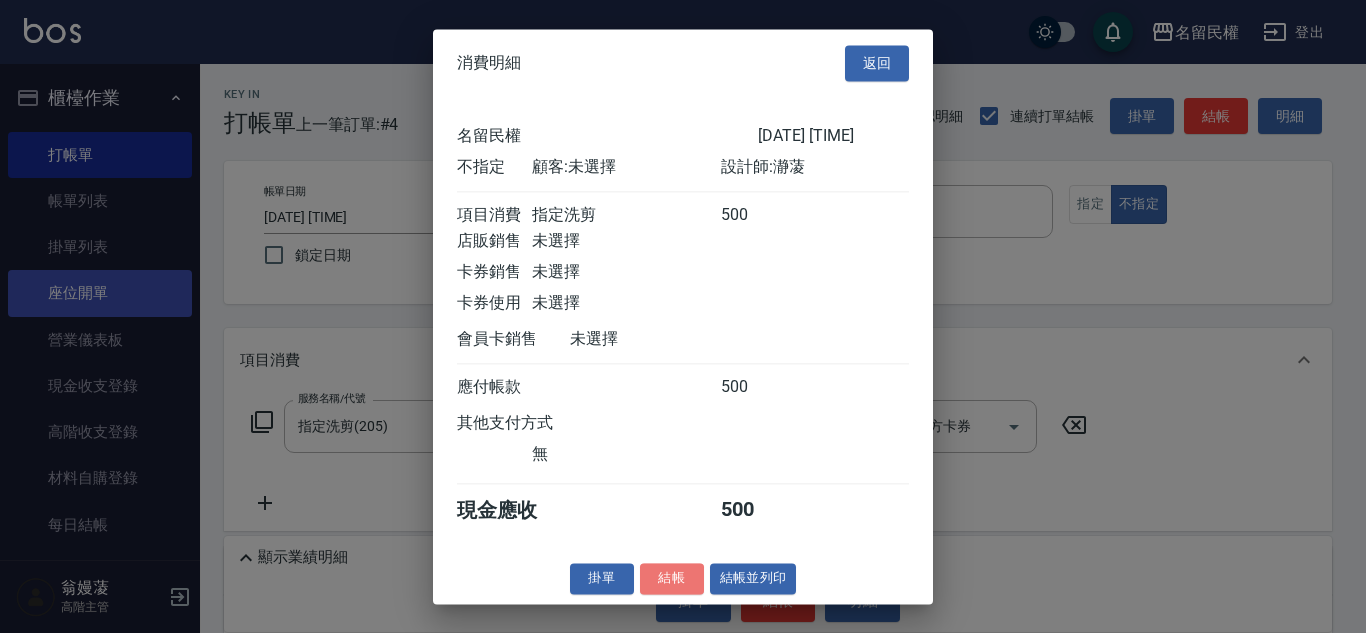 type 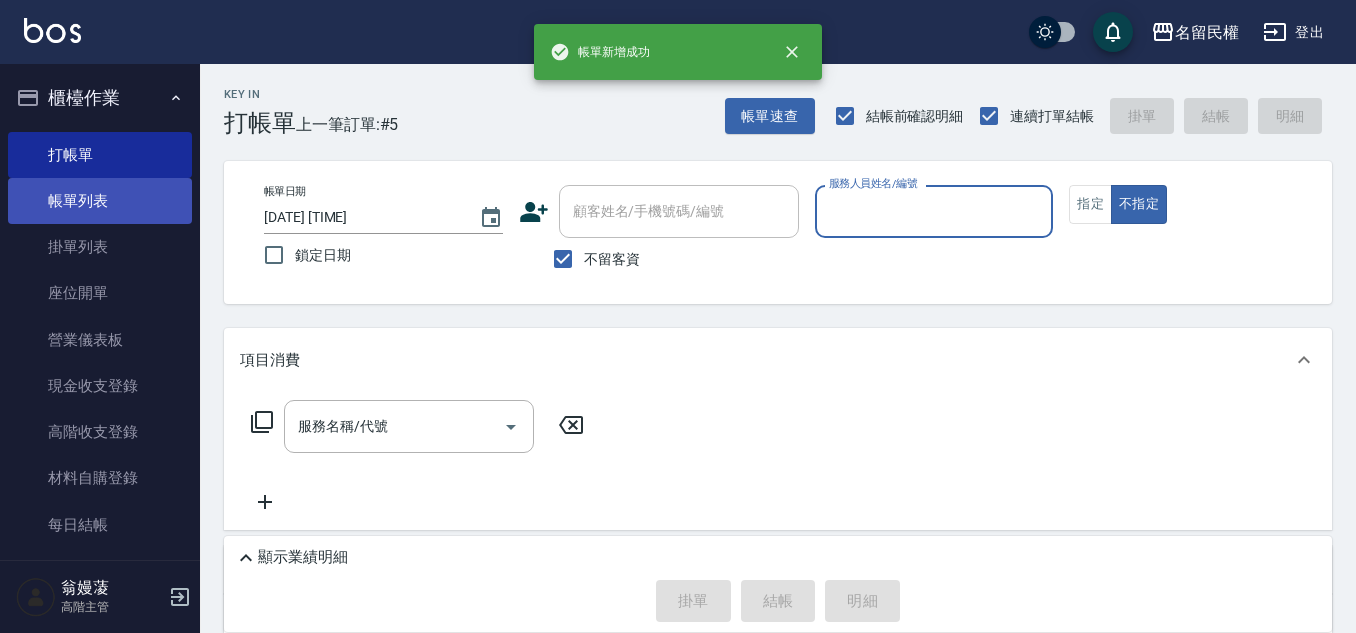 click on "帳單列表" at bounding box center (100, 201) 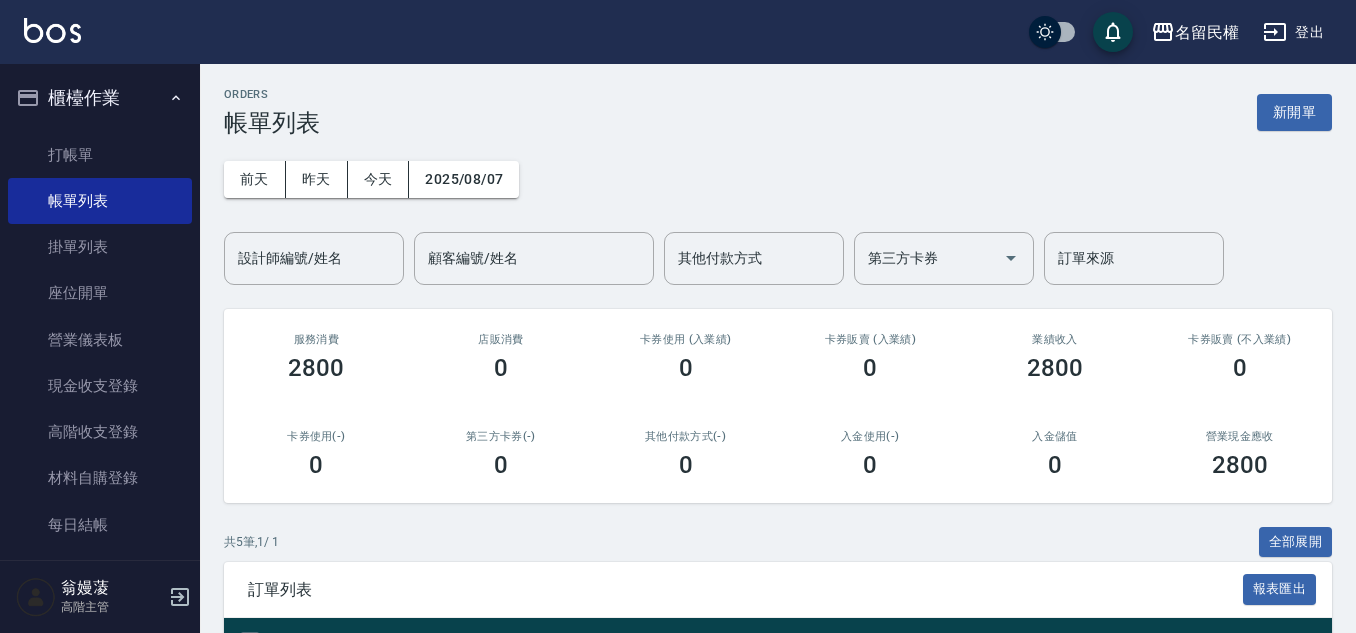 scroll, scrollTop: 365, scrollLeft: 0, axis: vertical 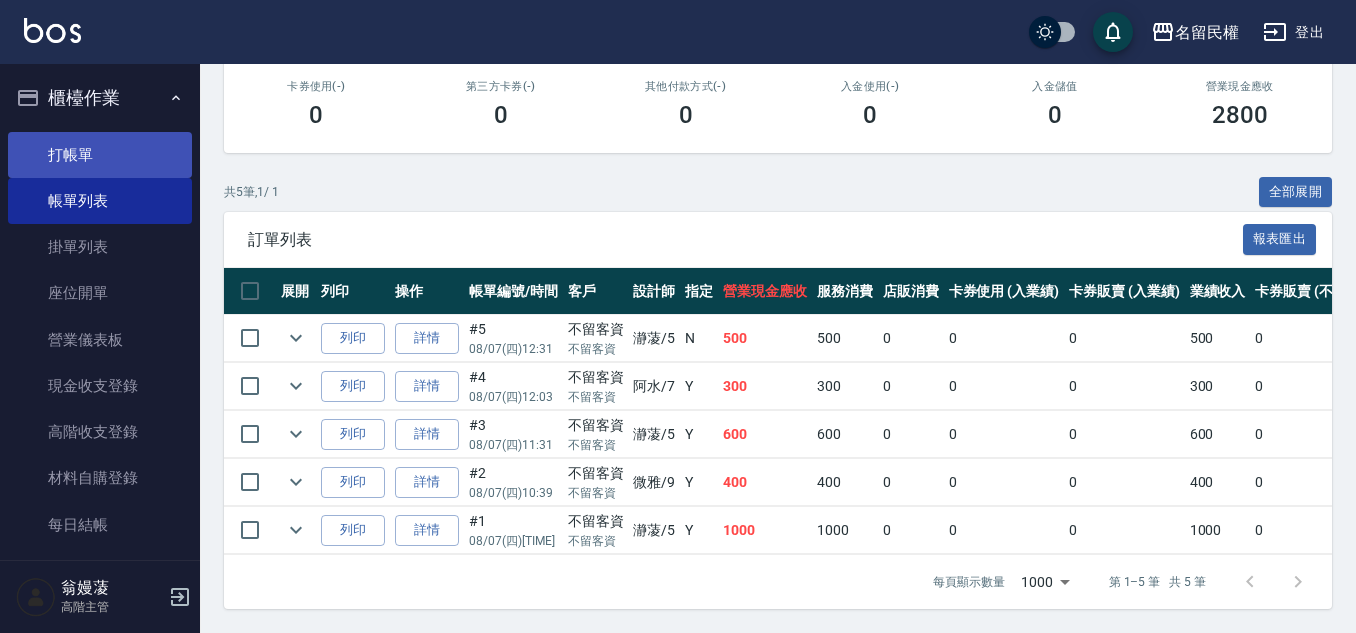 click on "打帳單" at bounding box center [100, 155] 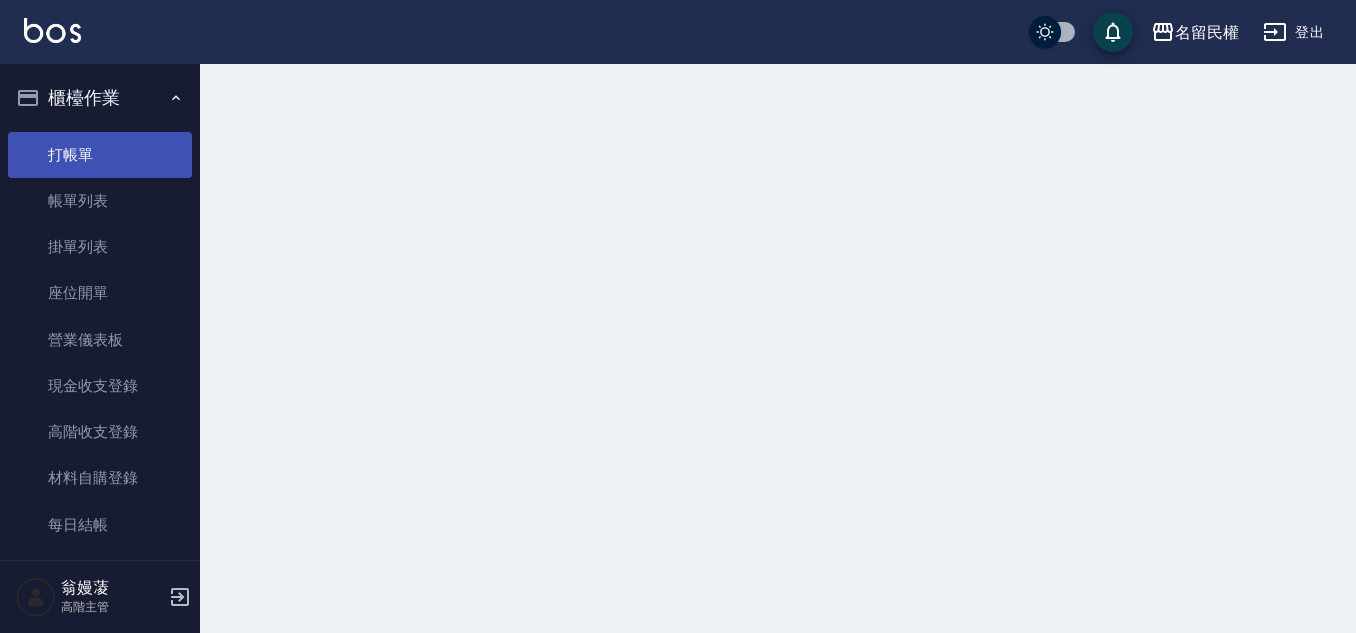 scroll, scrollTop: 0, scrollLeft: 0, axis: both 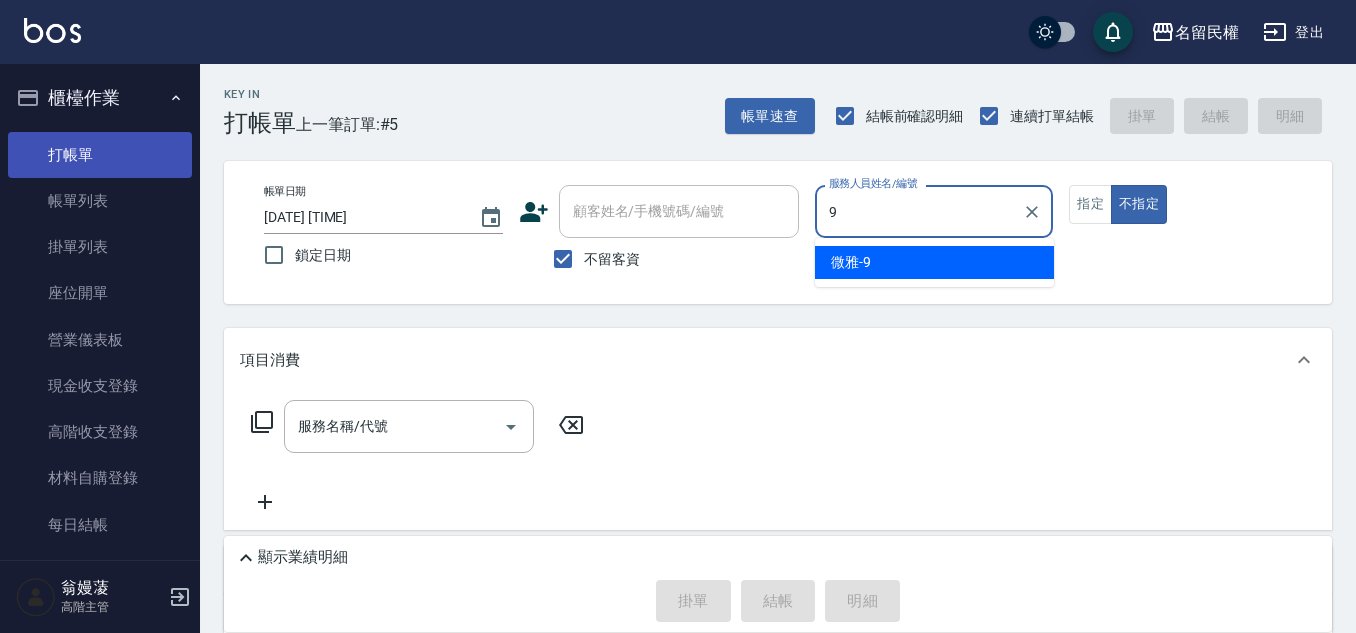 type on "微雅-9" 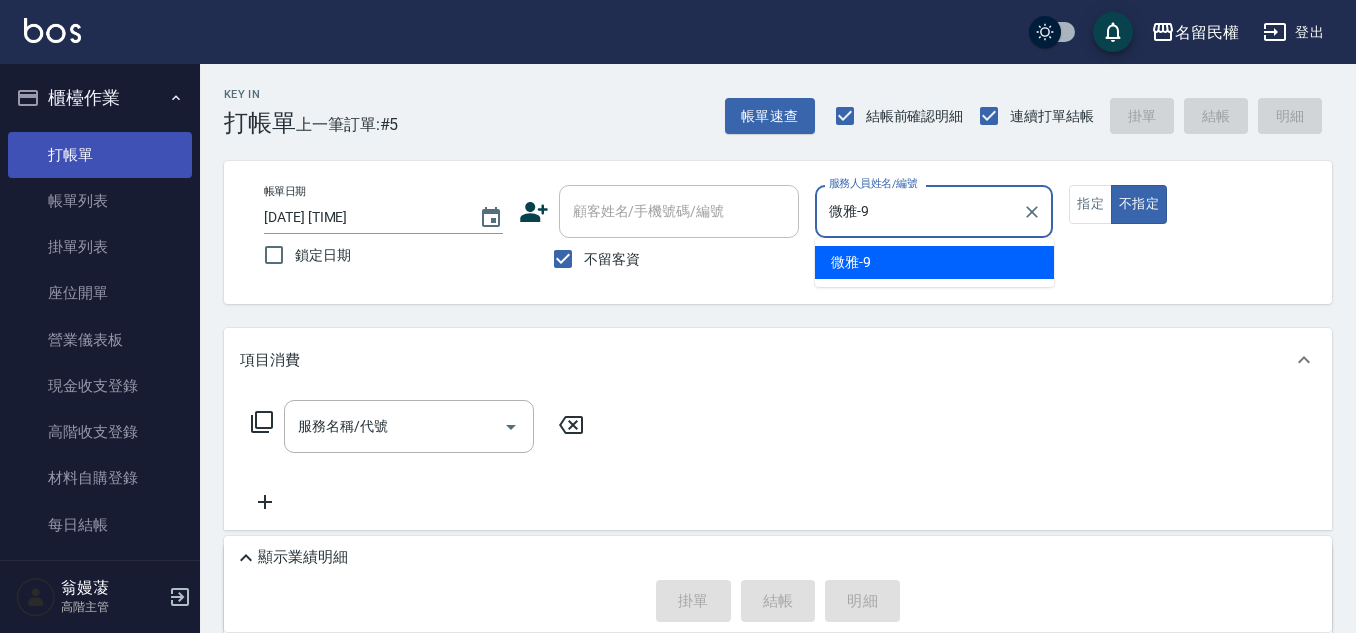 type on "false" 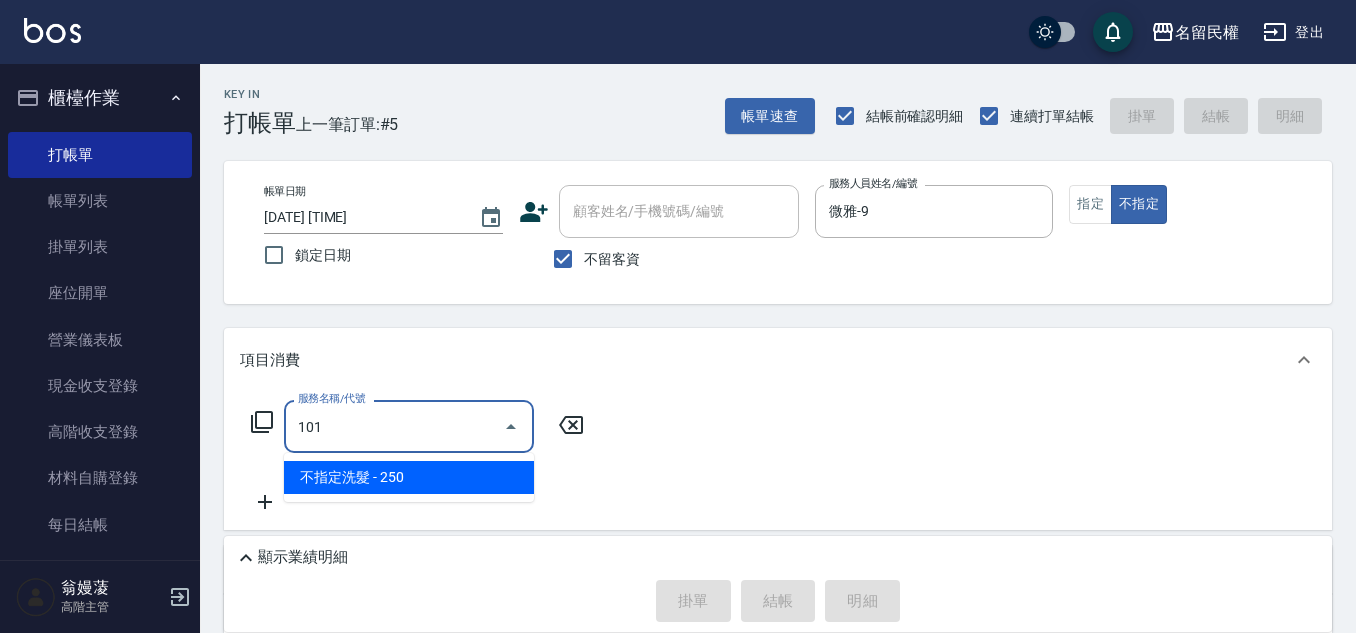 type on "不指定洗髮(101)" 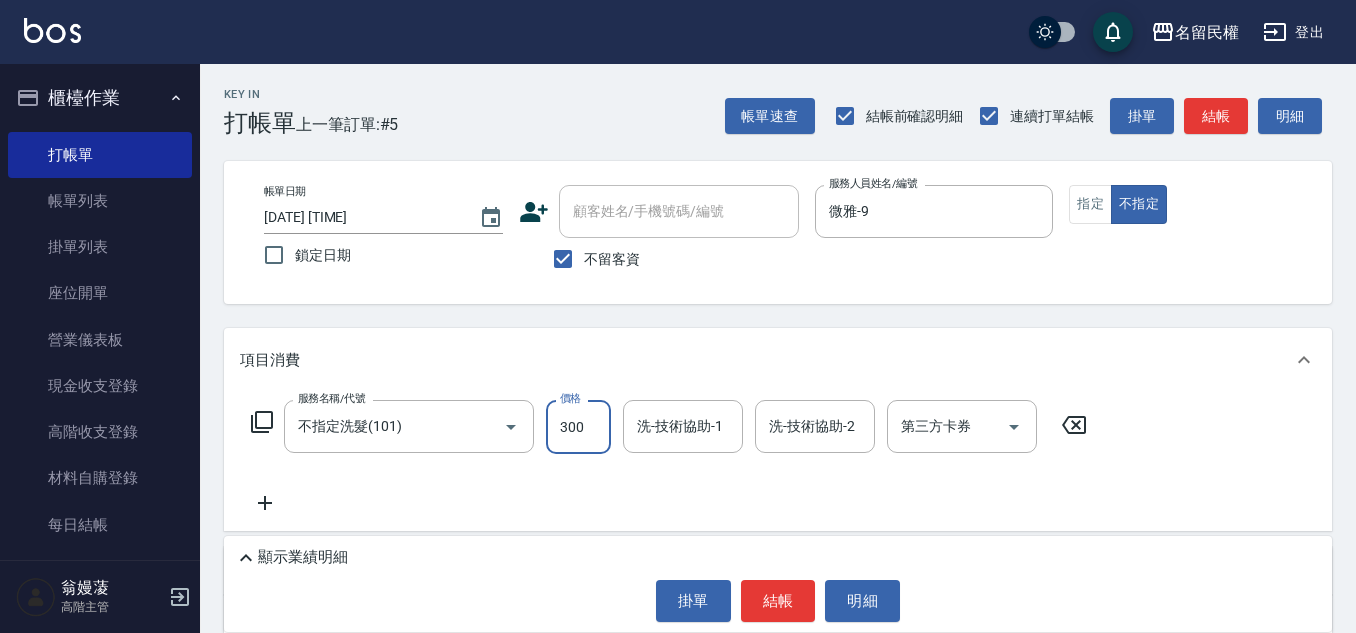 type on "300" 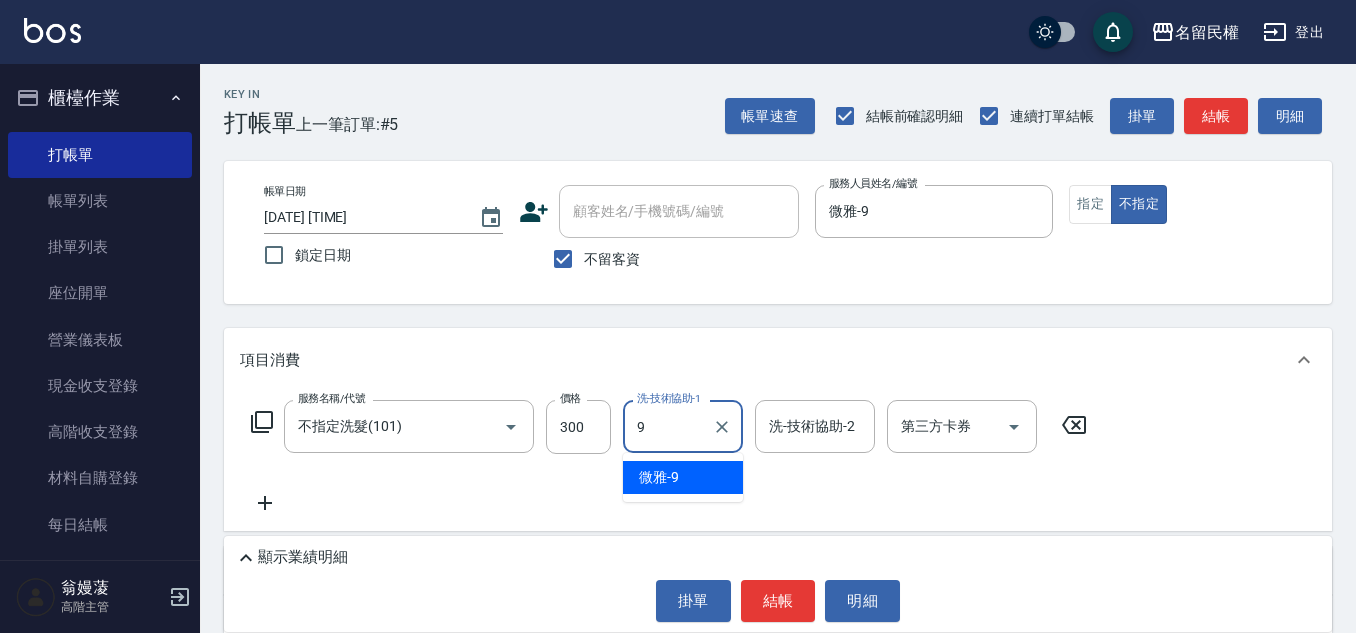 type on "微雅-9" 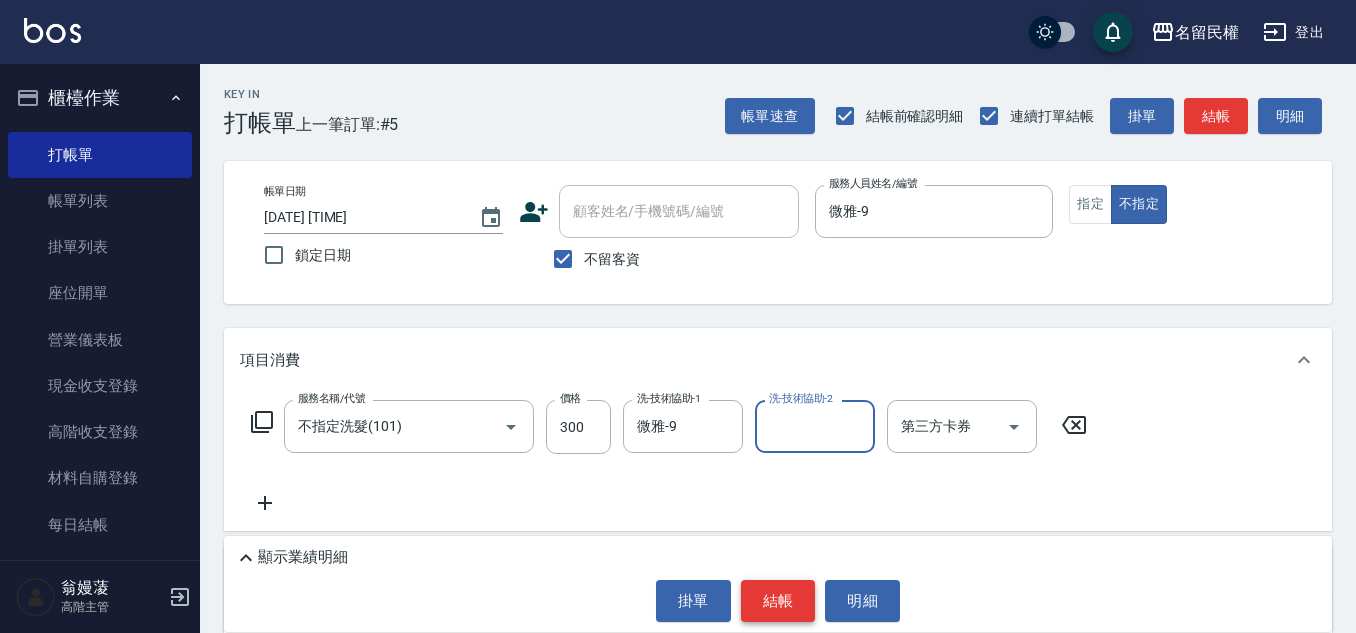 click on "結帳" at bounding box center [778, 601] 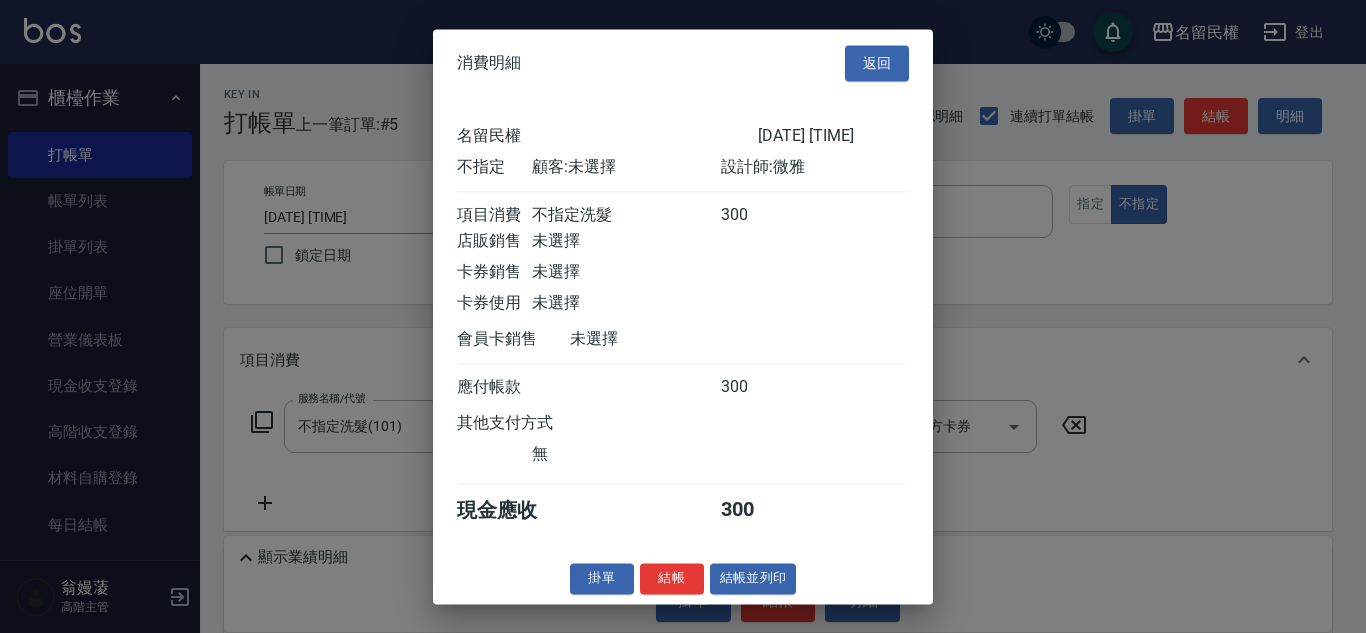 click on "返回" at bounding box center (877, 63) 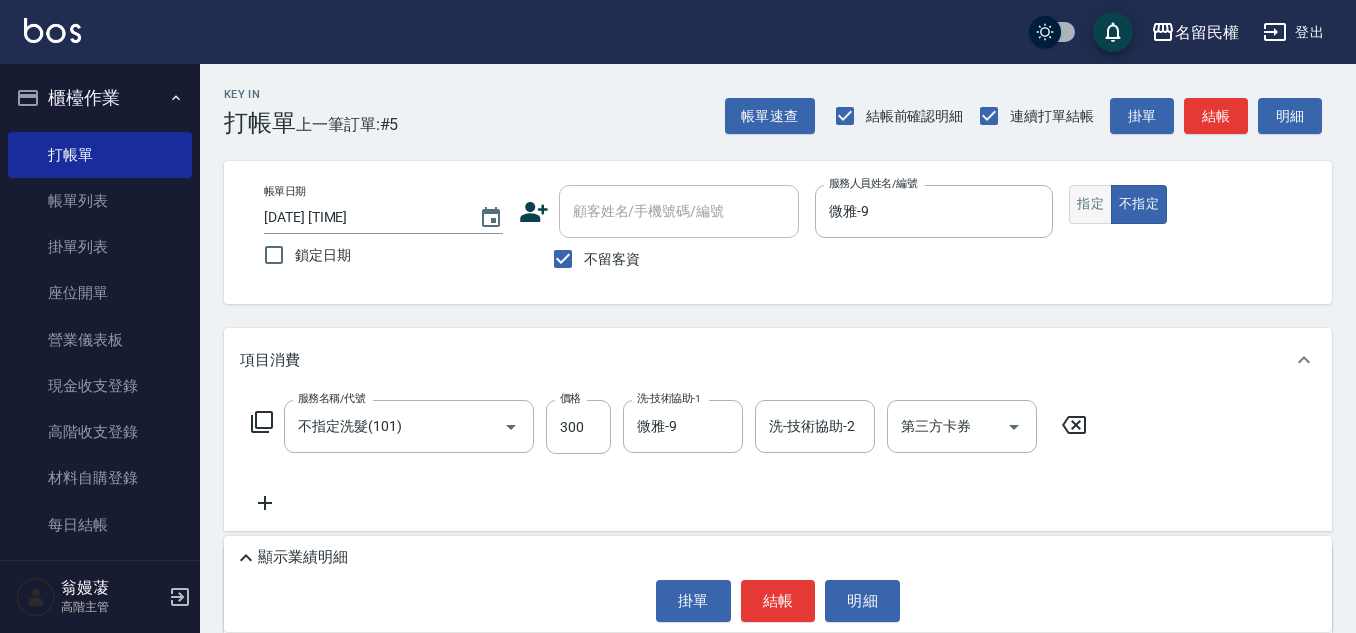click on "指定" at bounding box center (1090, 204) 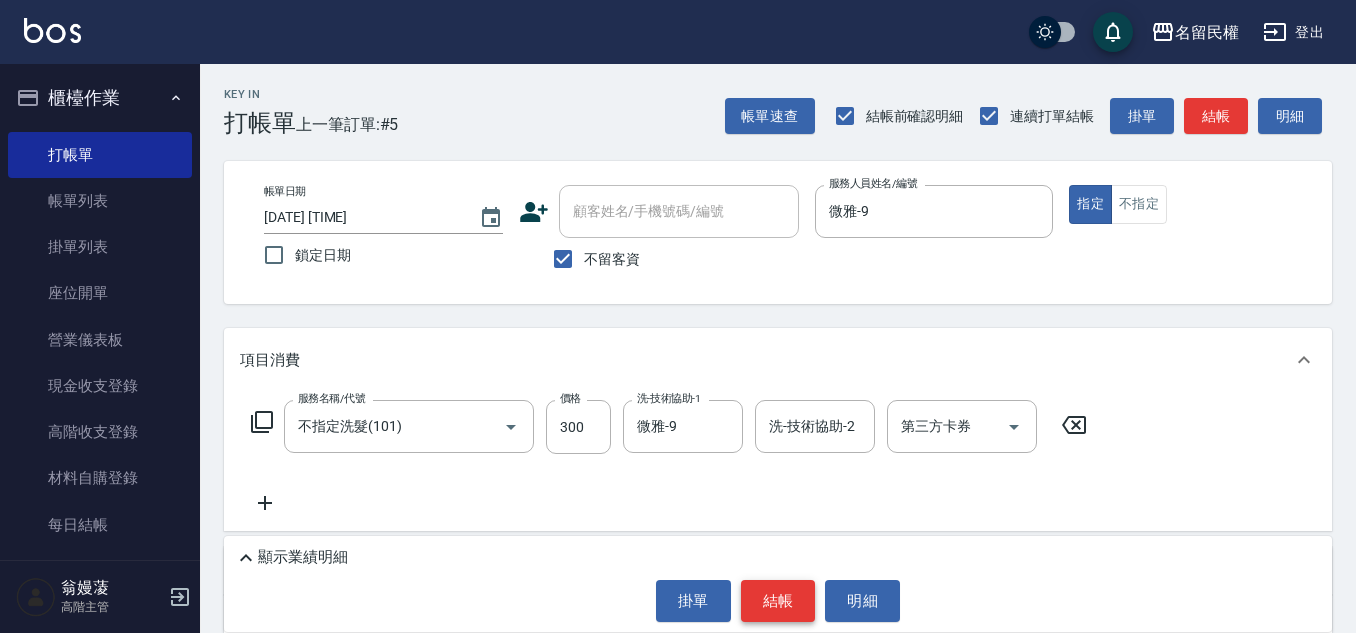 click on "結帳" at bounding box center (778, 601) 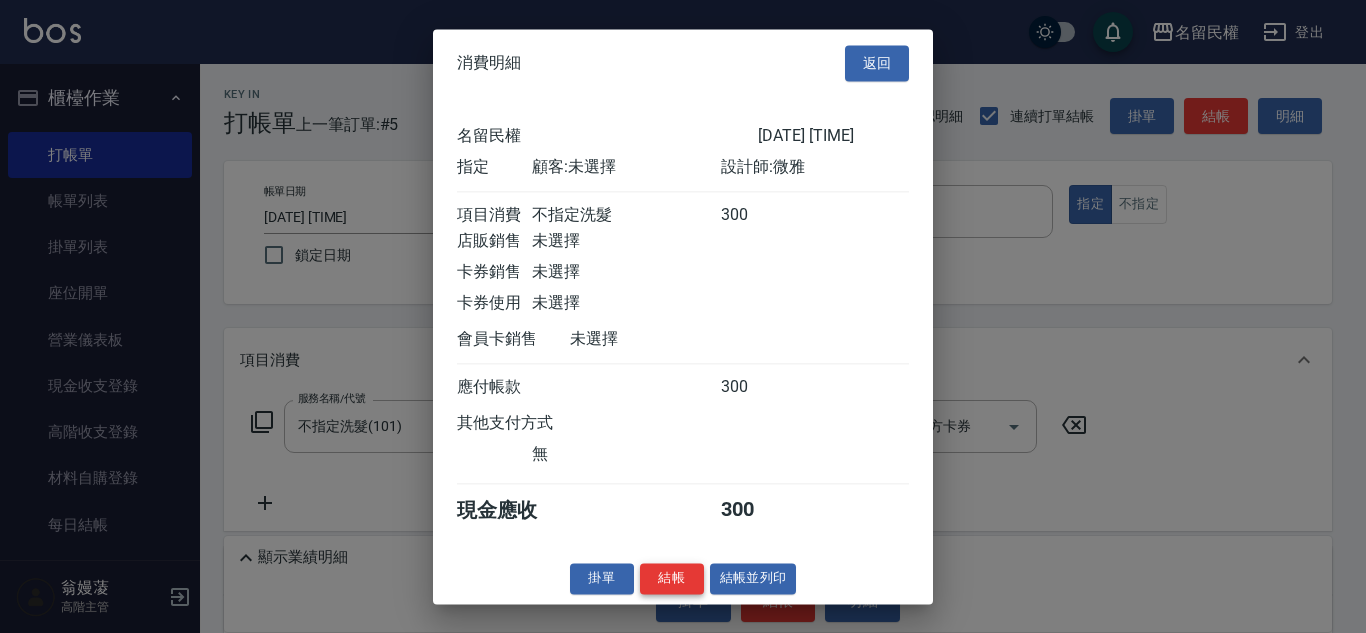 click on "結帳" at bounding box center [672, 578] 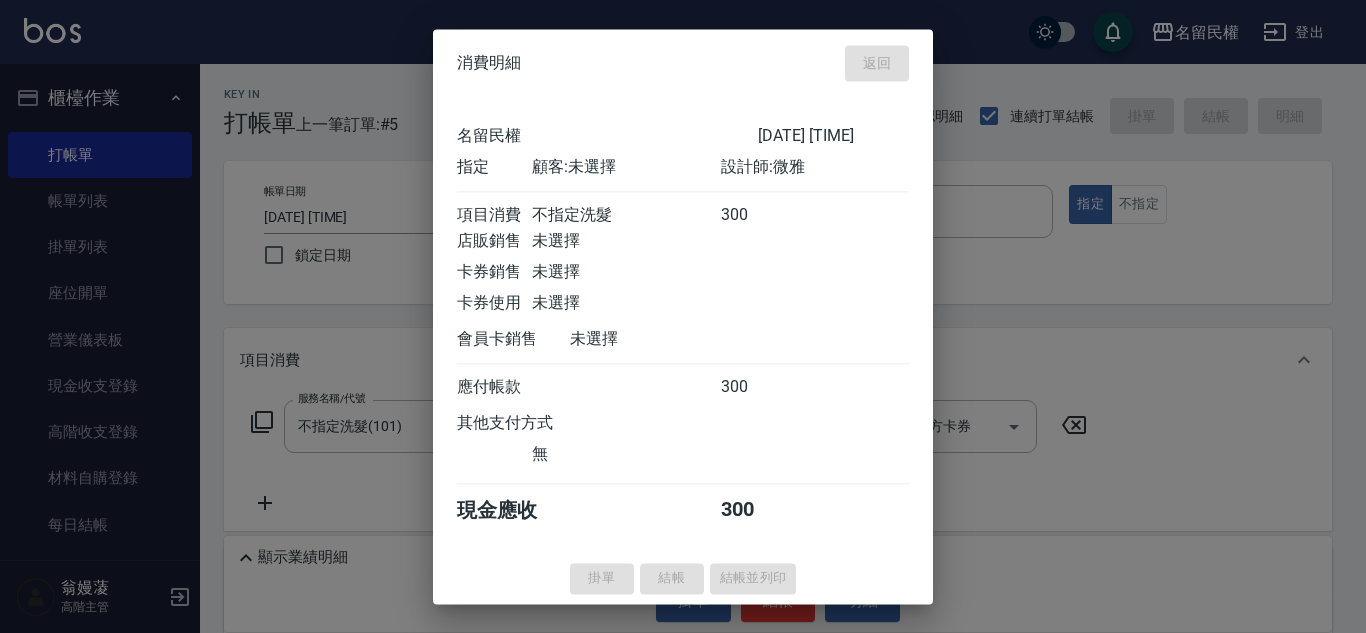 type on "[DATE] [TIME]" 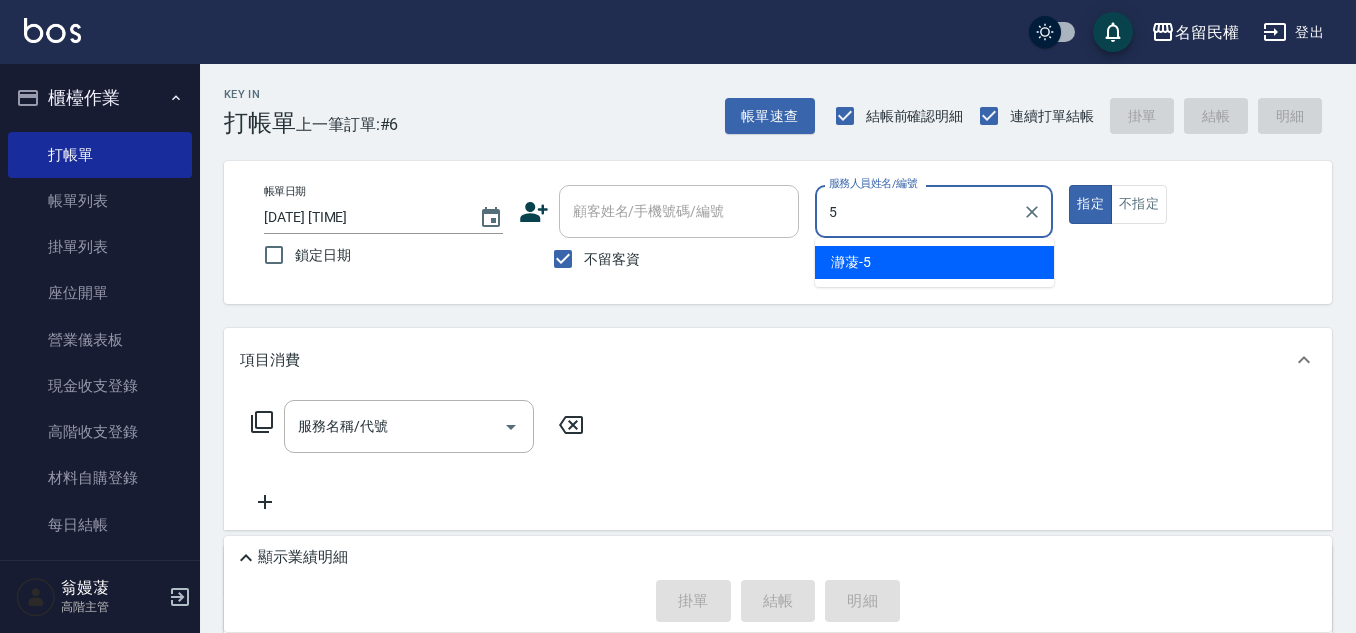 type on "瀞蓤-5" 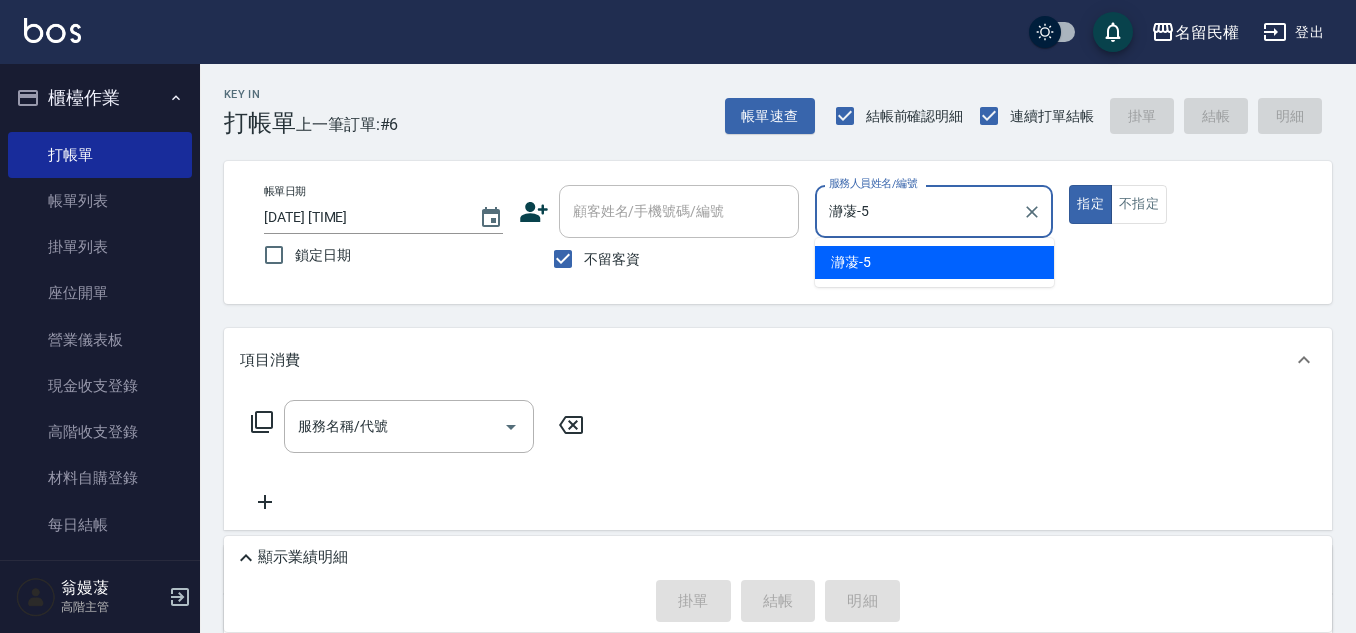 type on "true" 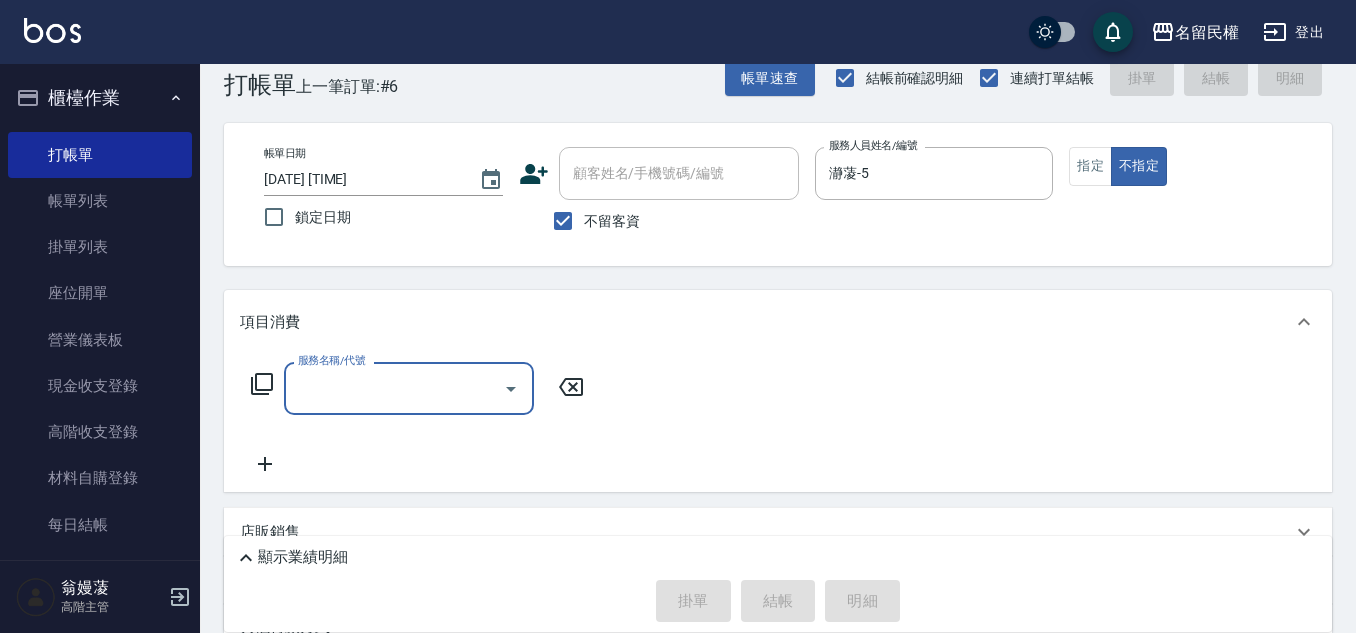 scroll, scrollTop: 40, scrollLeft: 0, axis: vertical 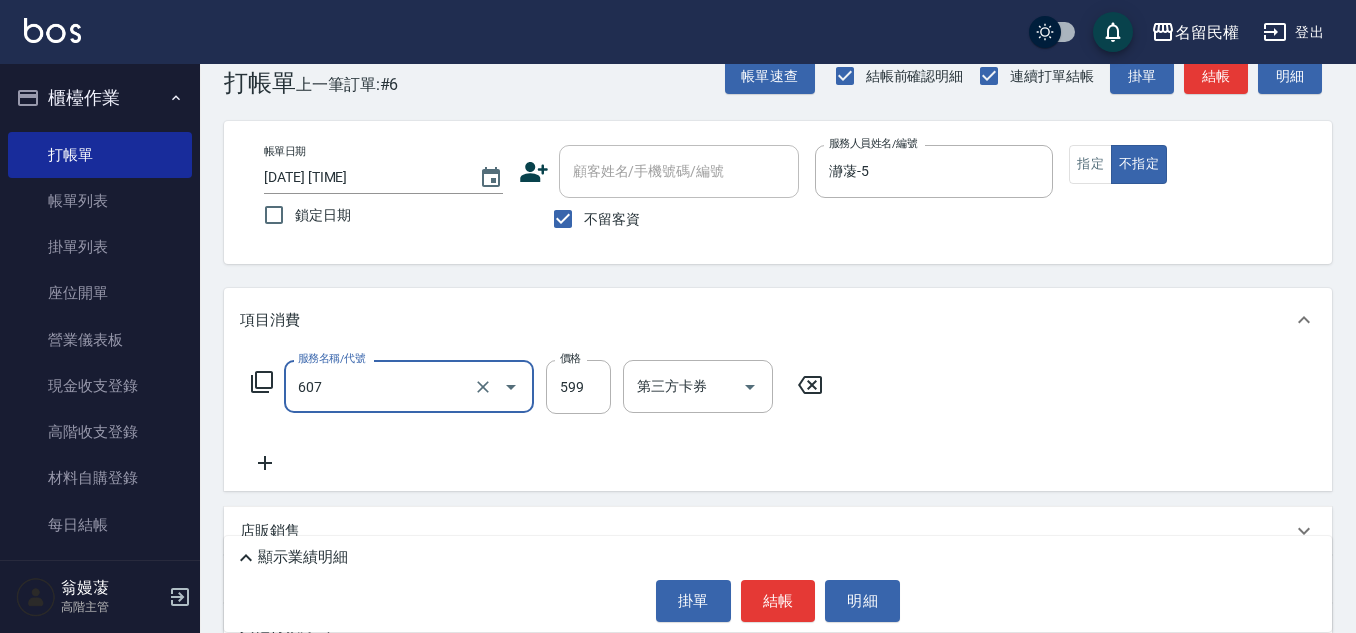 type on "仲夏頭皮冰鎮舒活洗髮(607)" 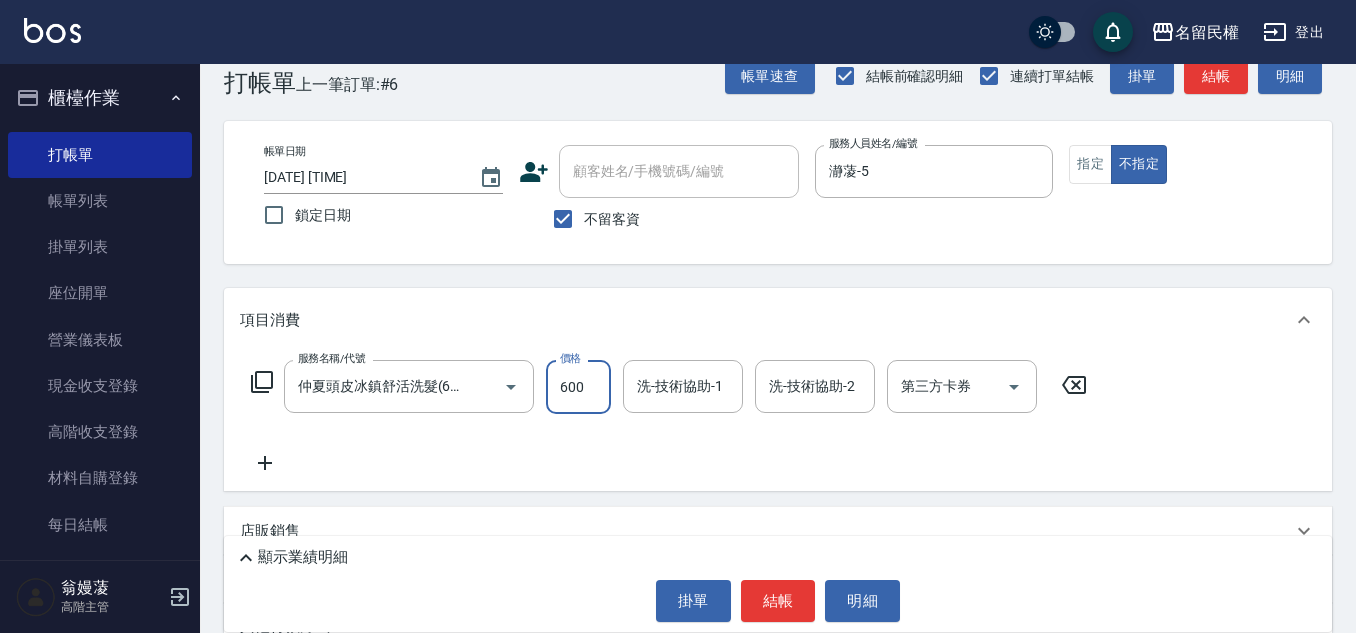 type on "600" 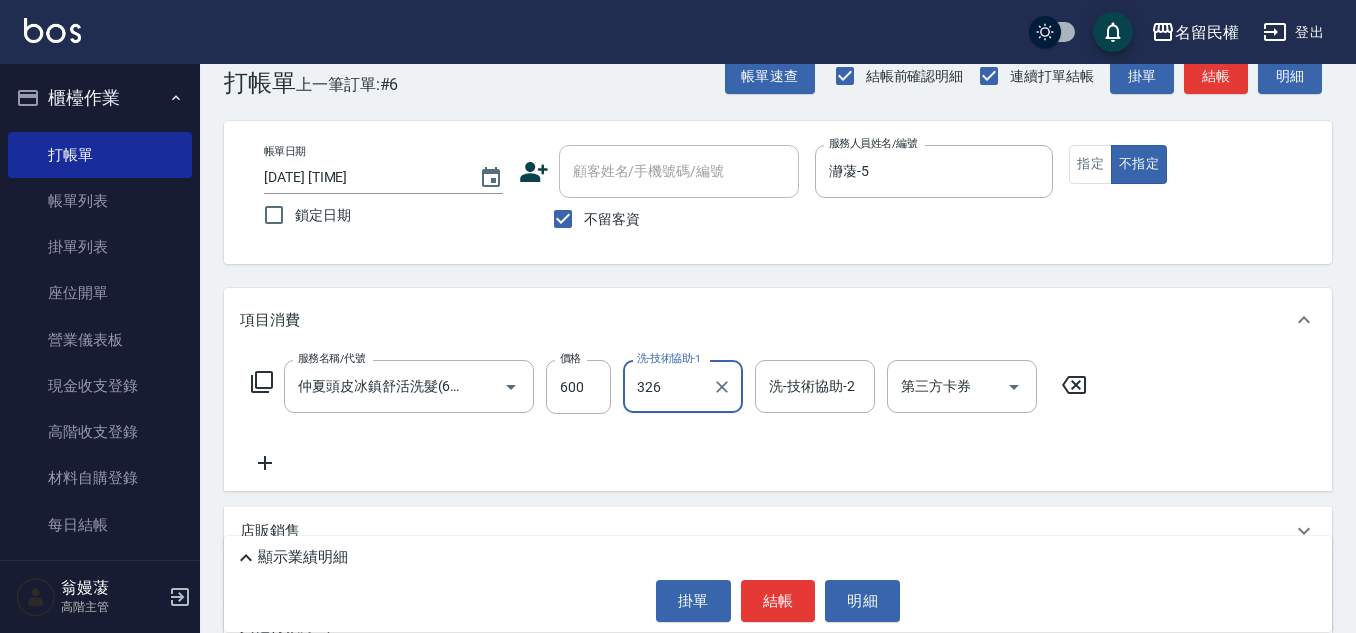 type on "326" 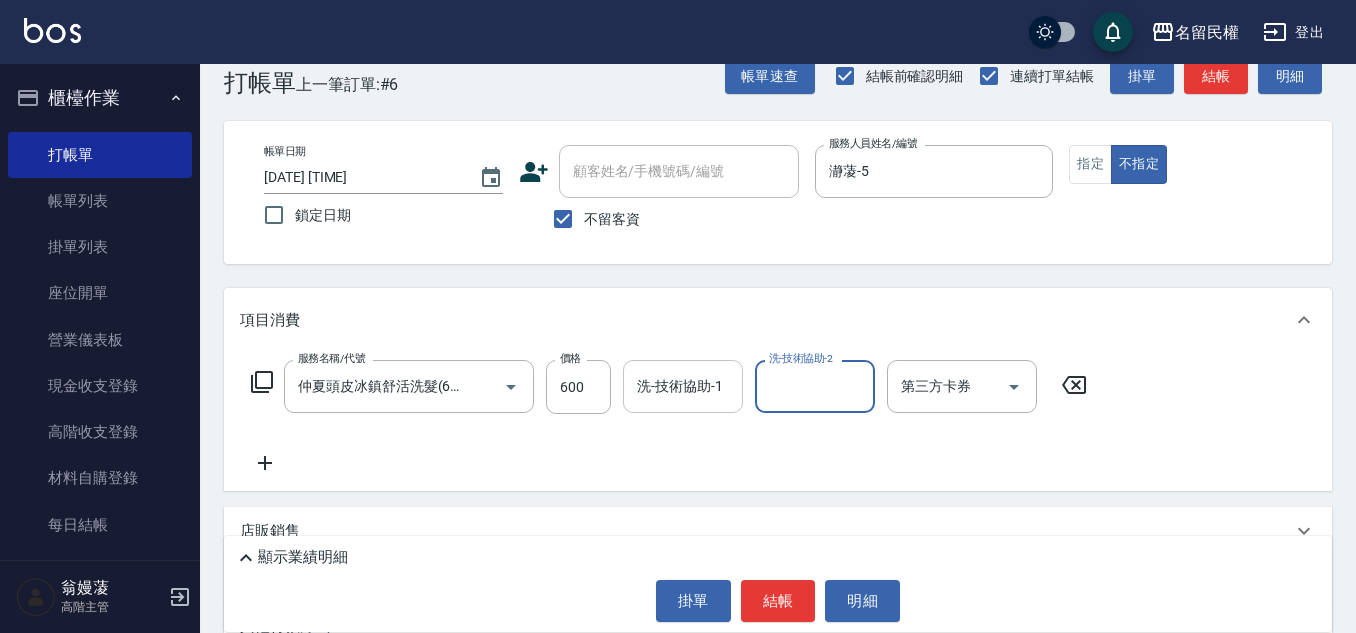 click on "洗-技術協助-1" at bounding box center (683, 386) 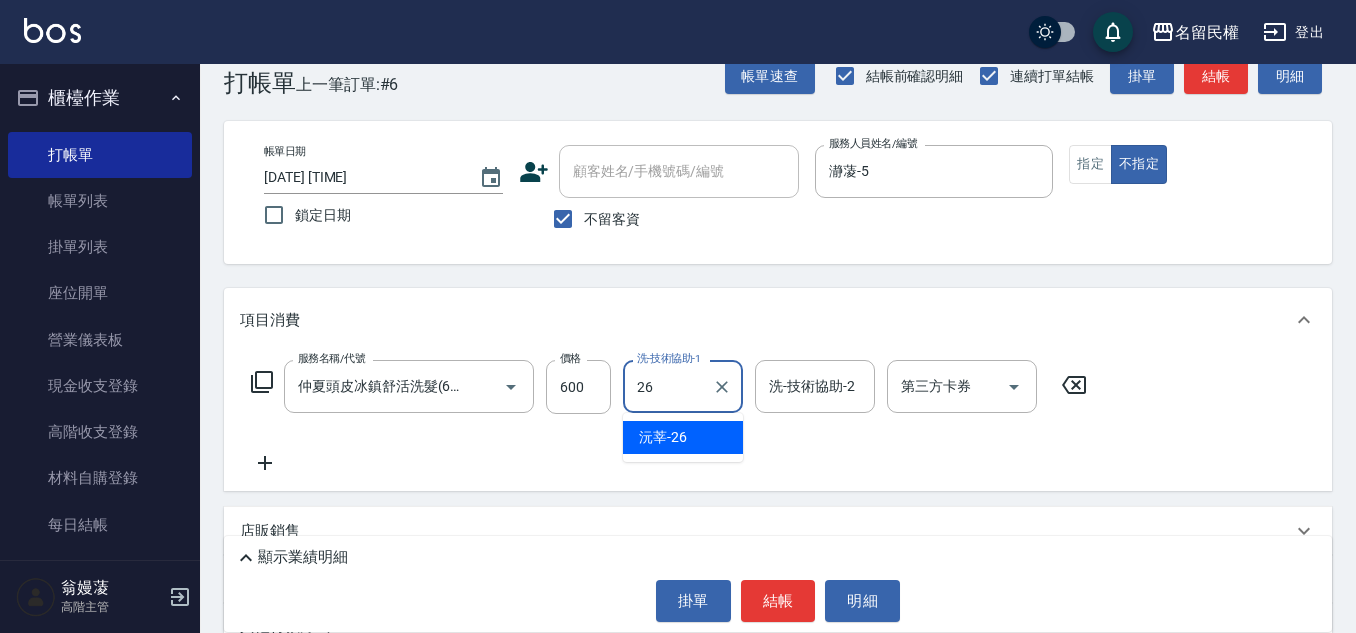 type on "沅莘-26" 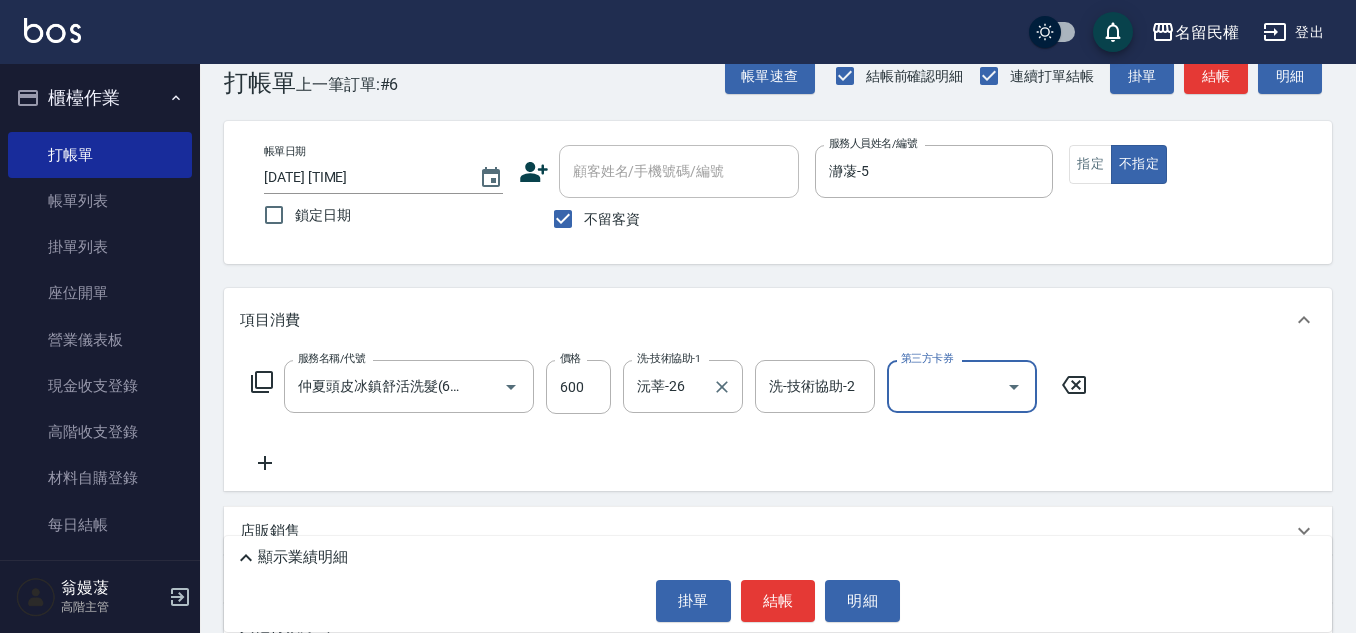 scroll, scrollTop: 0, scrollLeft: 0, axis: both 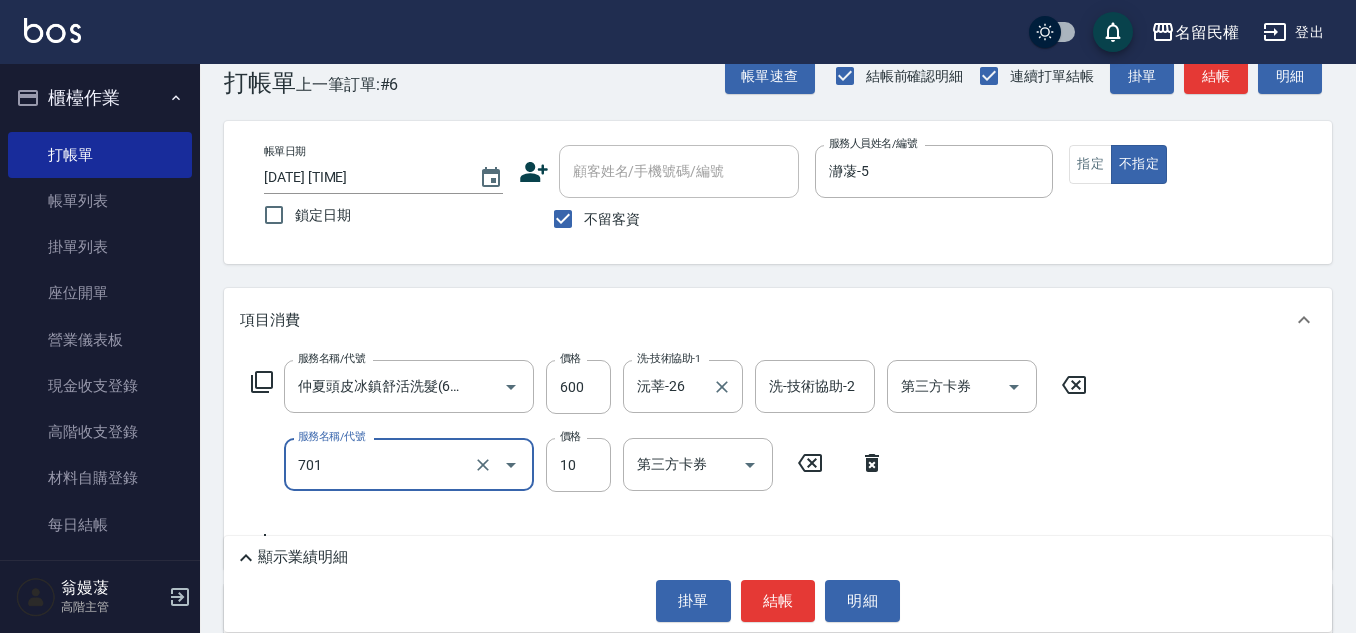 type on "潤絲(701)" 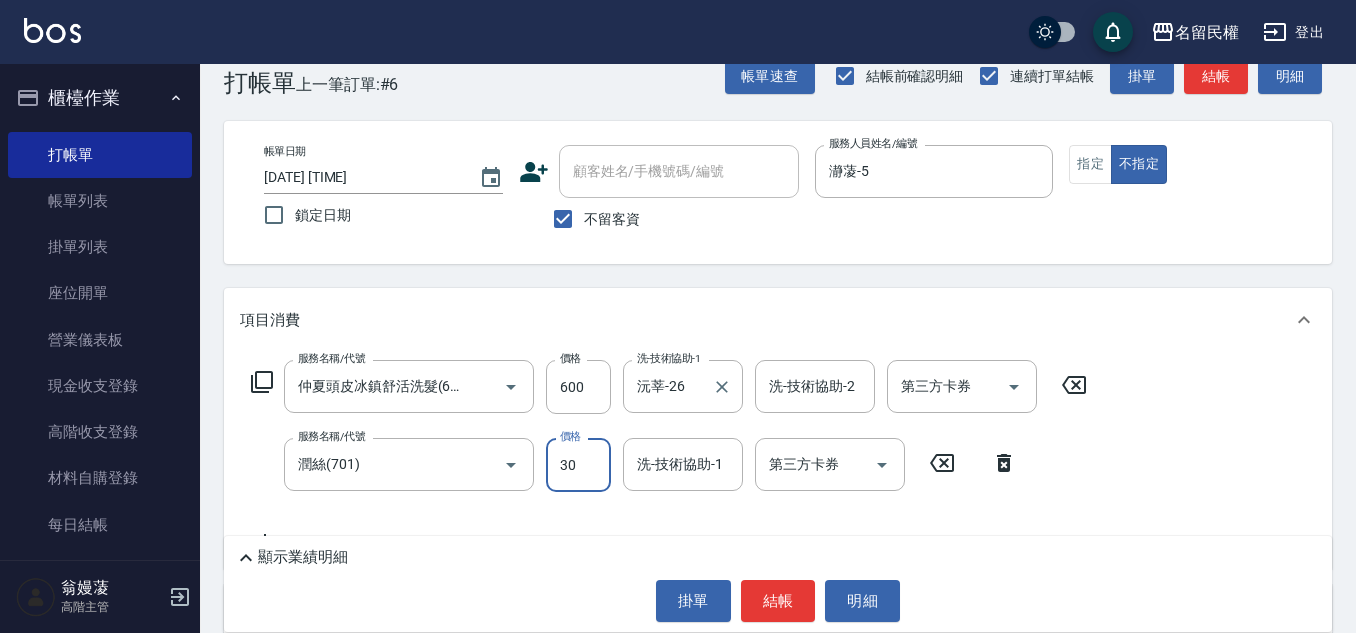 type on "30" 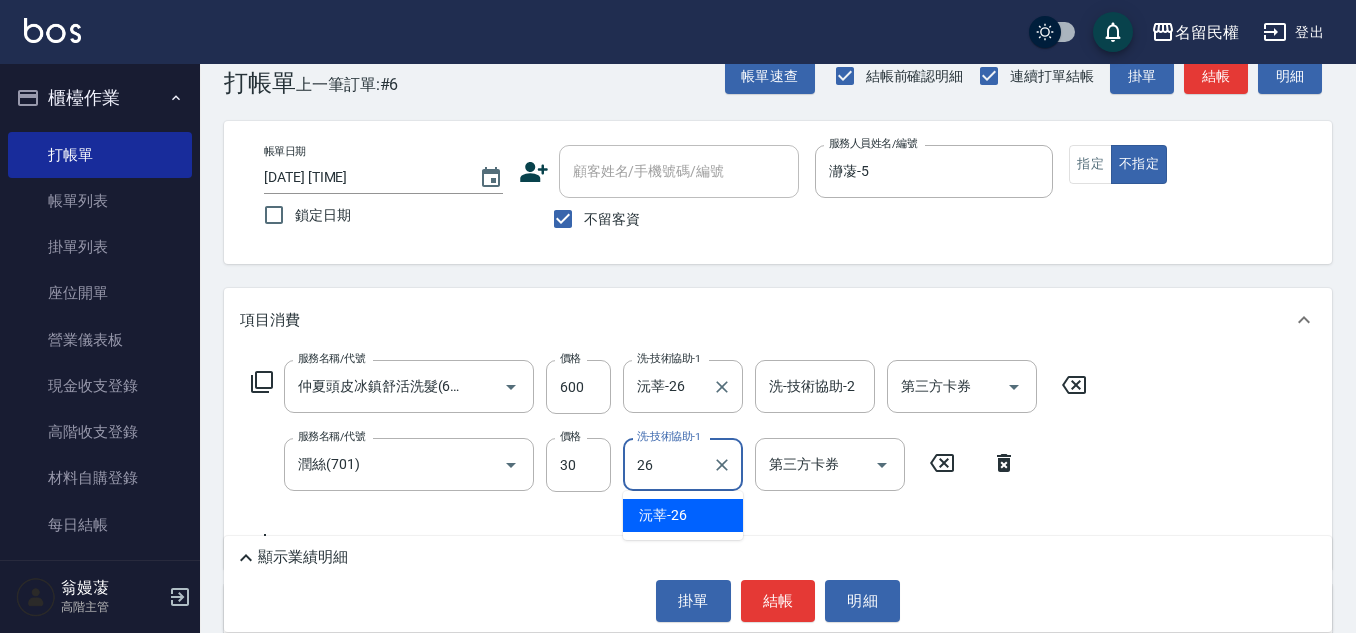type on "沅莘-26" 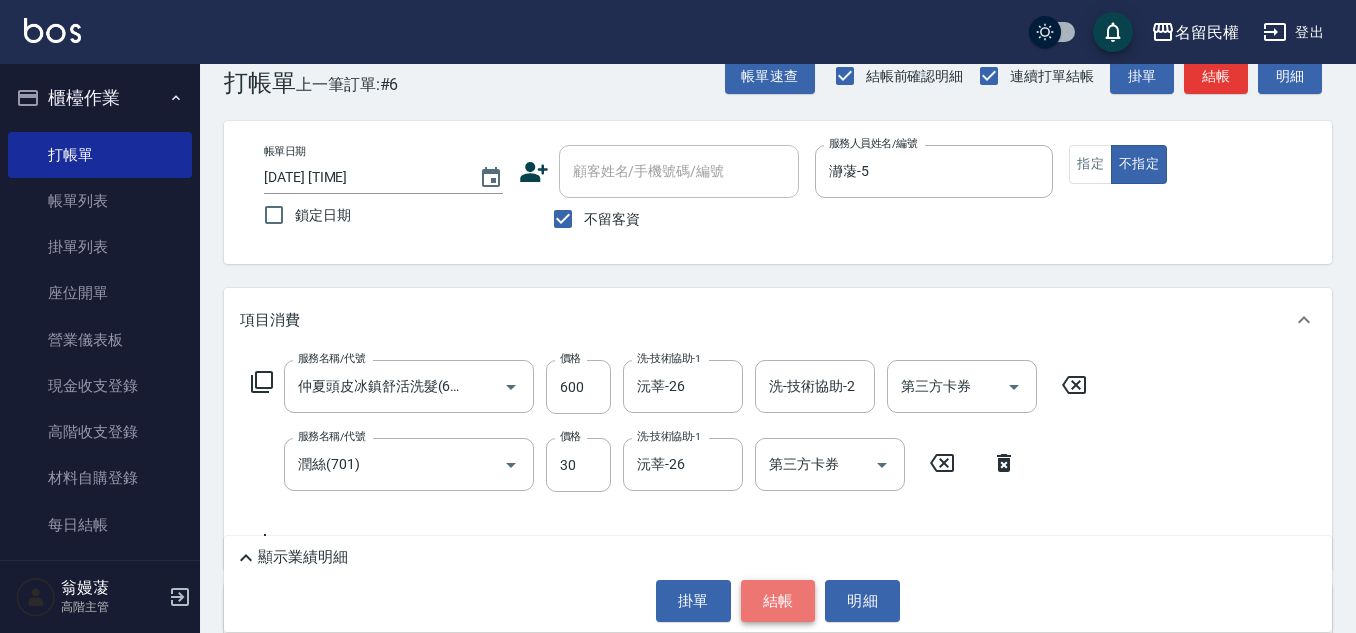 click on "結帳" at bounding box center (778, 601) 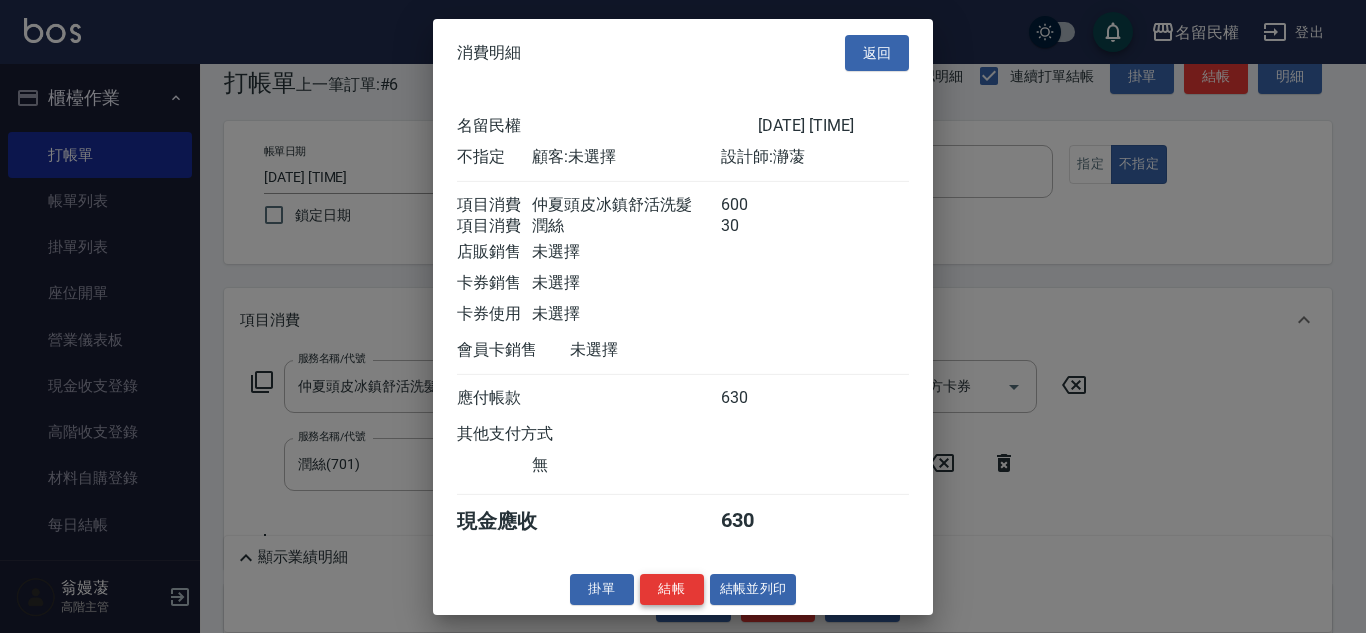 click on "結帳" at bounding box center [672, 589] 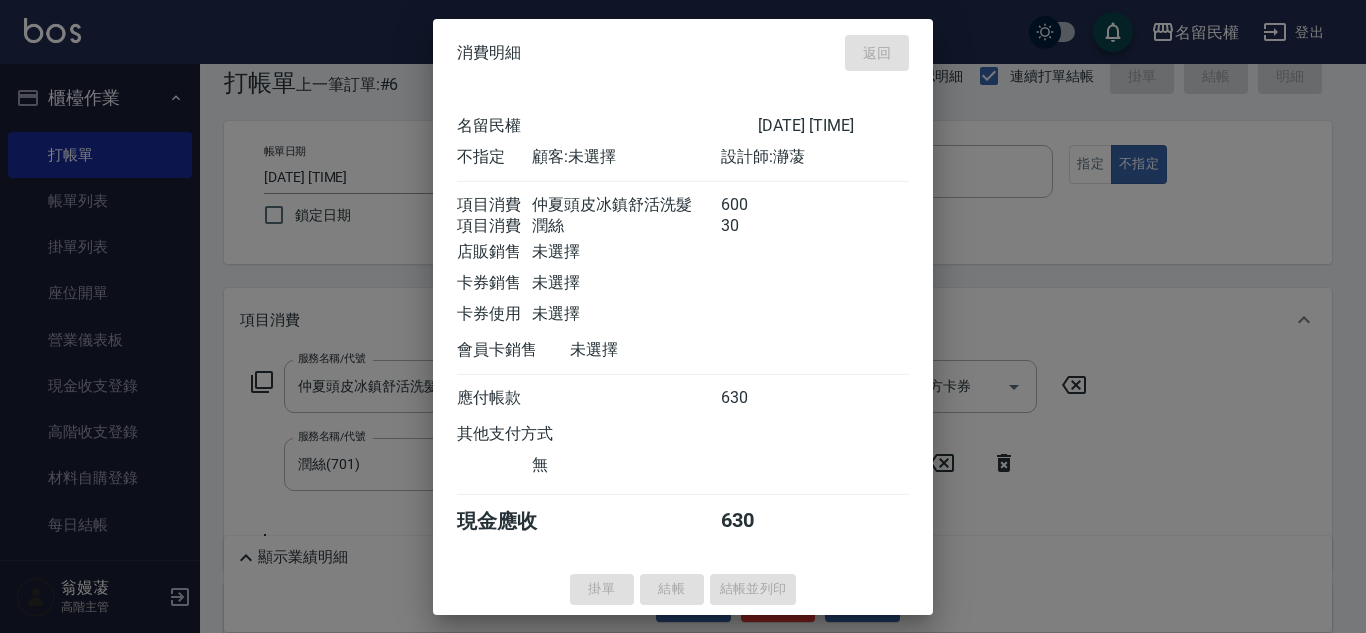 type on "[DATE] [TIME]" 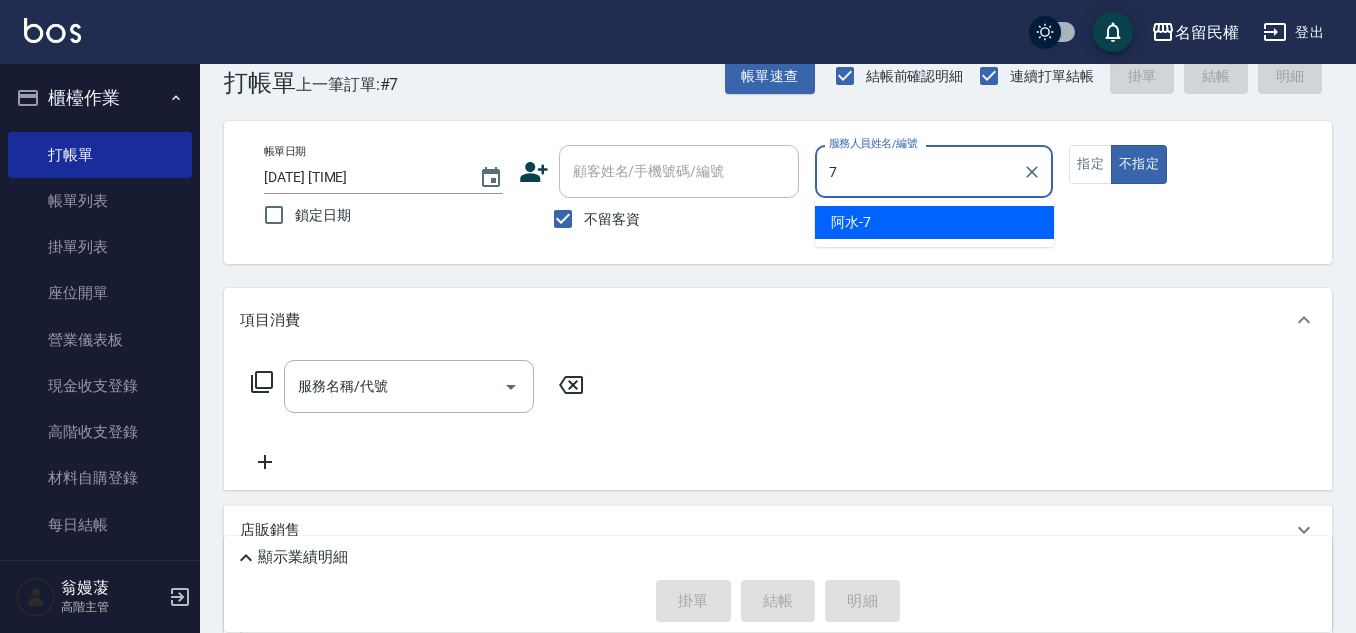 type on "阿水-7" 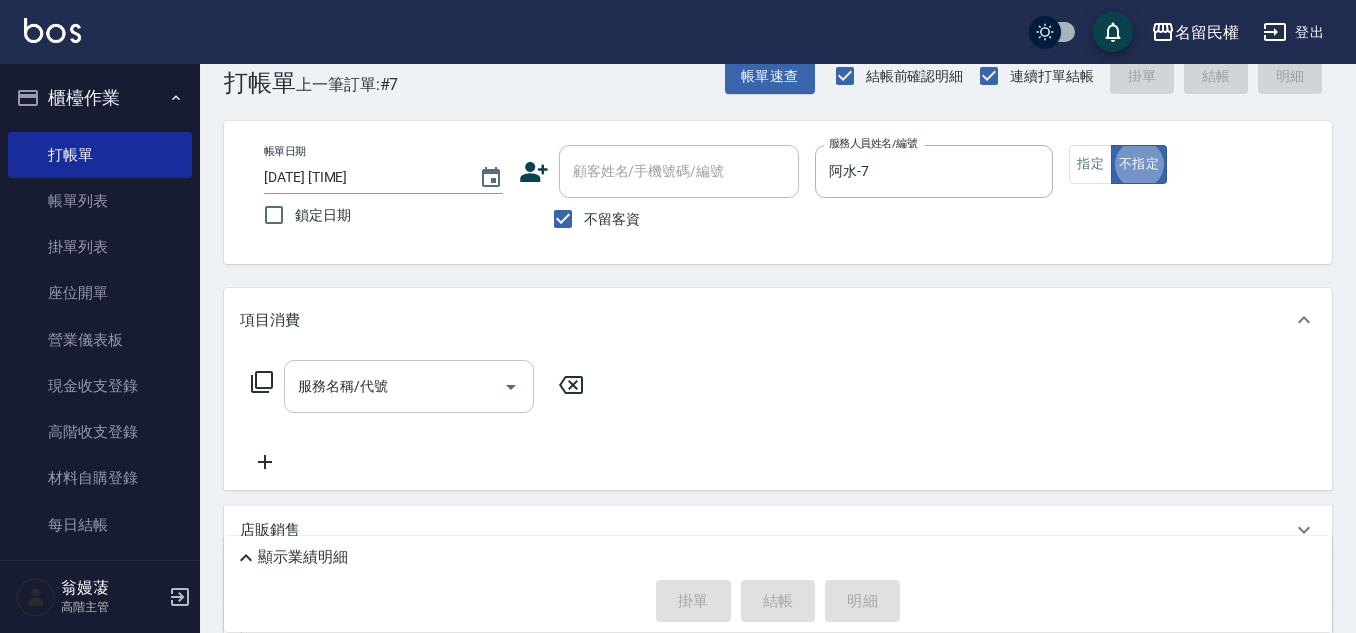 click on "服務名稱/代號" at bounding box center [394, 386] 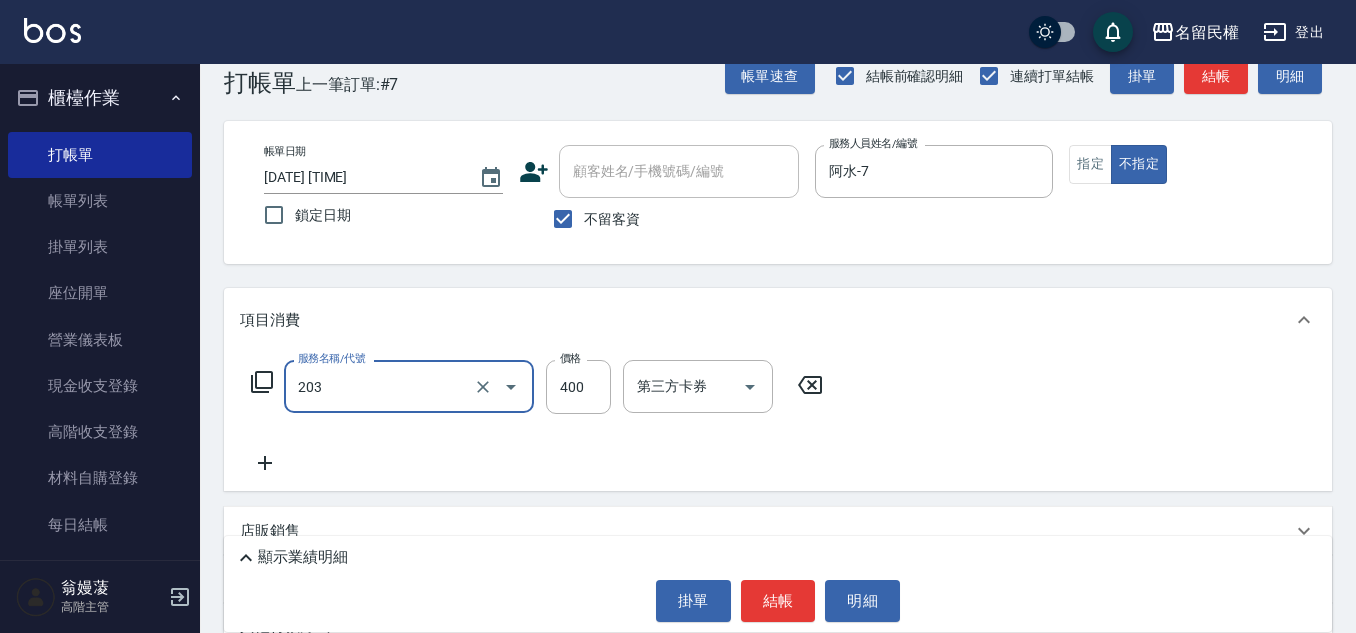 type on "指定單剪(203)" 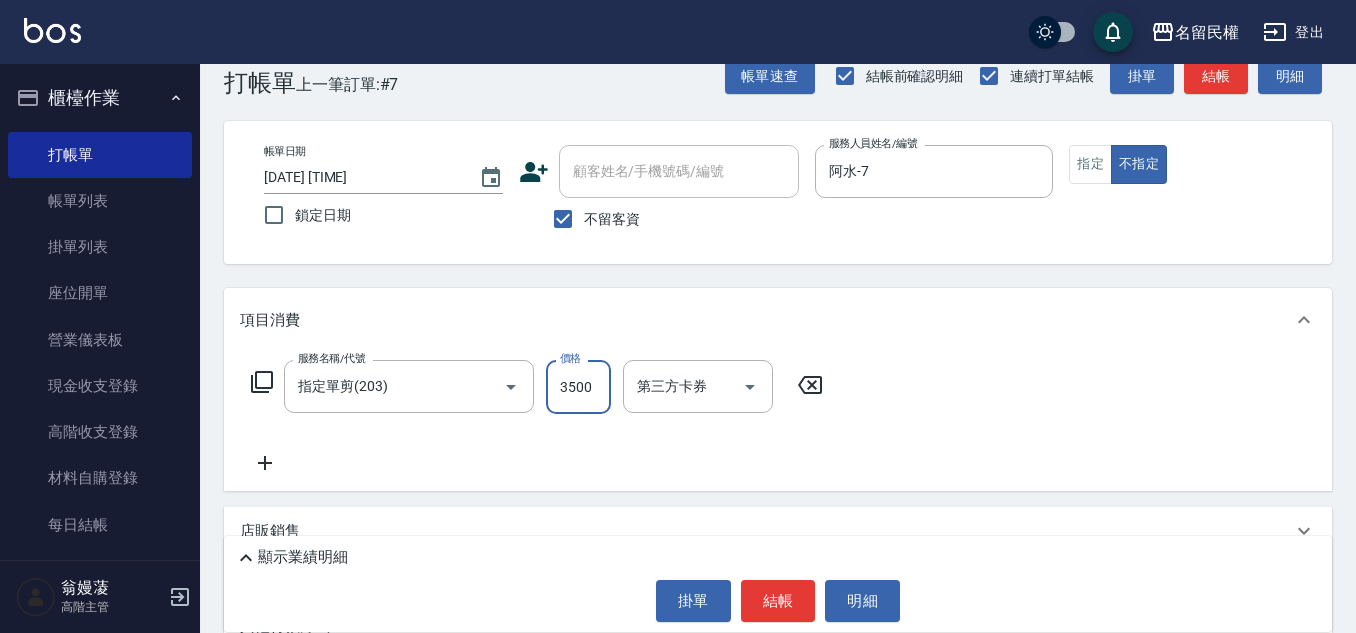 click on "3500" at bounding box center (578, 387) 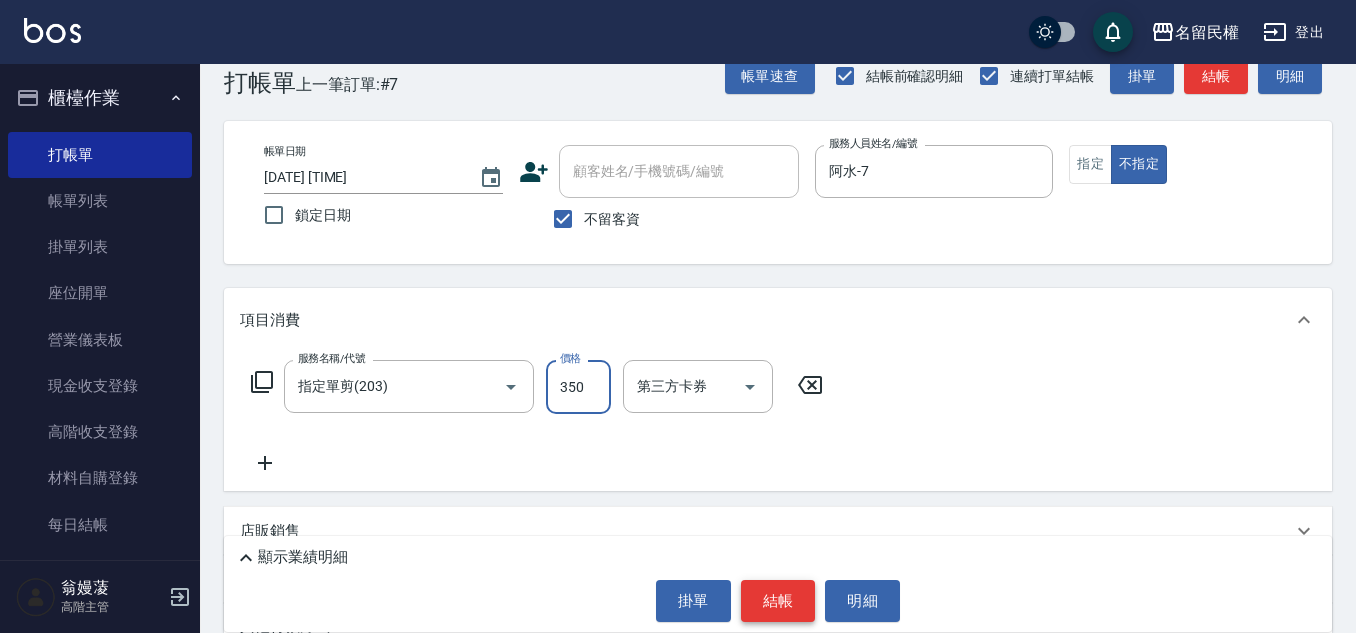 type on "350" 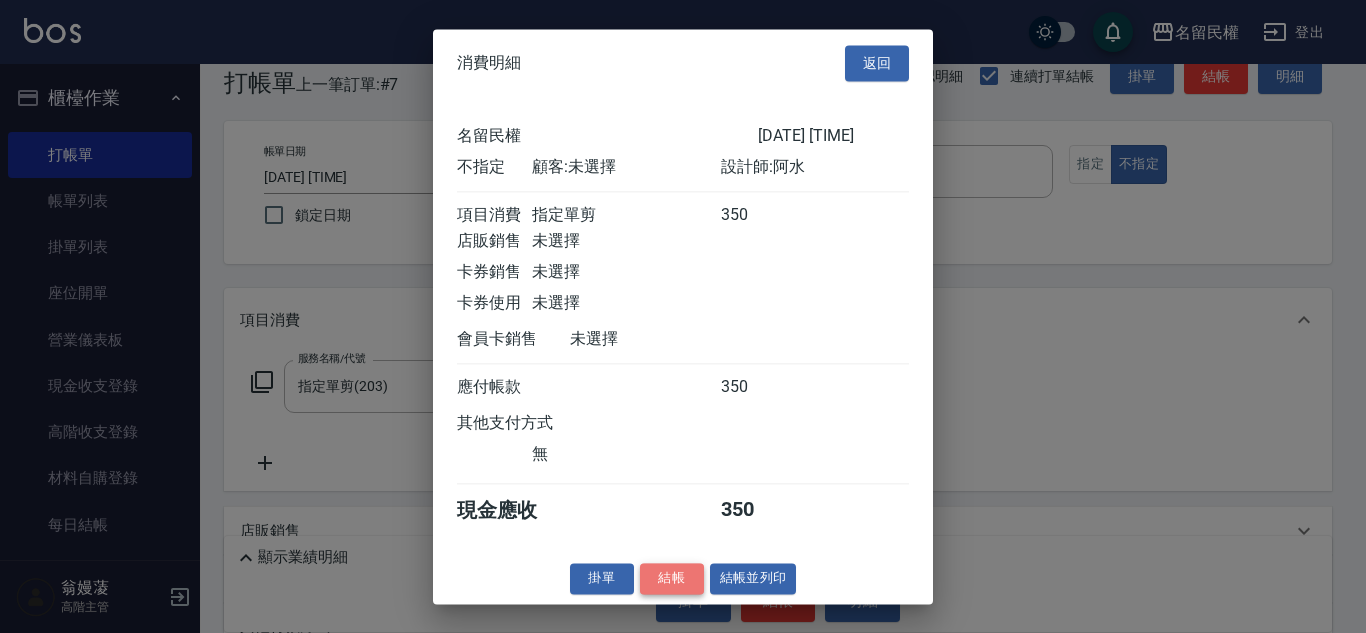 click on "結帳" at bounding box center [672, 578] 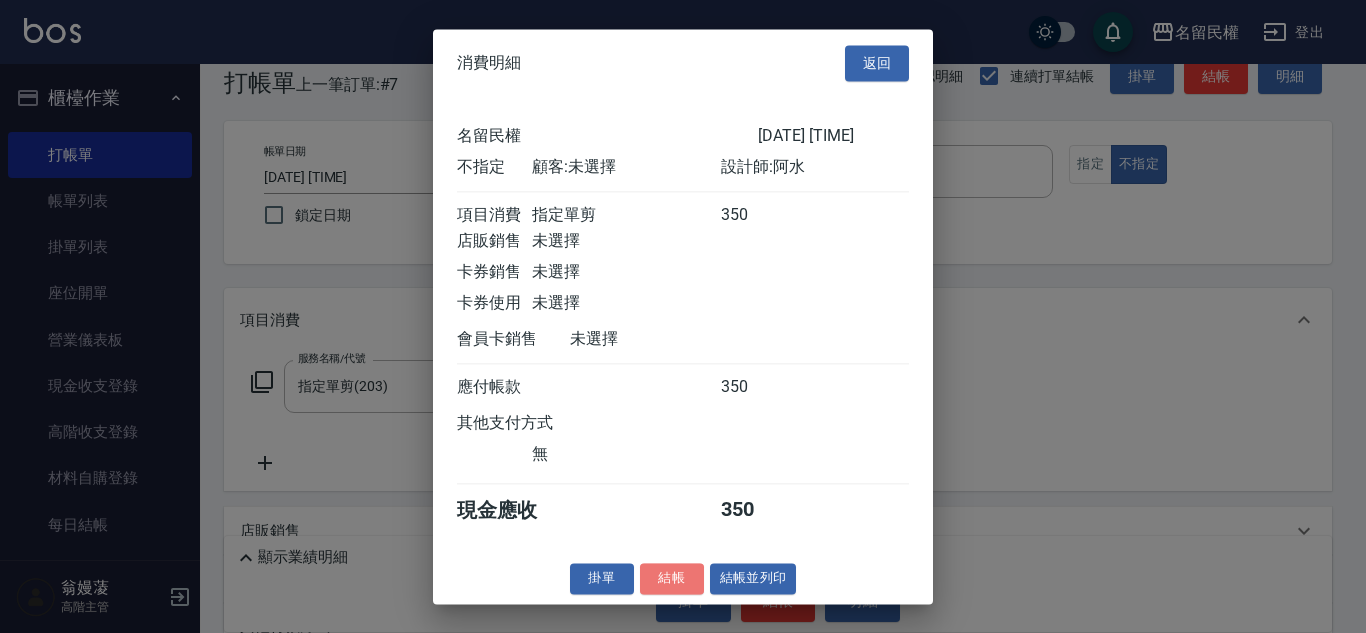 type on "[DATE] [TIME]" 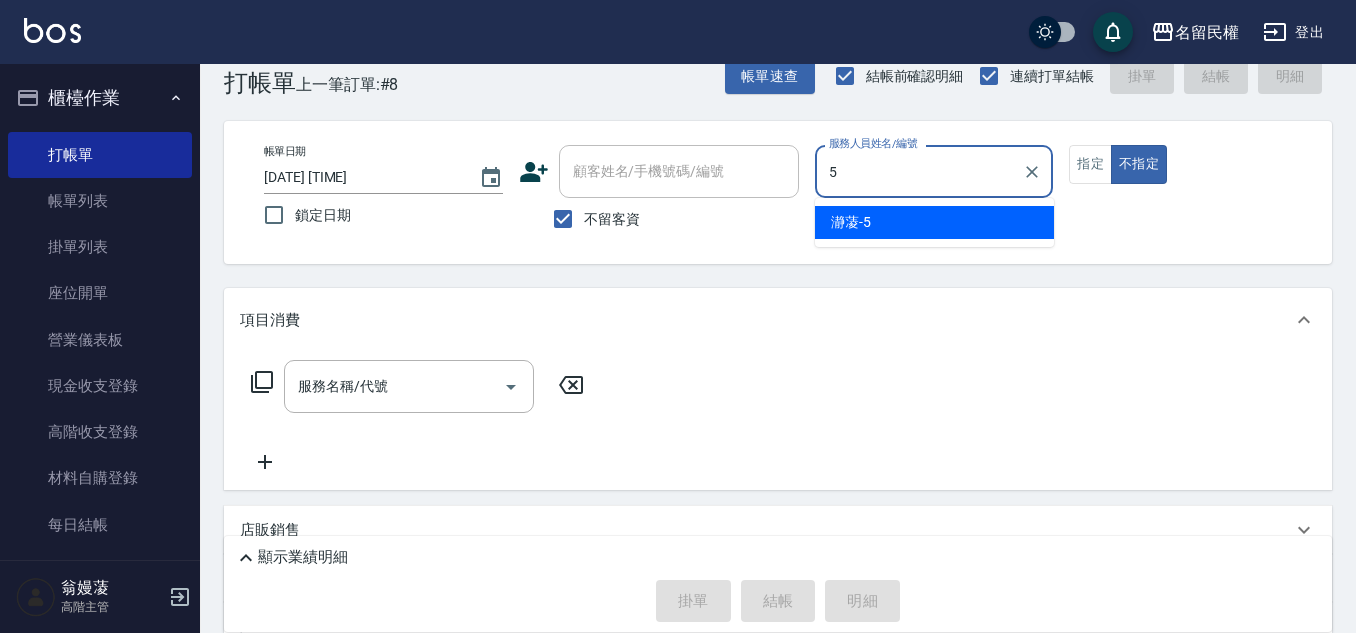 type on "瀞蓤-5" 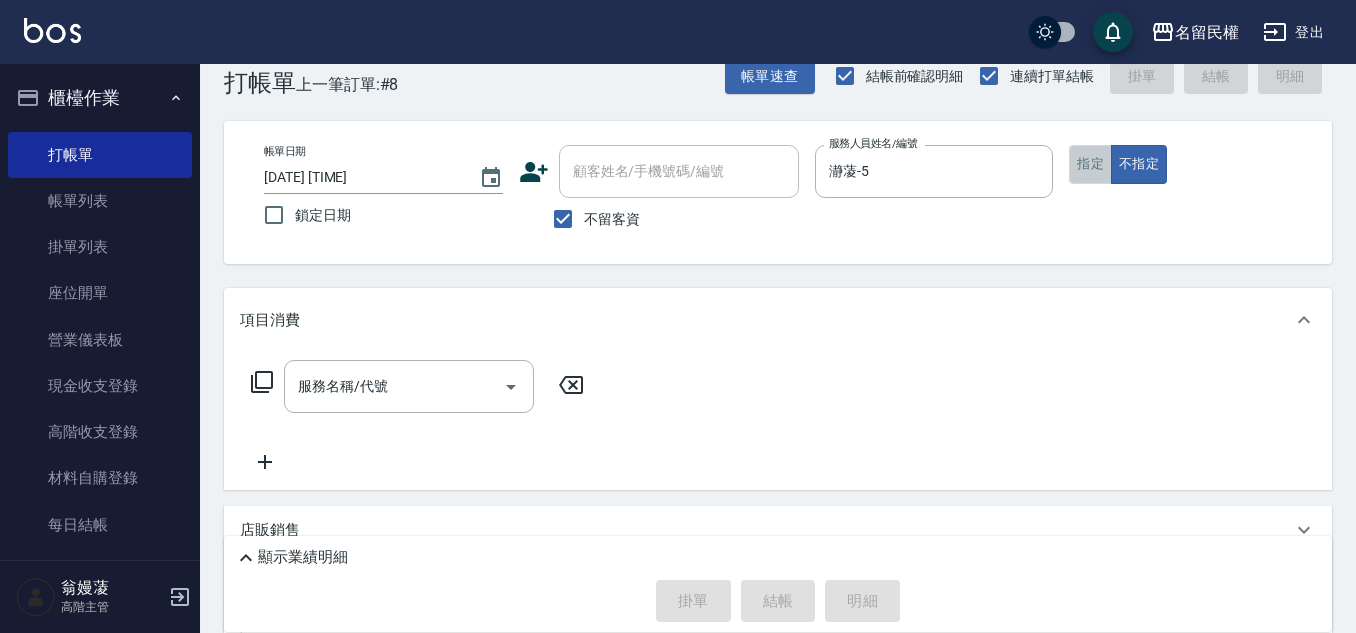 drag, startPoint x: 1099, startPoint y: 174, endPoint x: 392, endPoint y: 286, distance: 715.81635 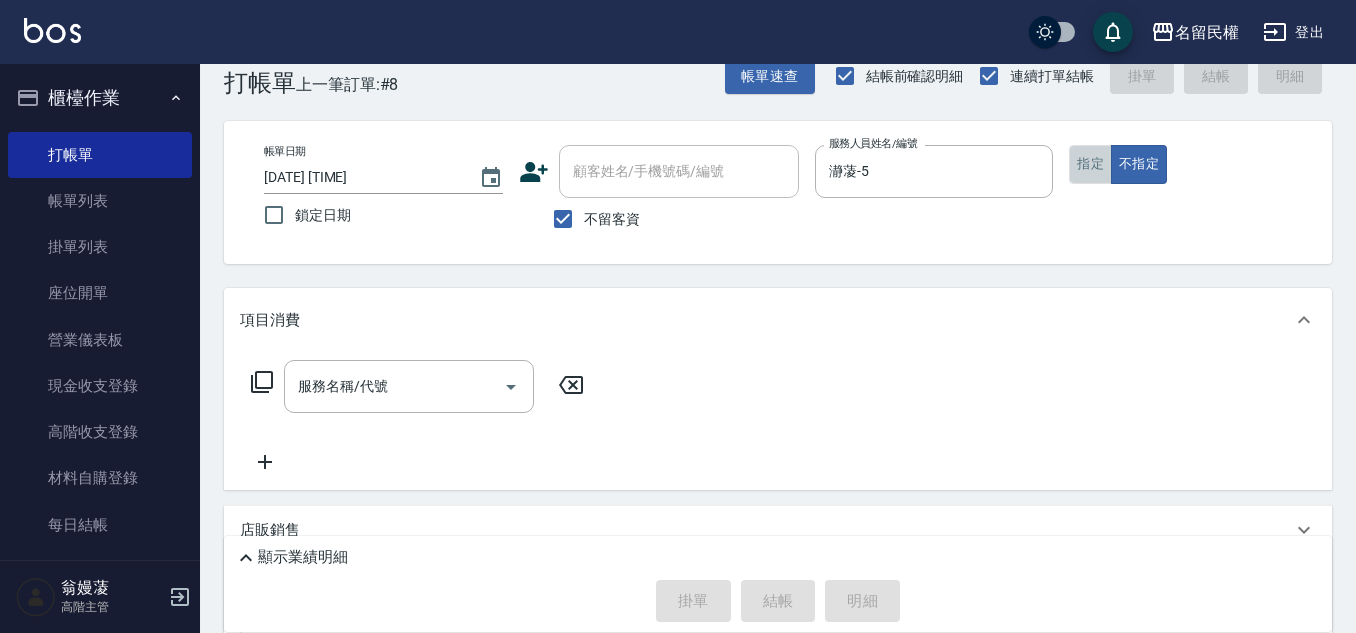 click on "指定" at bounding box center [1090, 164] 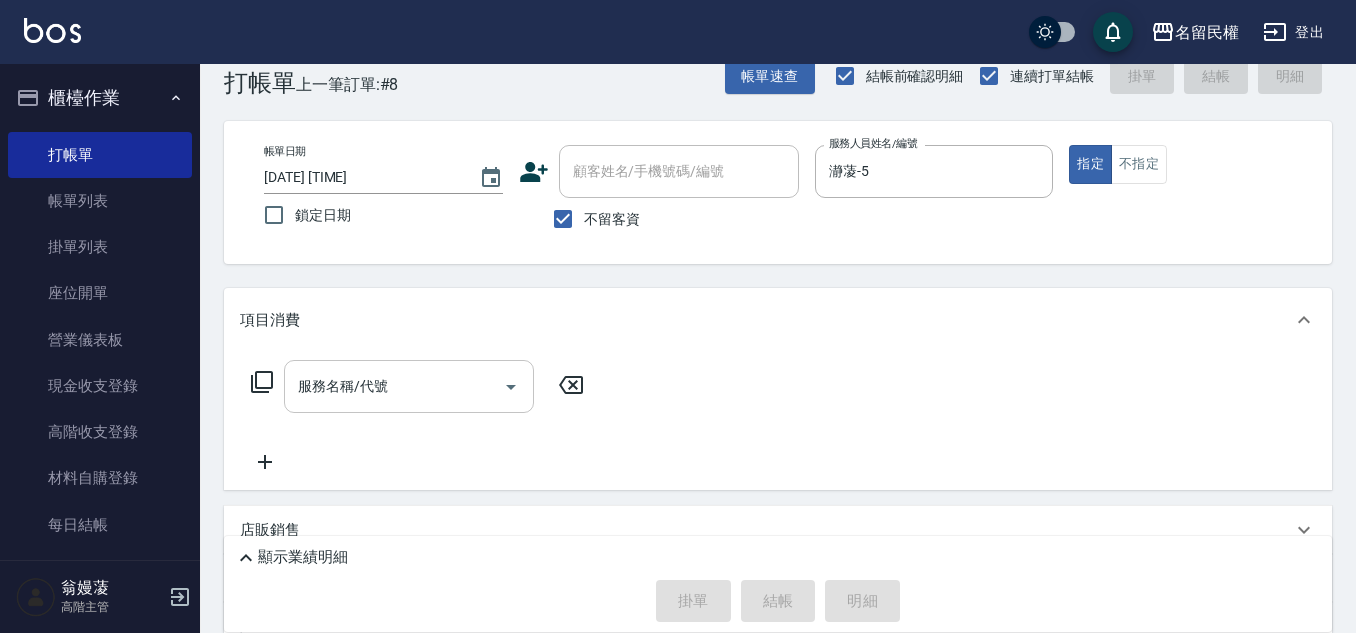 click on "服務名稱/代號 服務名稱/代號" at bounding box center [409, 386] 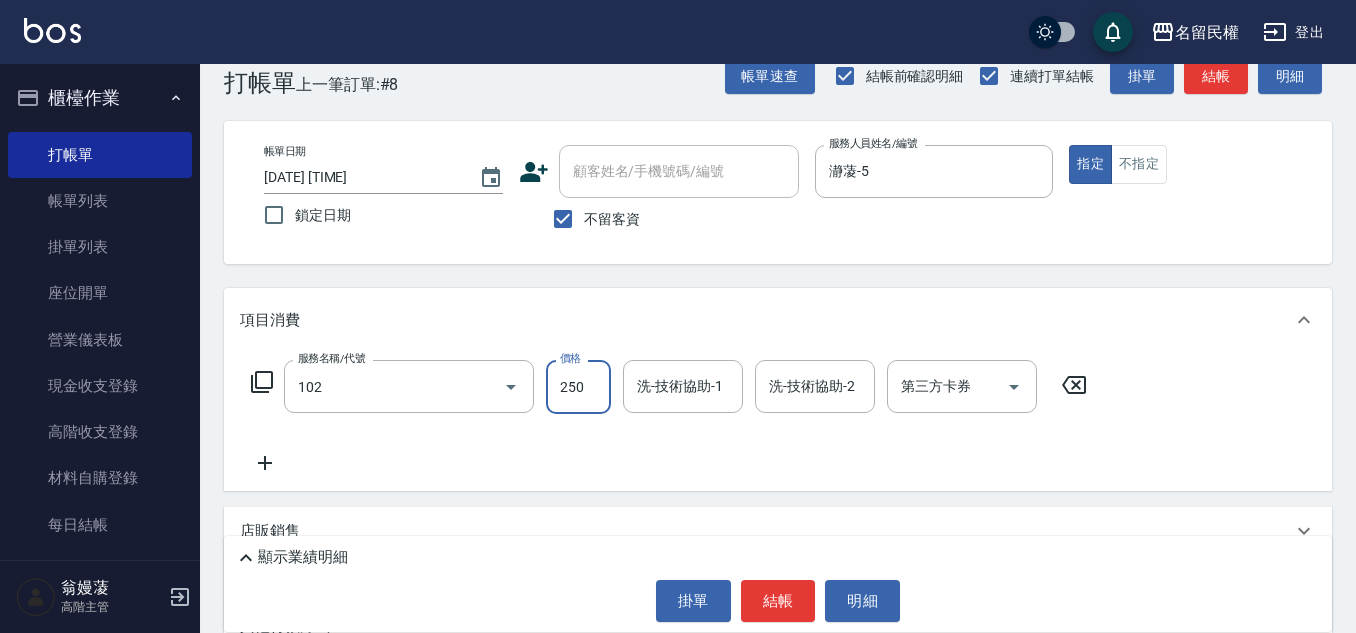 type on "指定洗髮(102)" 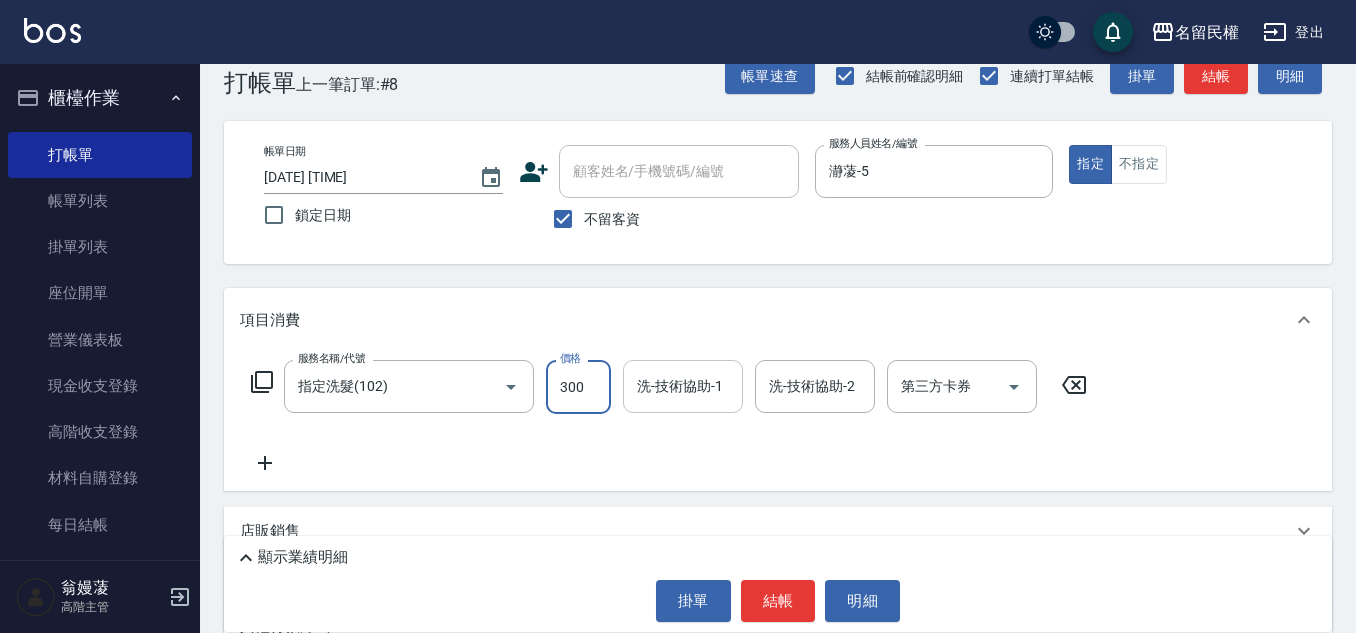type on "300" 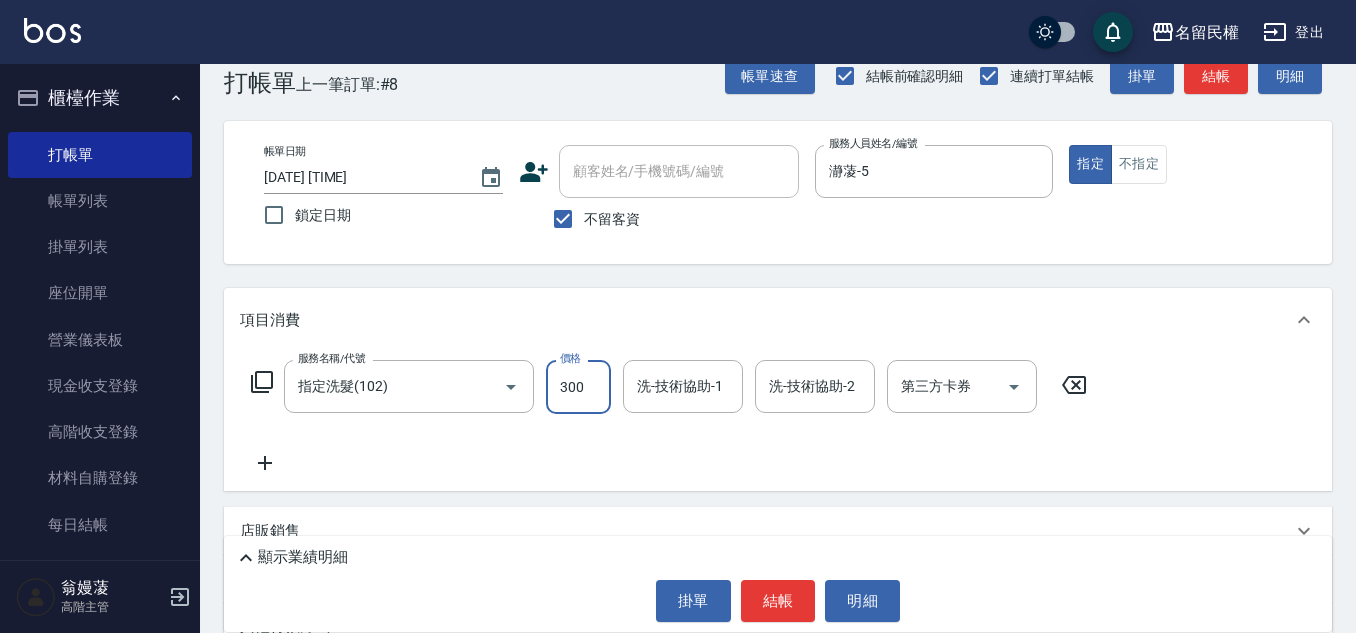 click on "洗-技術協助-1" at bounding box center [683, 386] 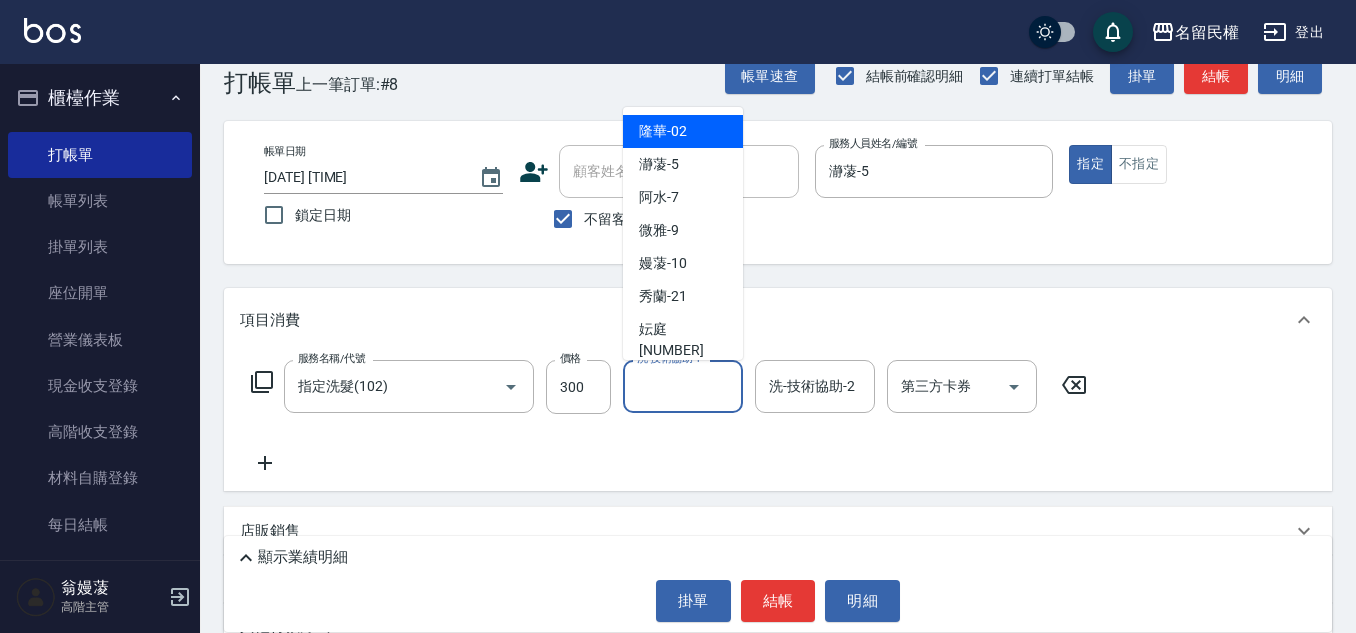 type on "7" 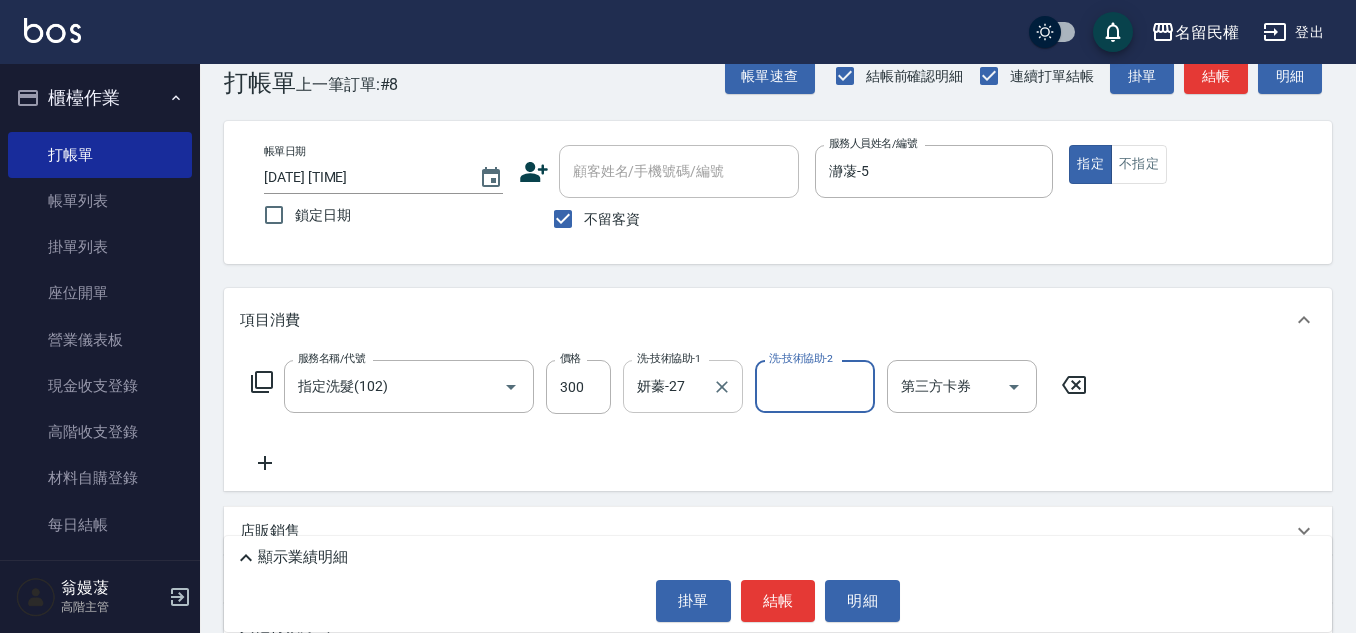 scroll, scrollTop: 140, scrollLeft: 0, axis: vertical 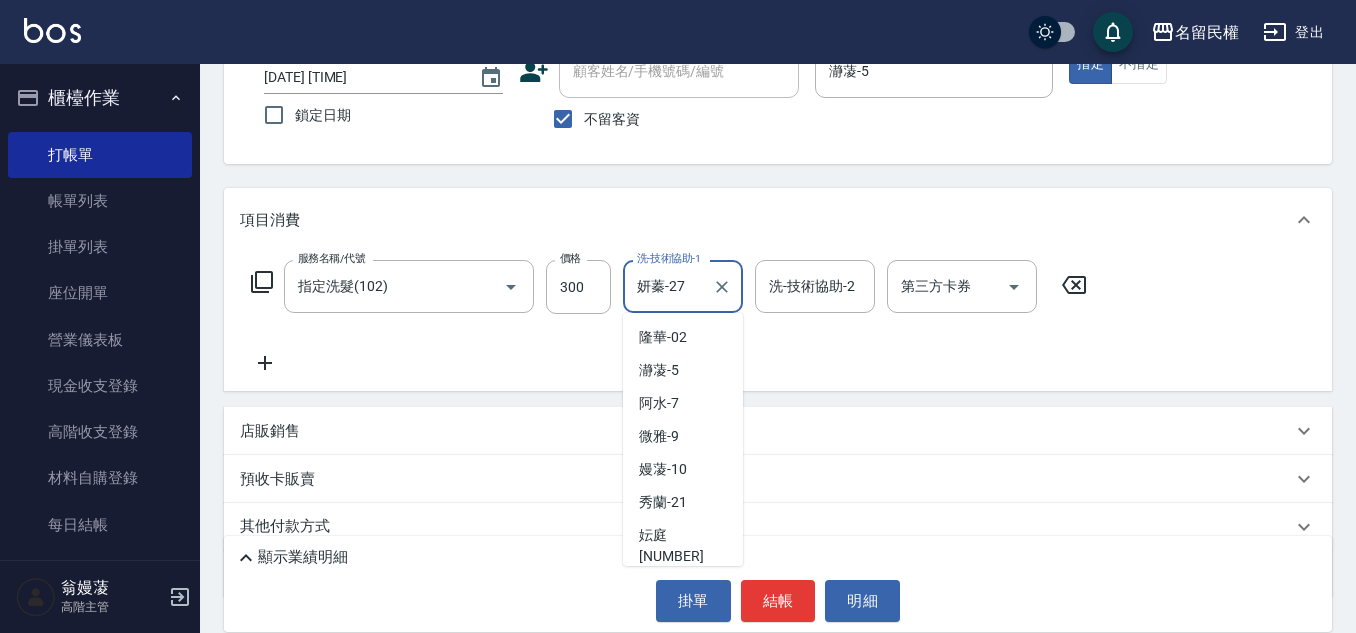 click on "妍蓁-27" at bounding box center (668, 286) 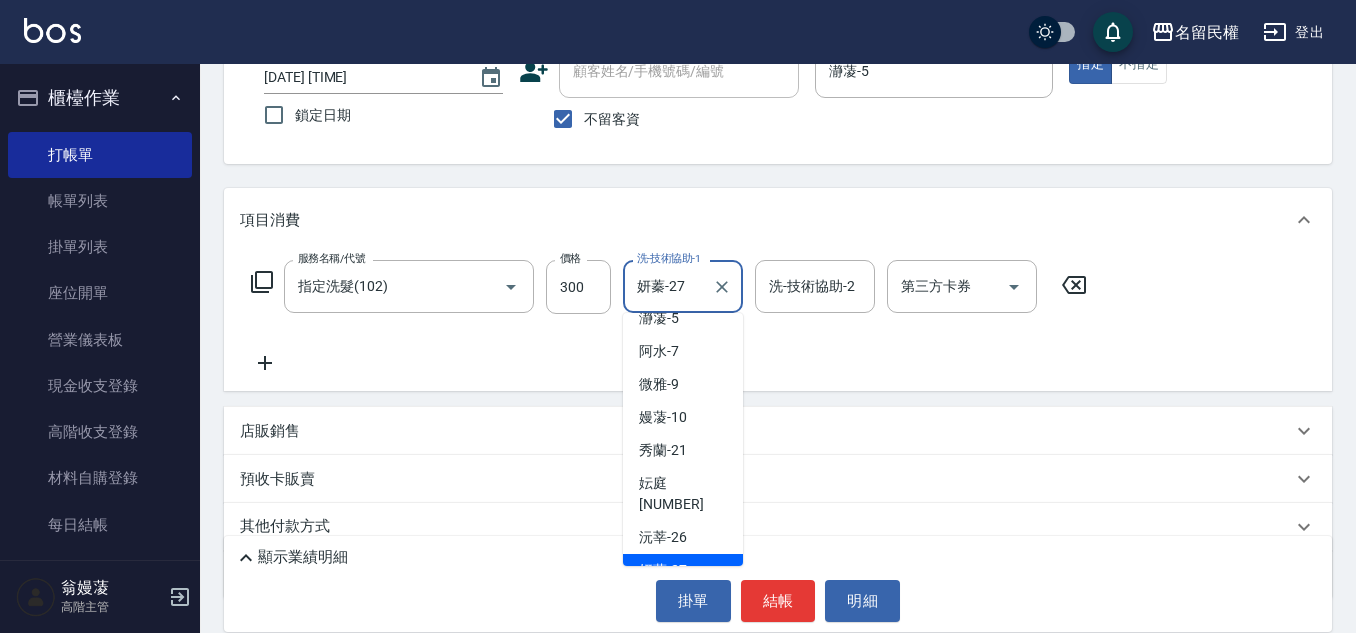 click on "妍蓁-27" at bounding box center (668, 286) 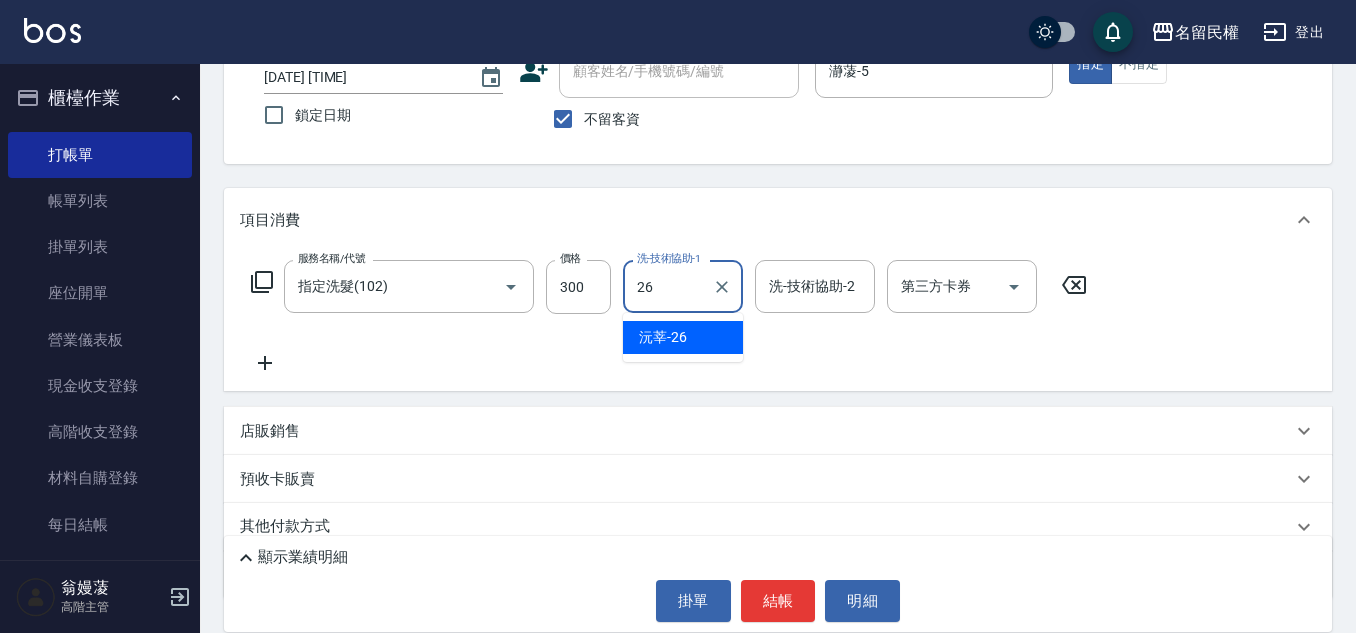 type on "沅莘-26" 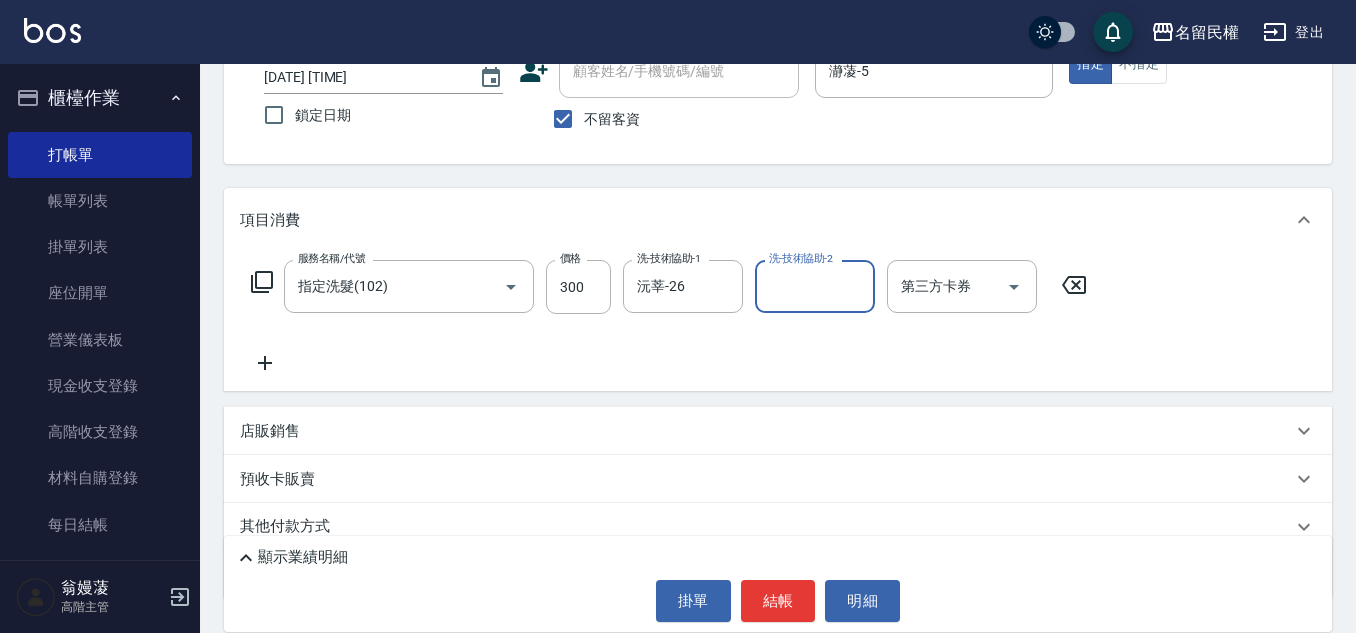 click 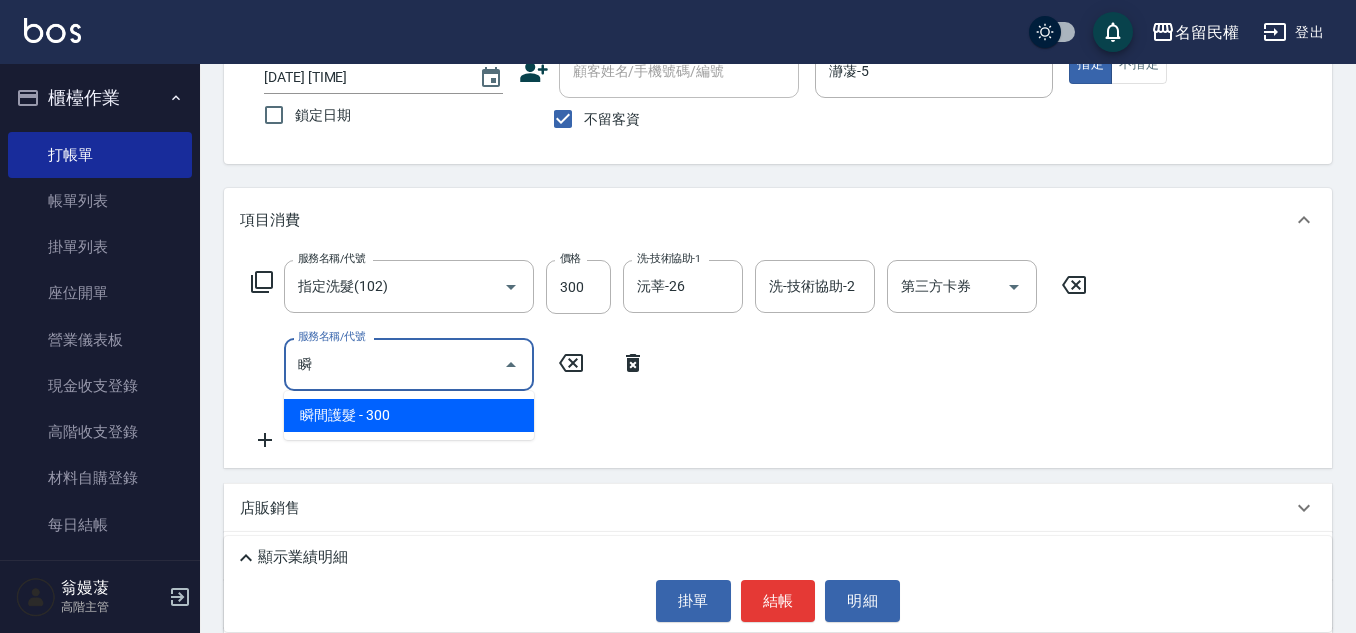 click on "瞬間護髮 - 300" at bounding box center (409, 415) 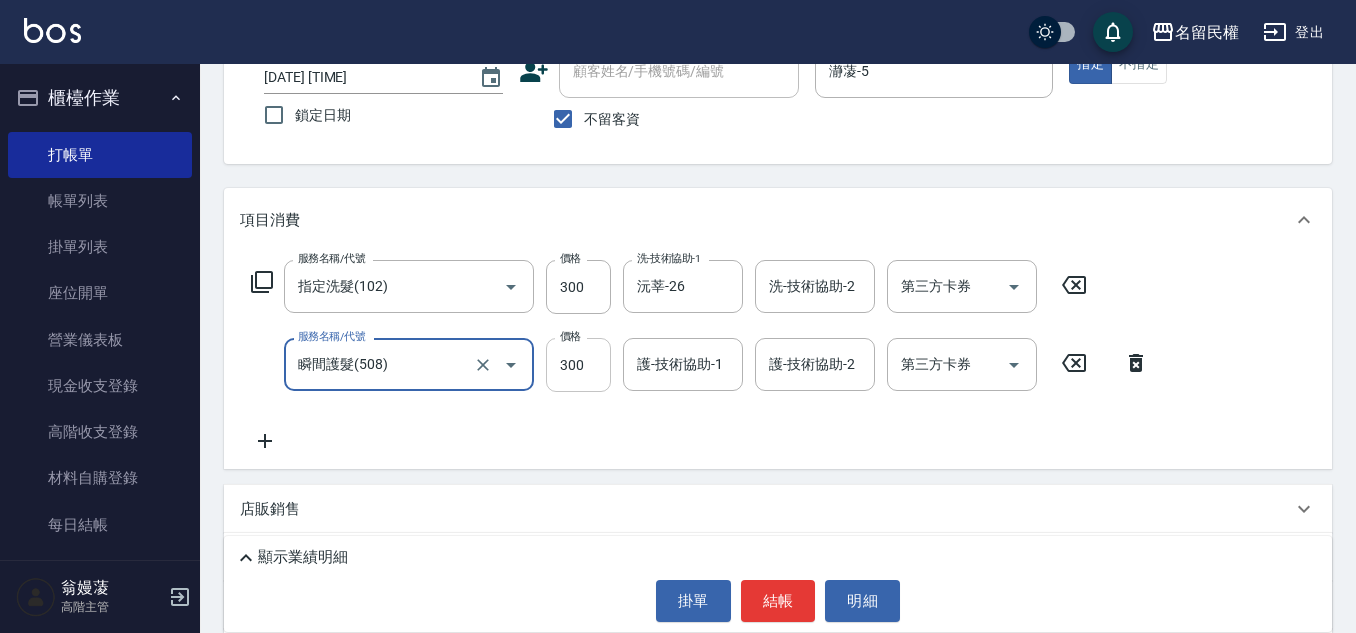 type on "瞬間護髮(508)" 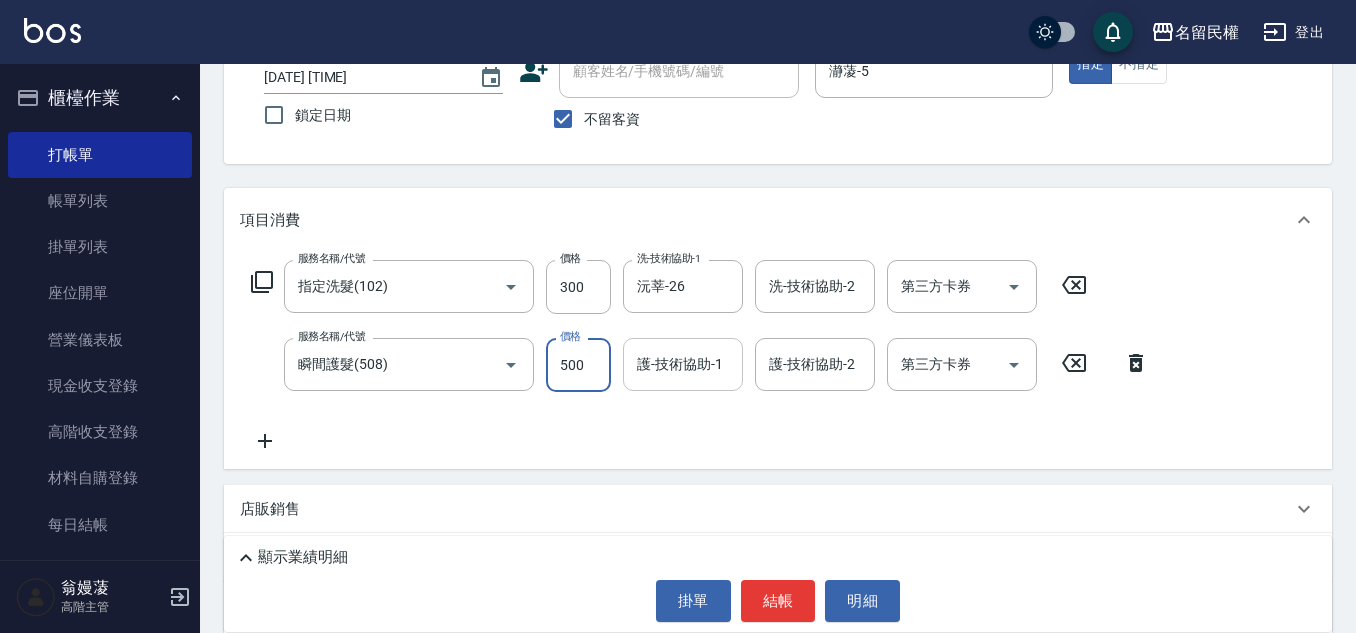 type on "500" 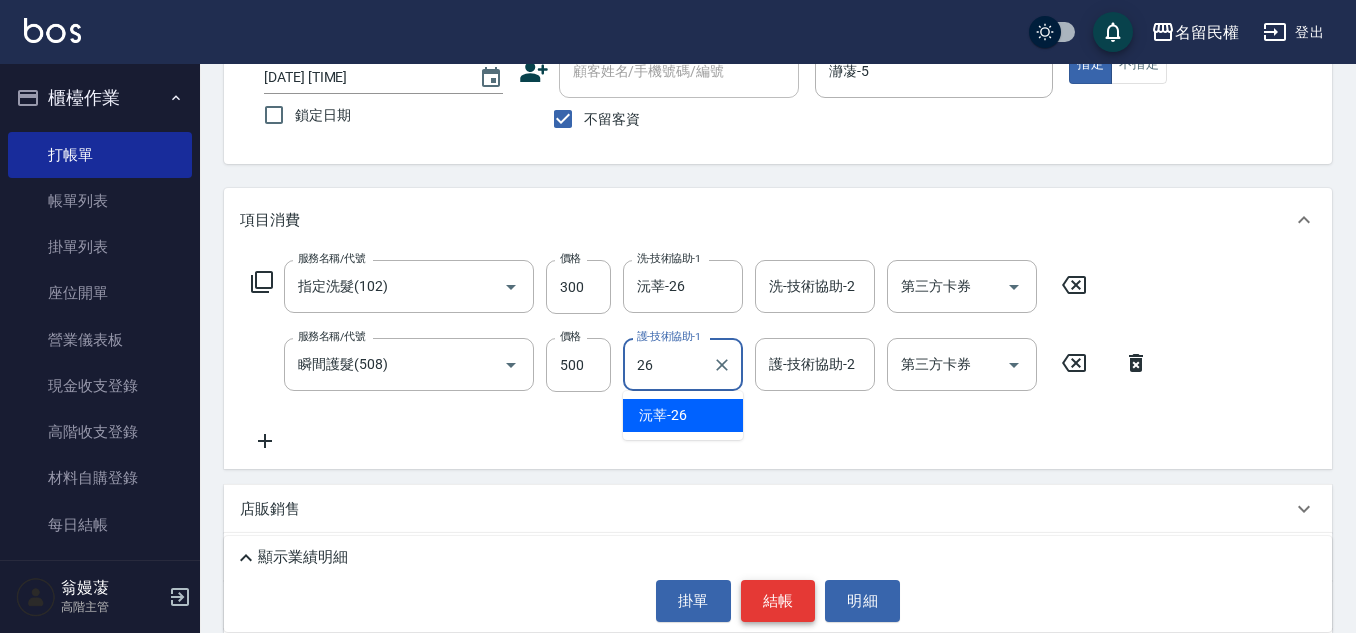 type on "沅莘-26" 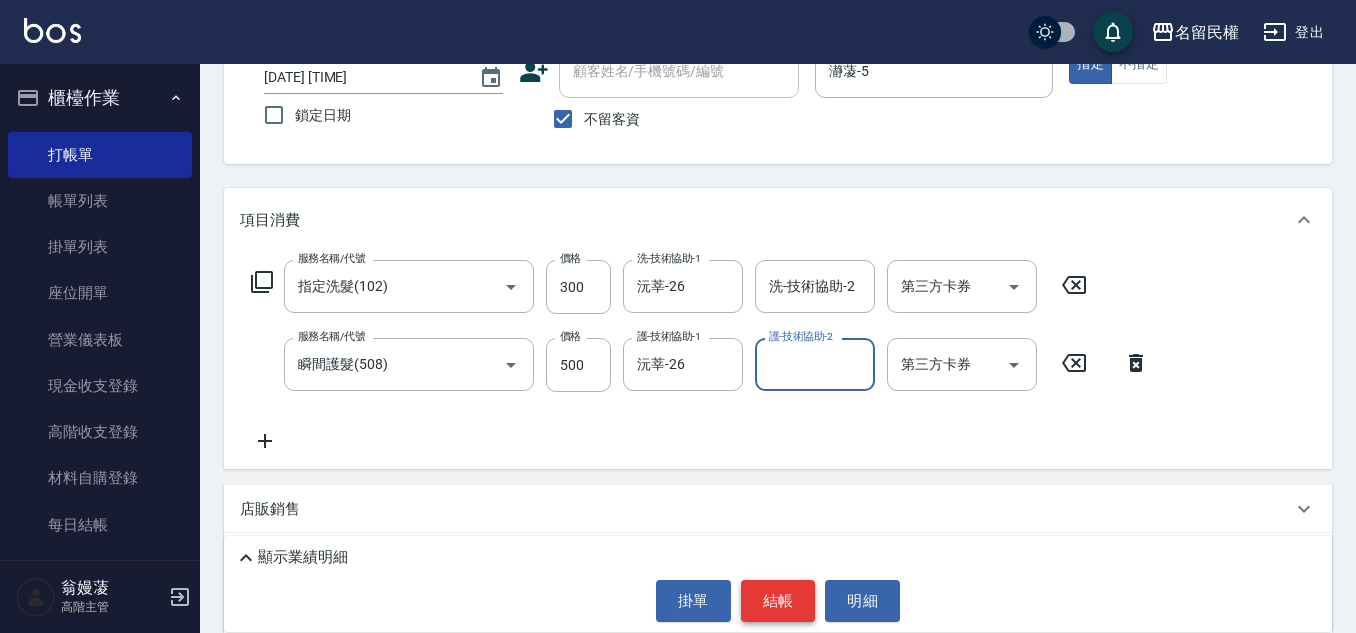 click on "結帳" at bounding box center [778, 601] 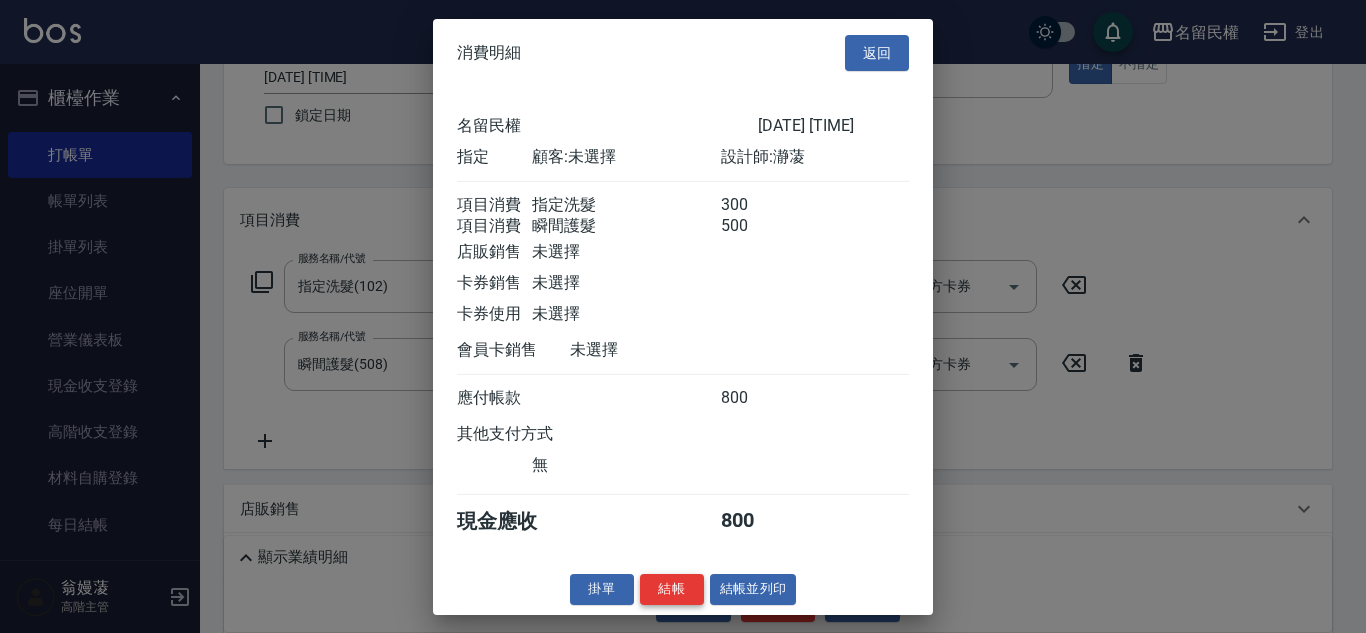 click on "結帳" at bounding box center [672, 589] 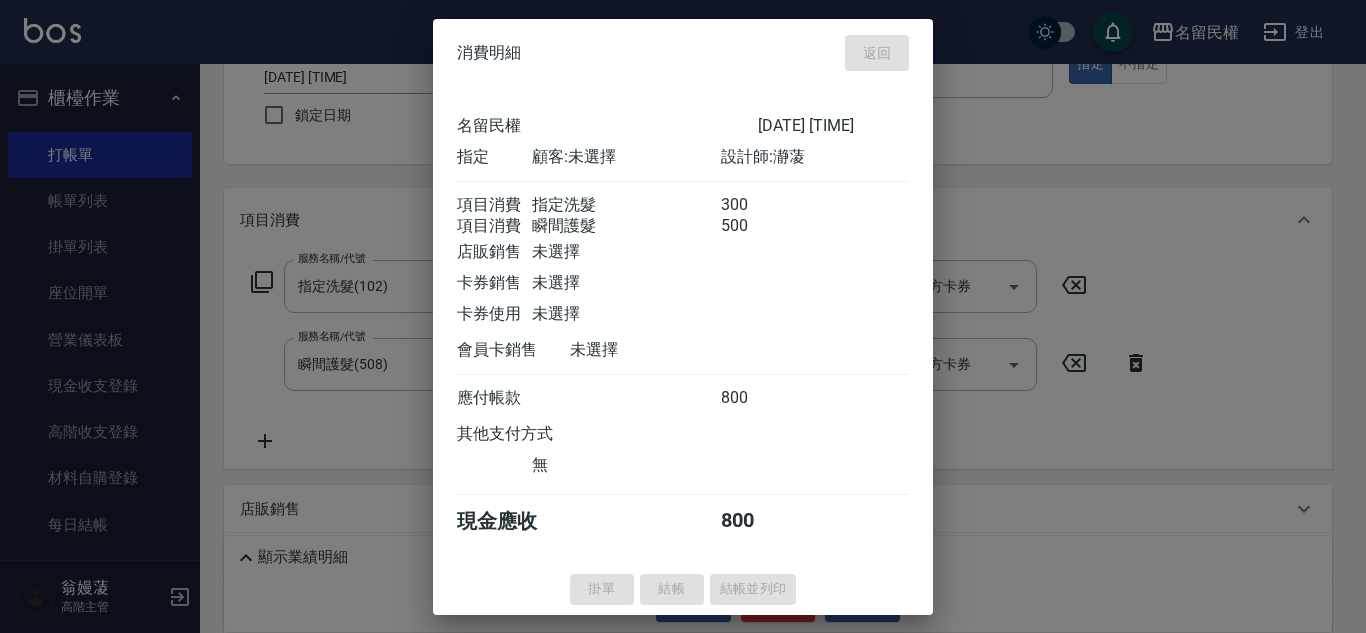 type on "[DATE] [TIME]" 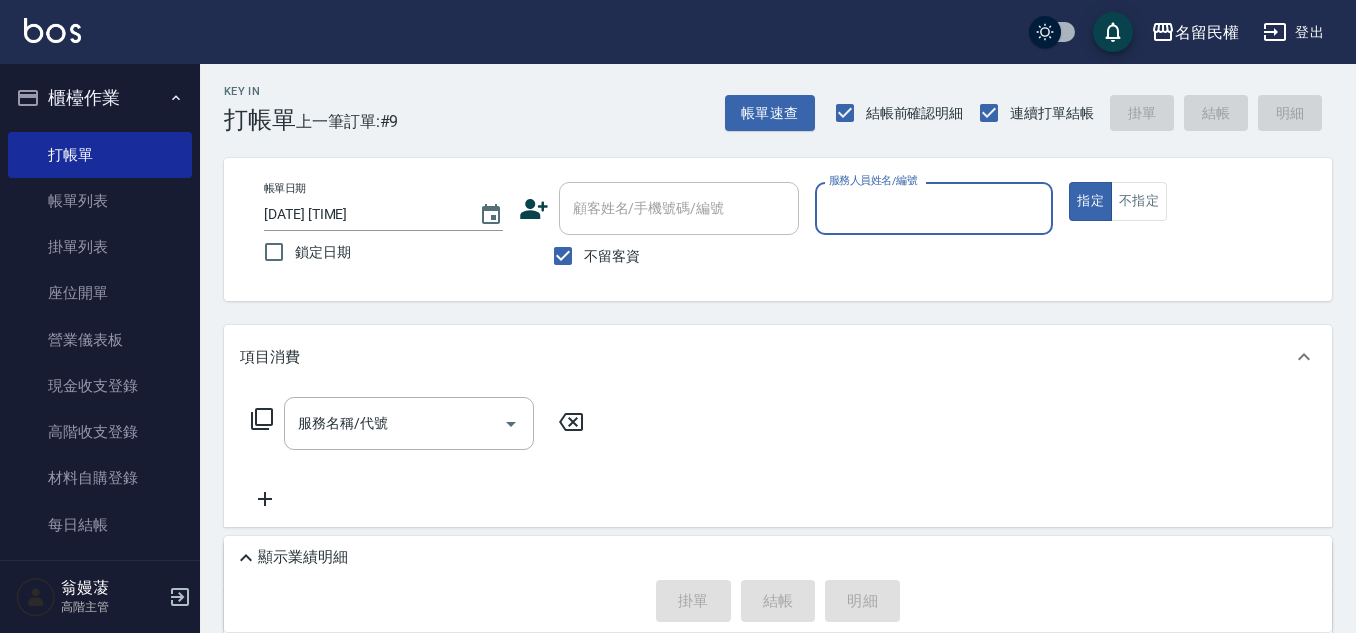 scroll, scrollTop: 0, scrollLeft: 0, axis: both 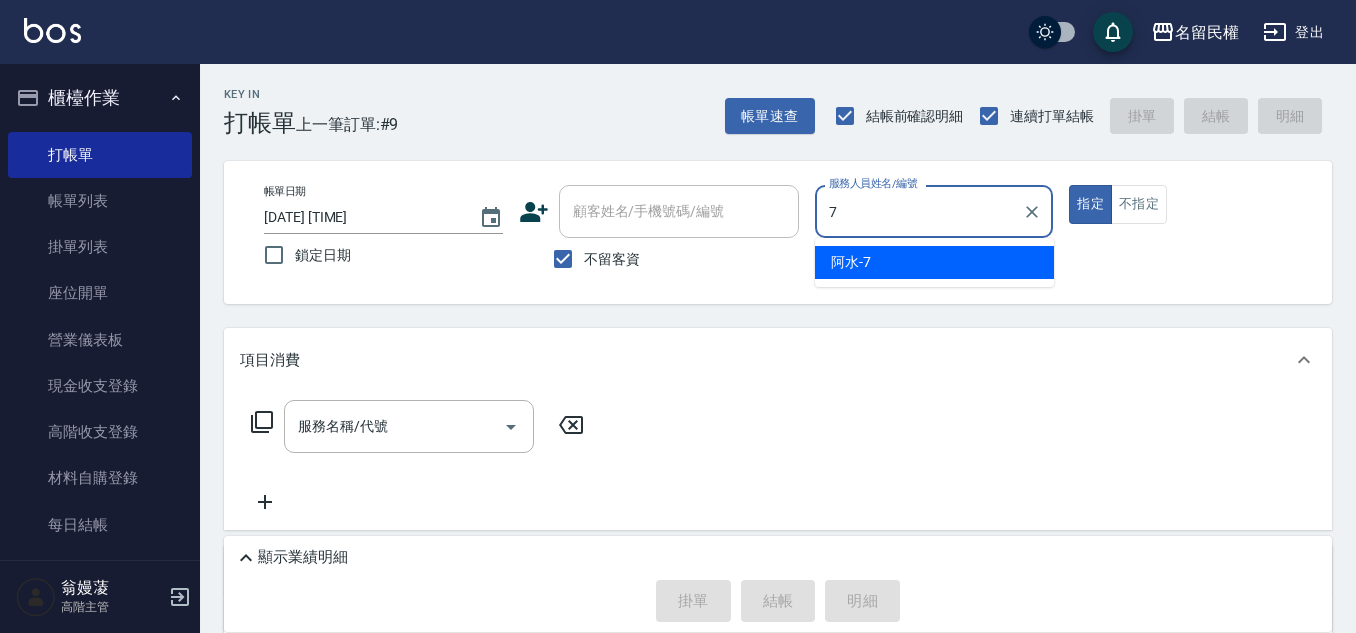 type on "阿水-7" 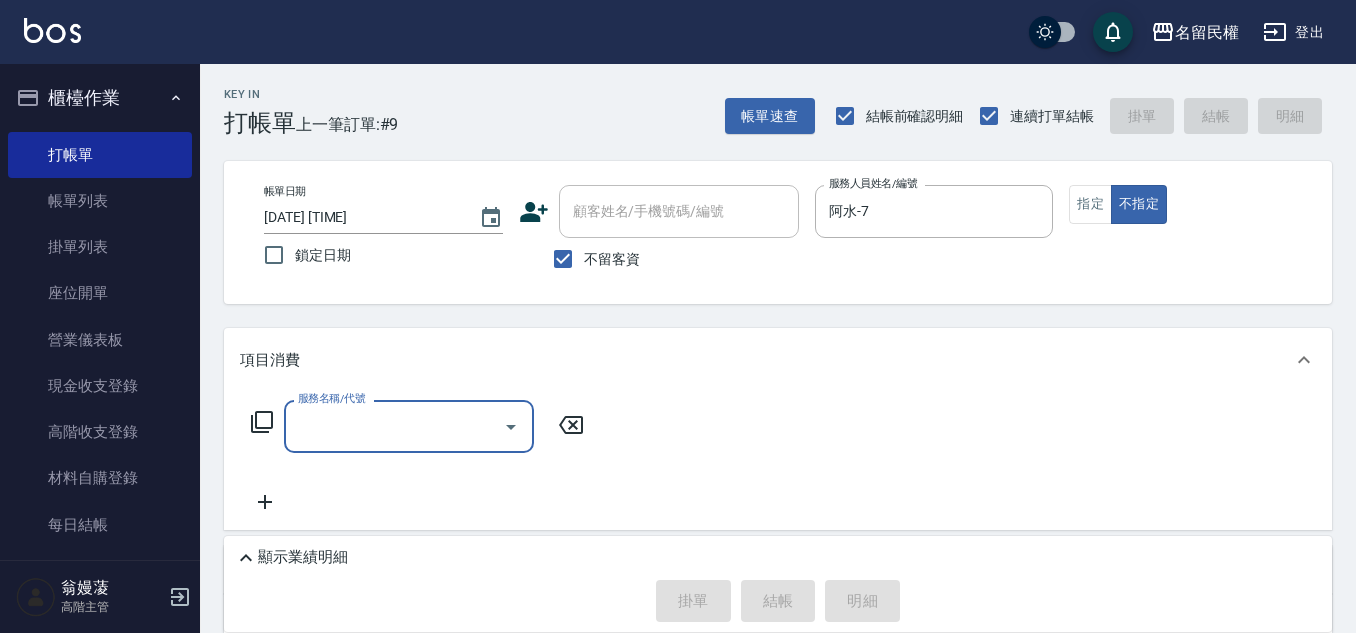 type on "0" 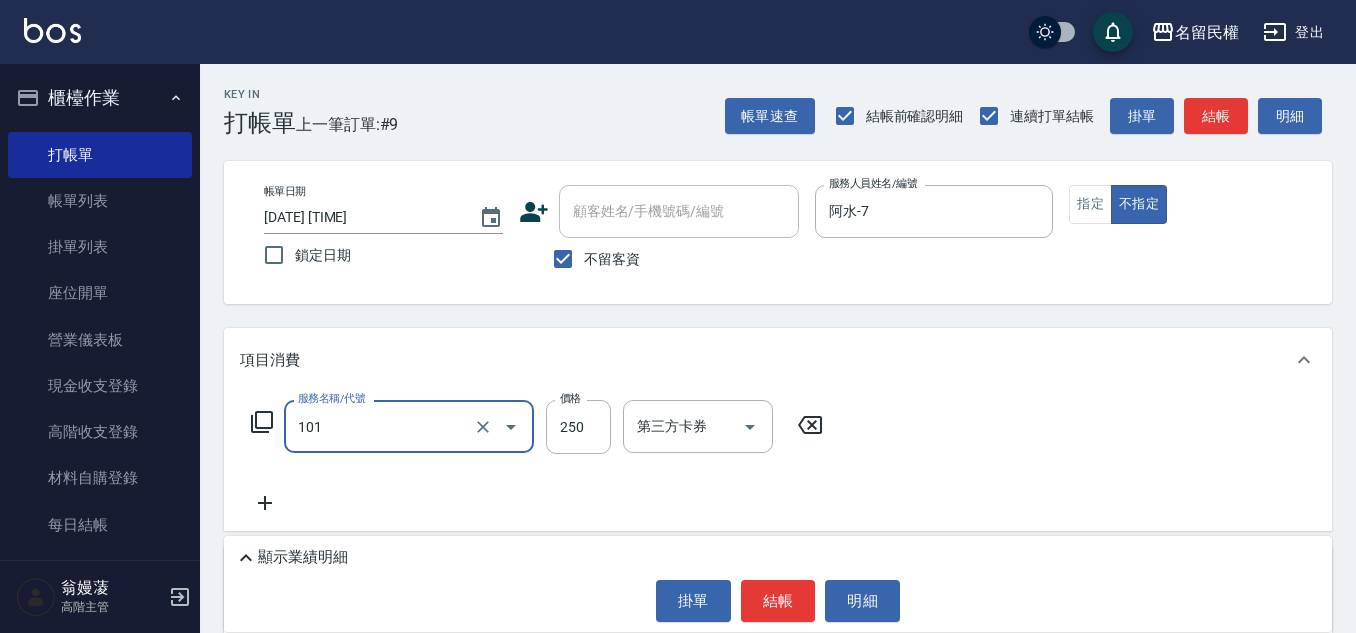 type on "不指定洗髮(101)" 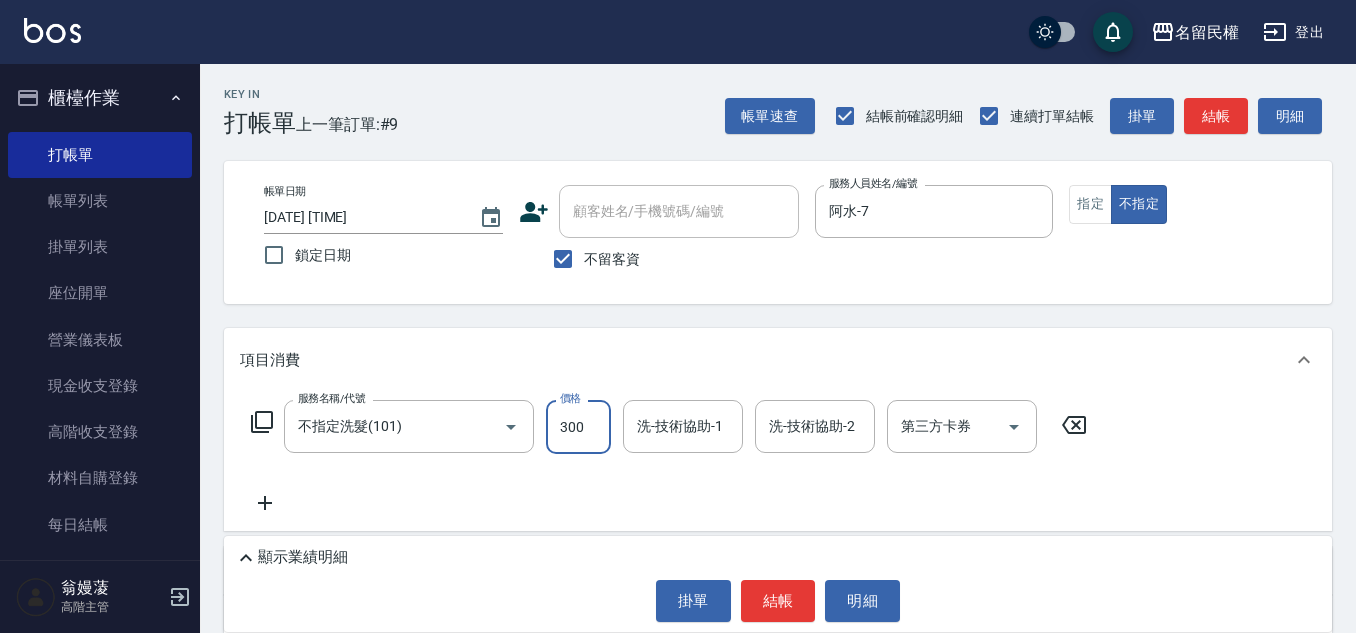 type on "300" 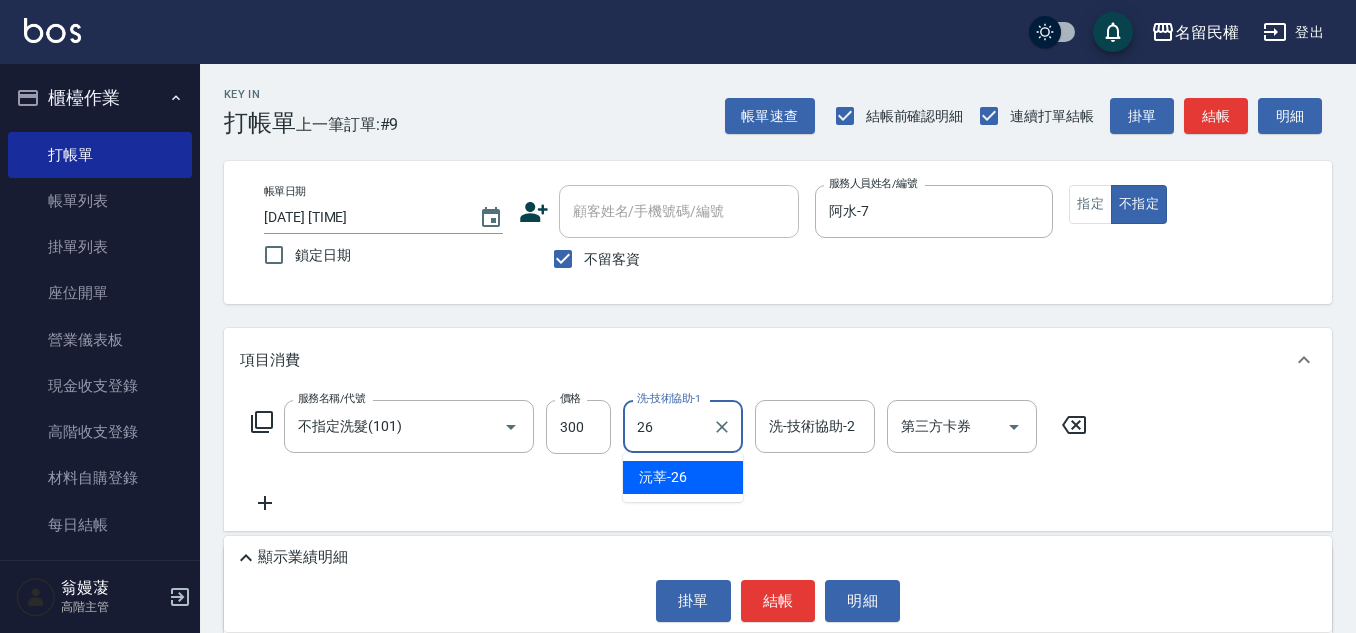 type on "沅莘-26" 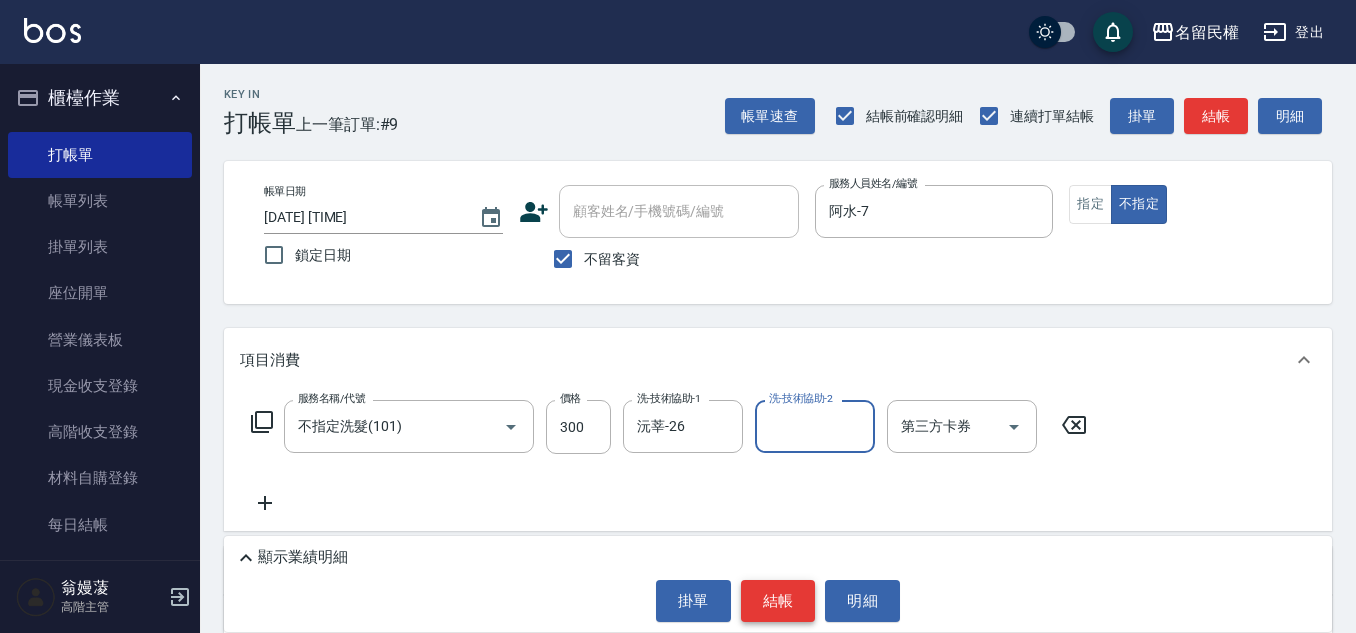 click on "結帳" at bounding box center [778, 601] 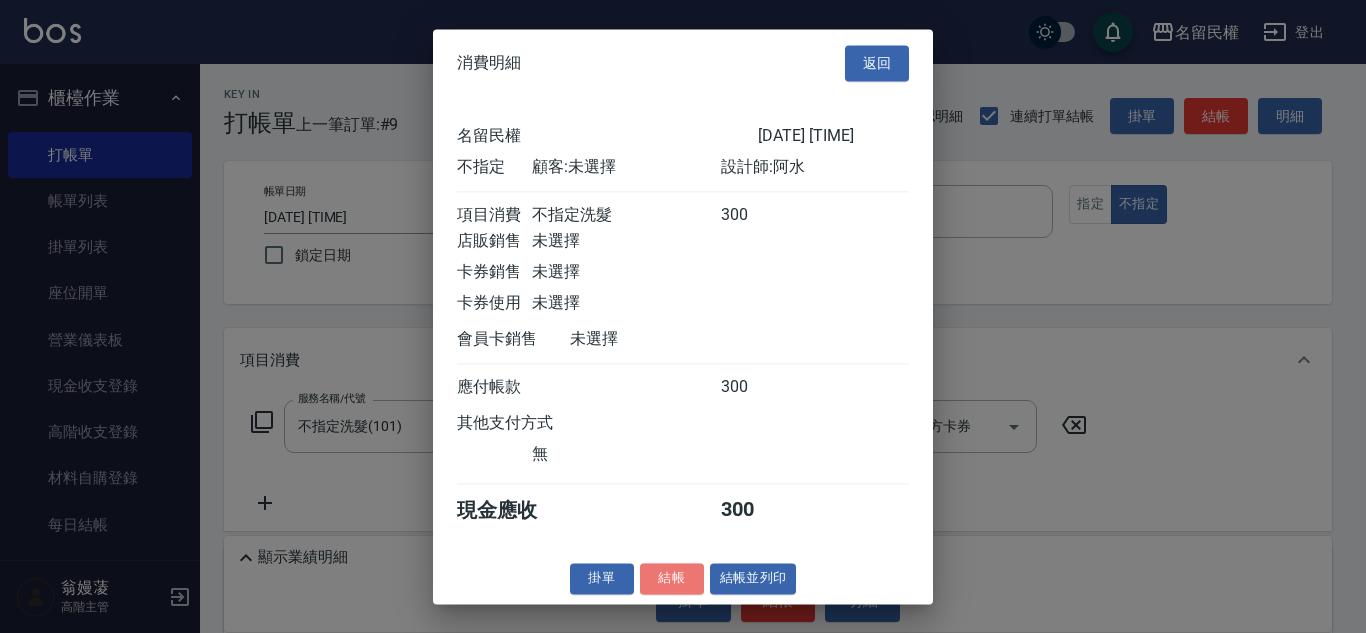 click on "結帳" at bounding box center (672, 578) 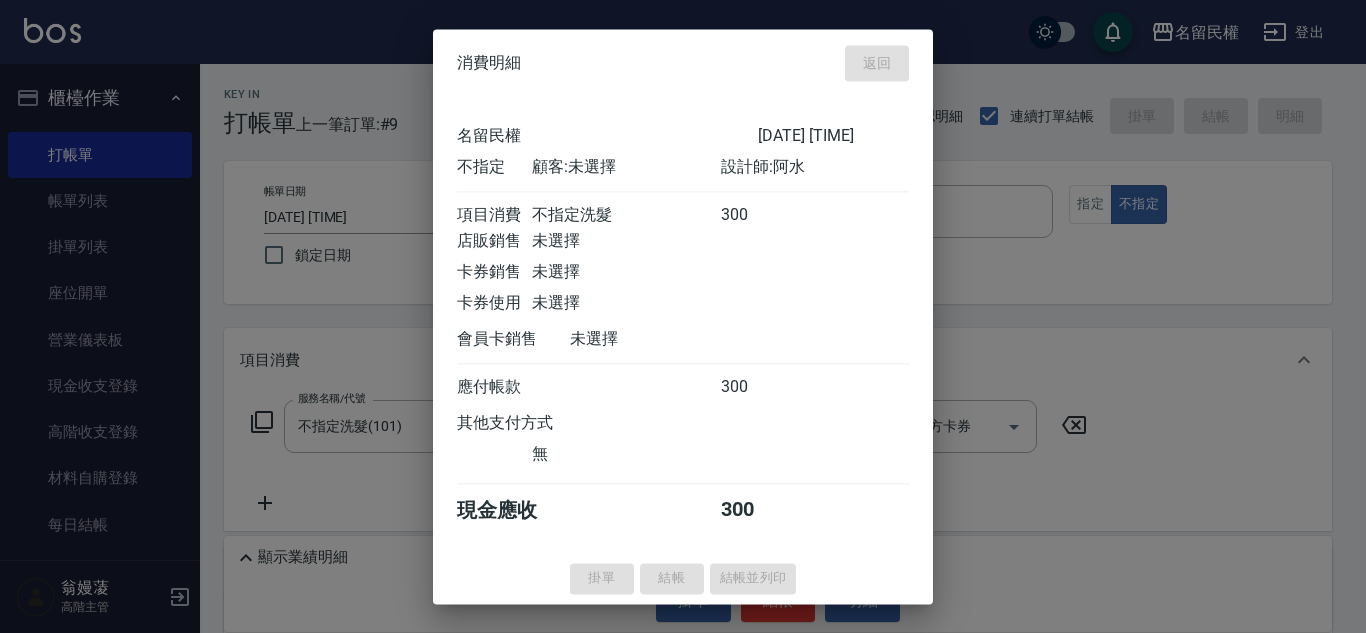 type on "[DATE] [TIME]" 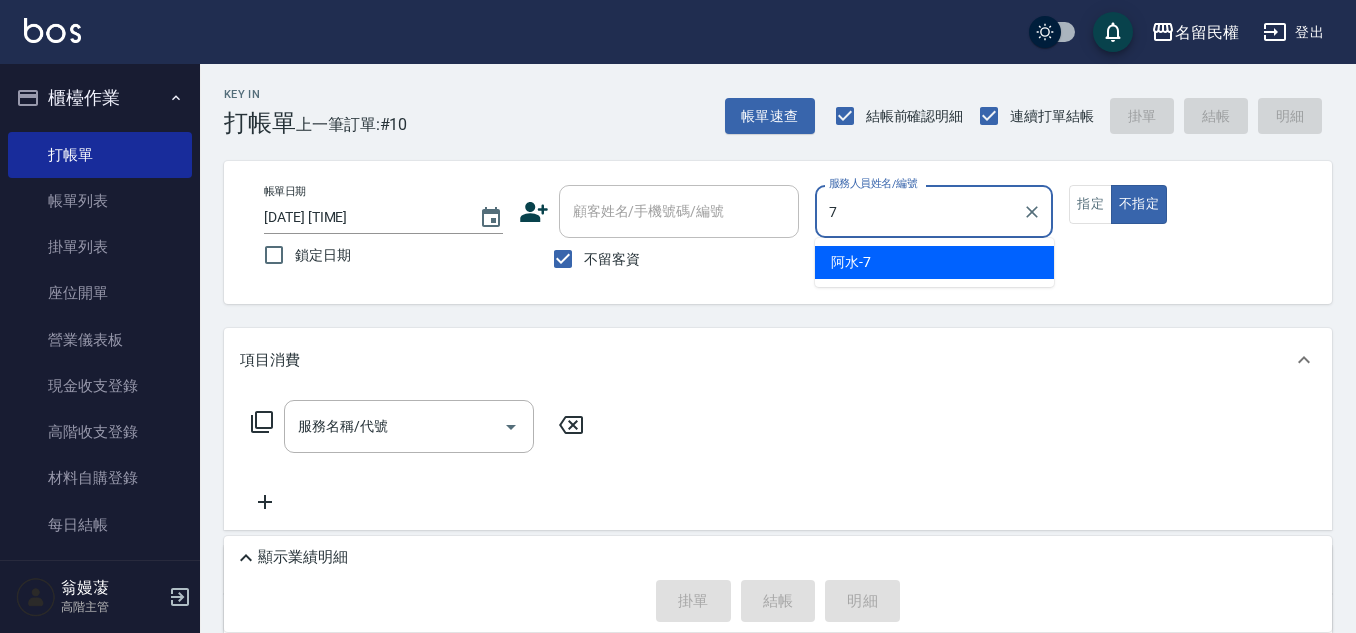 type on "阿水-7" 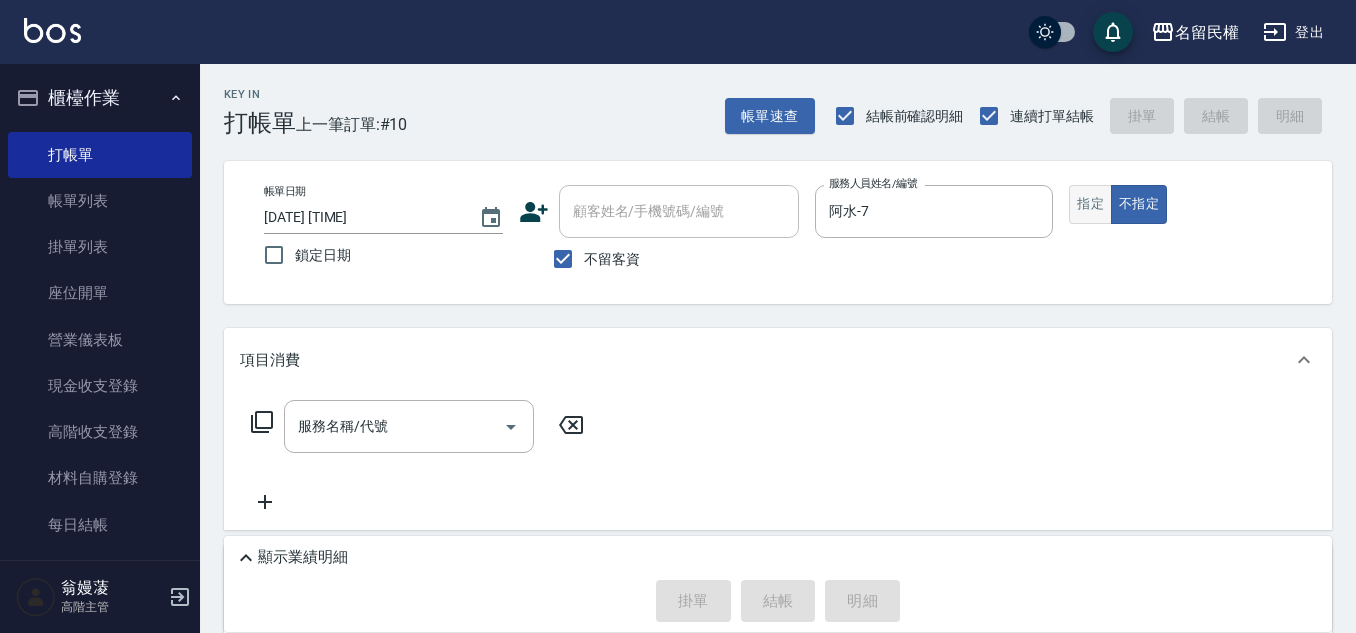 click on "指定" at bounding box center (1090, 204) 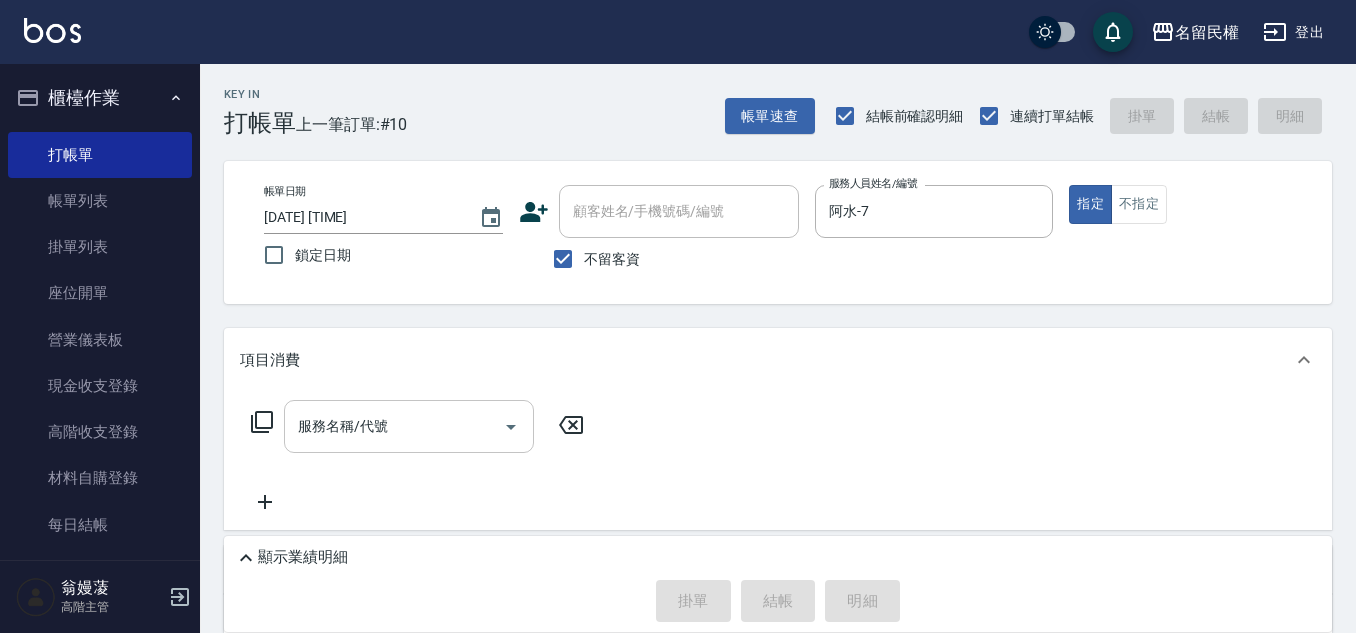click on "服務名稱/代號" at bounding box center (394, 426) 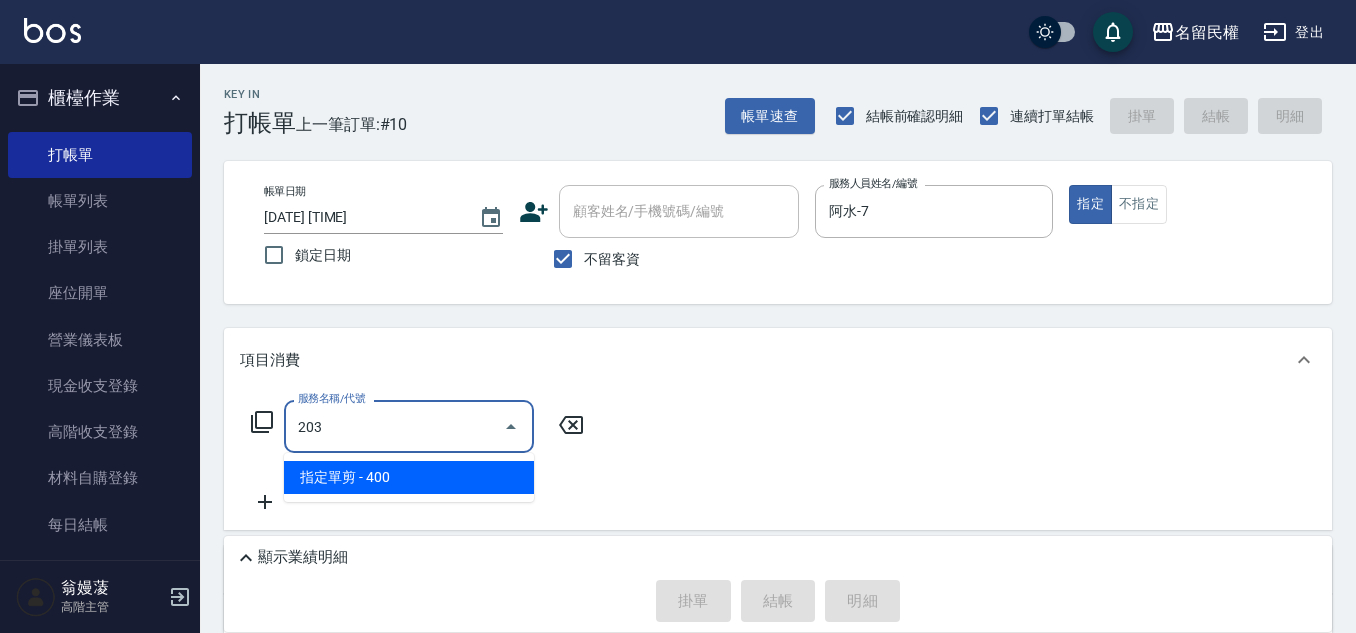 type on "指定單剪(203)" 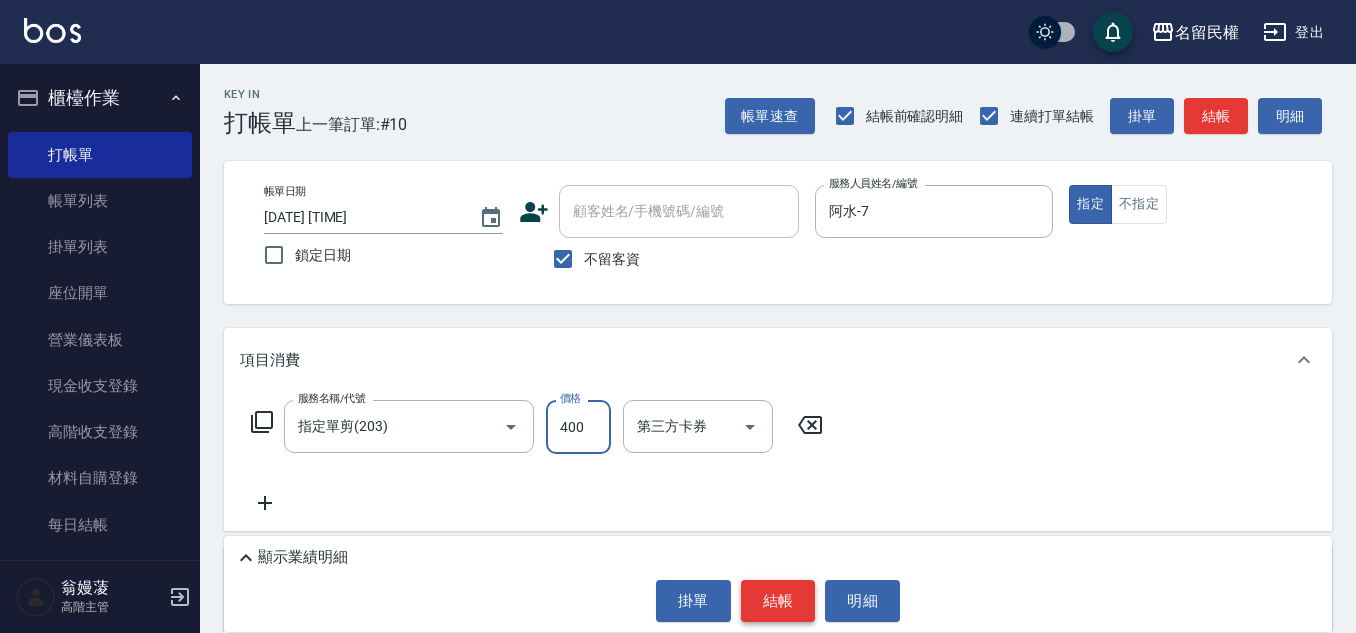 click on "結帳" at bounding box center (778, 601) 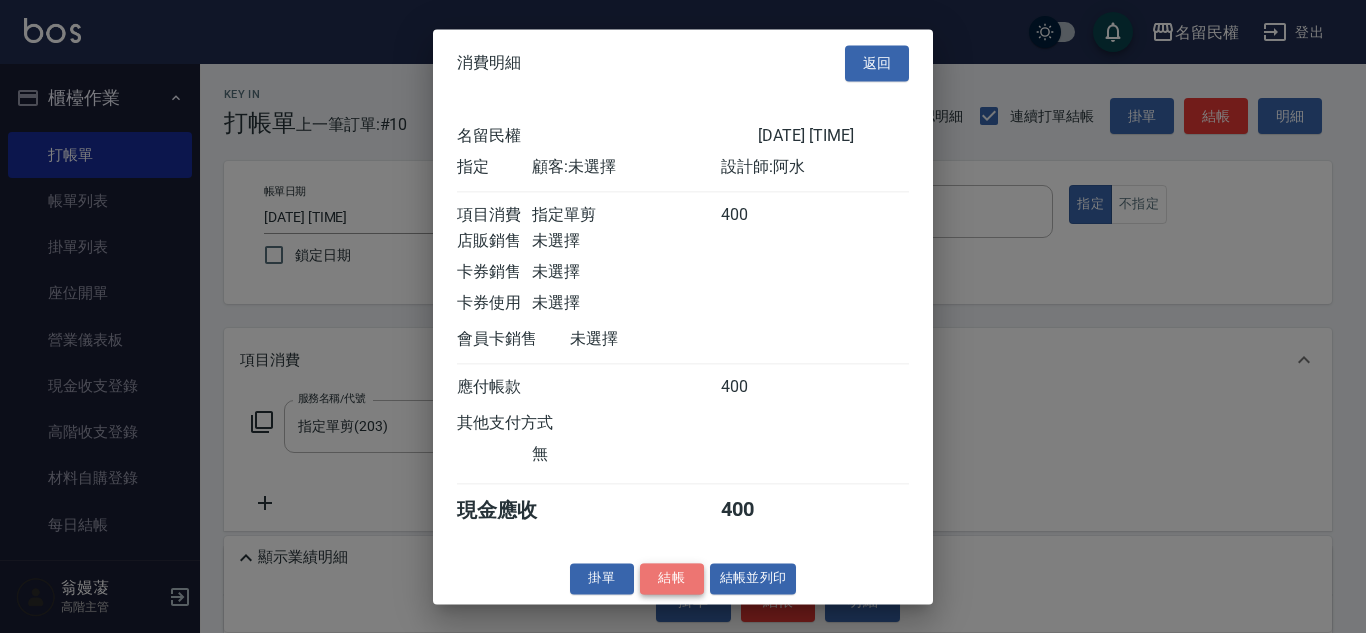 click on "結帳" at bounding box center [672, 578] 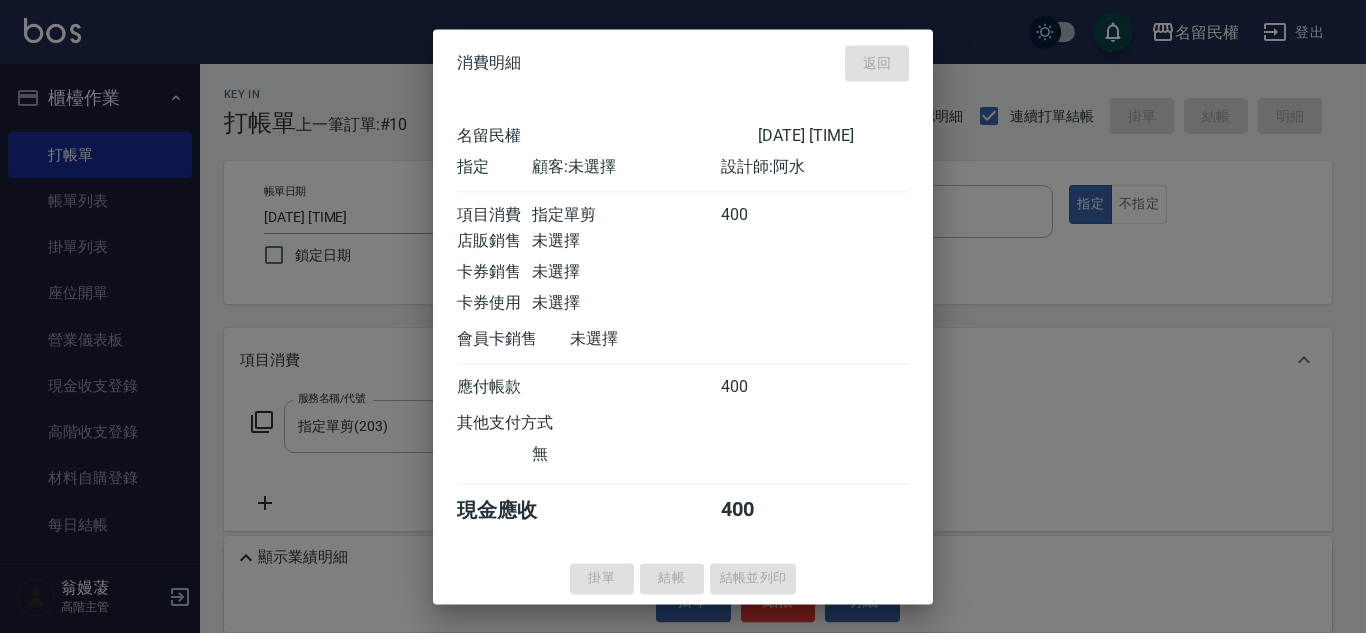 type on "[DATE] [TIME]" 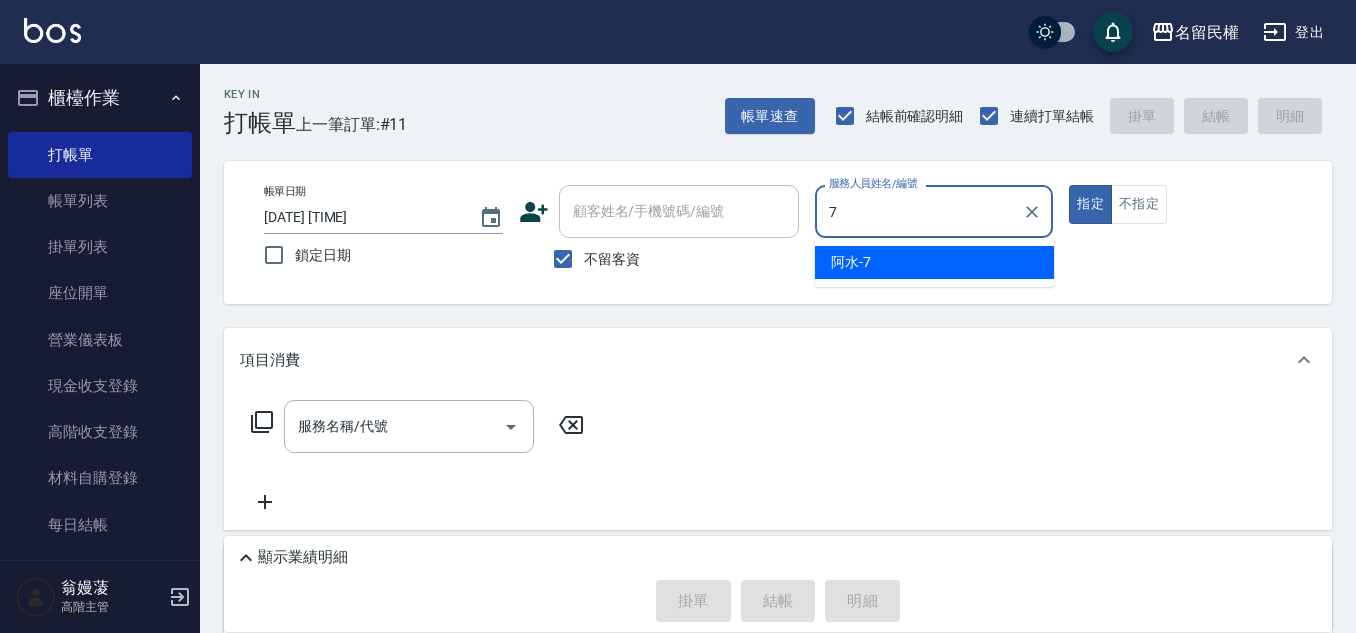 type on "阿水-7" 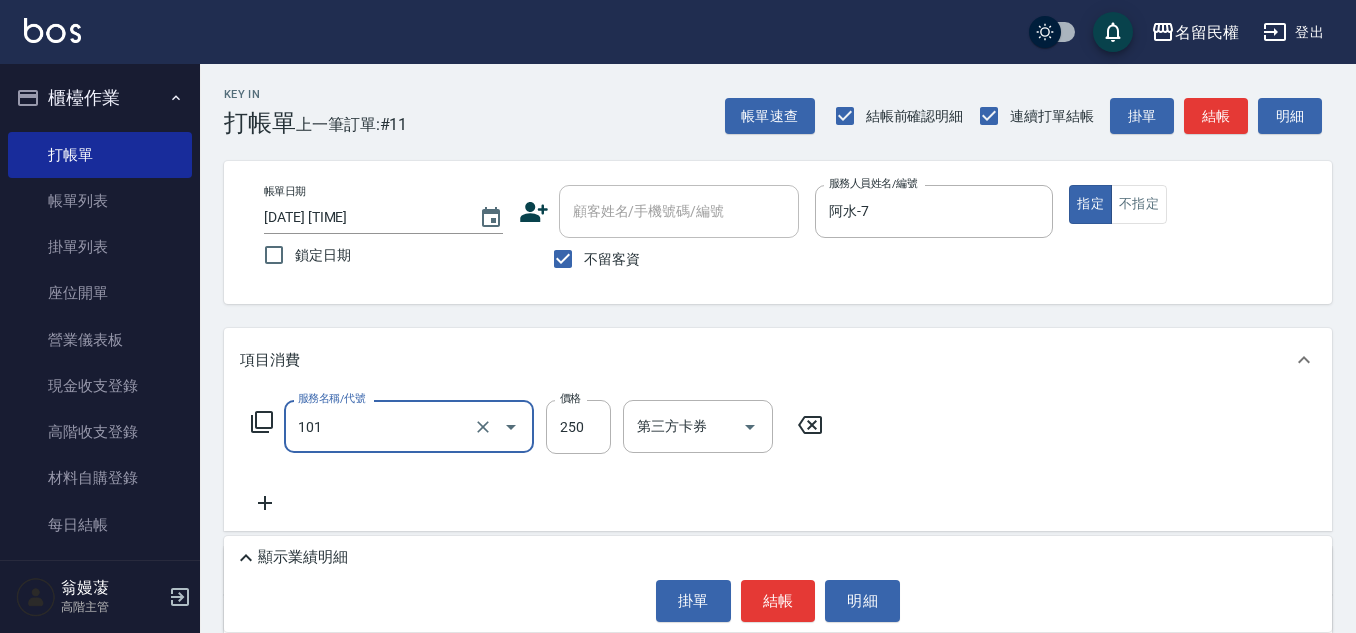 type on "不指定洗髮(101)" 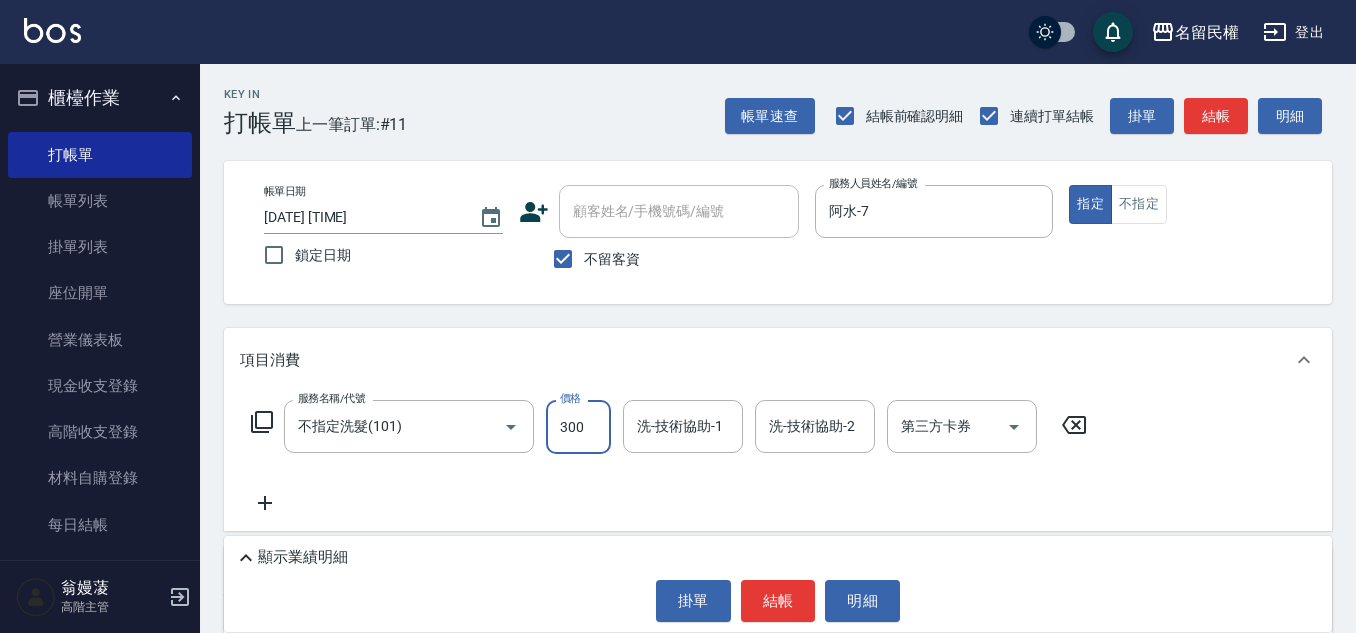 type on "300" 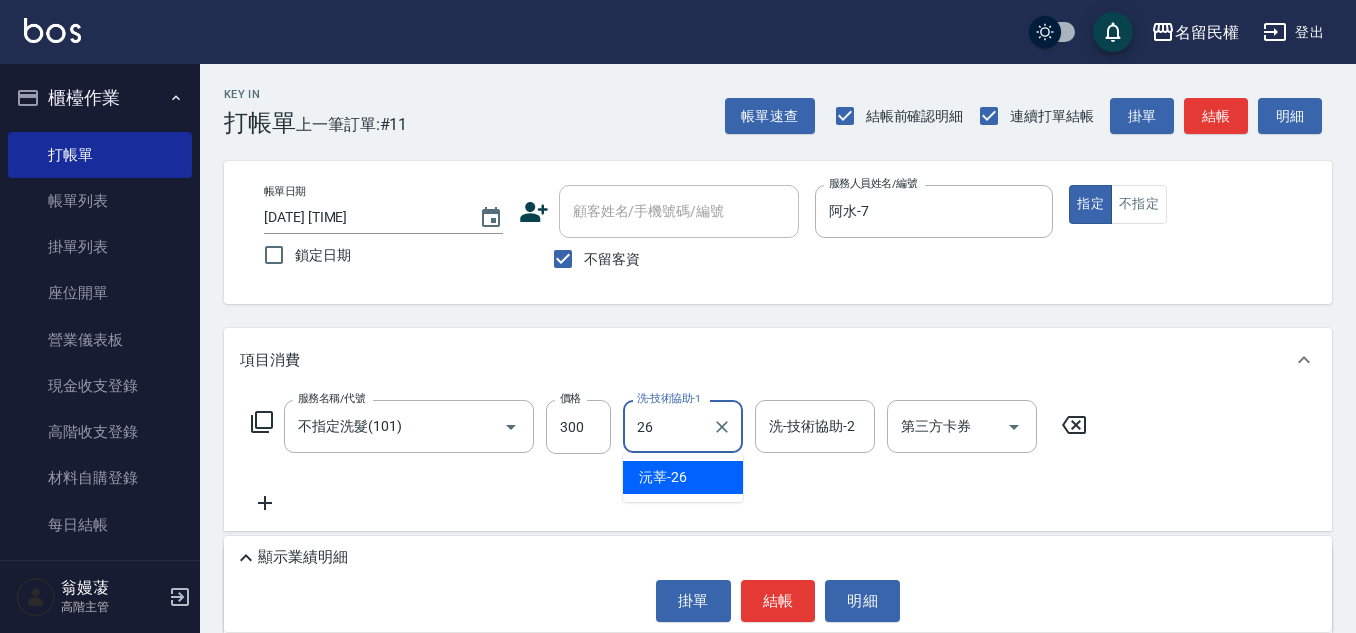 type on "沅莘-26" 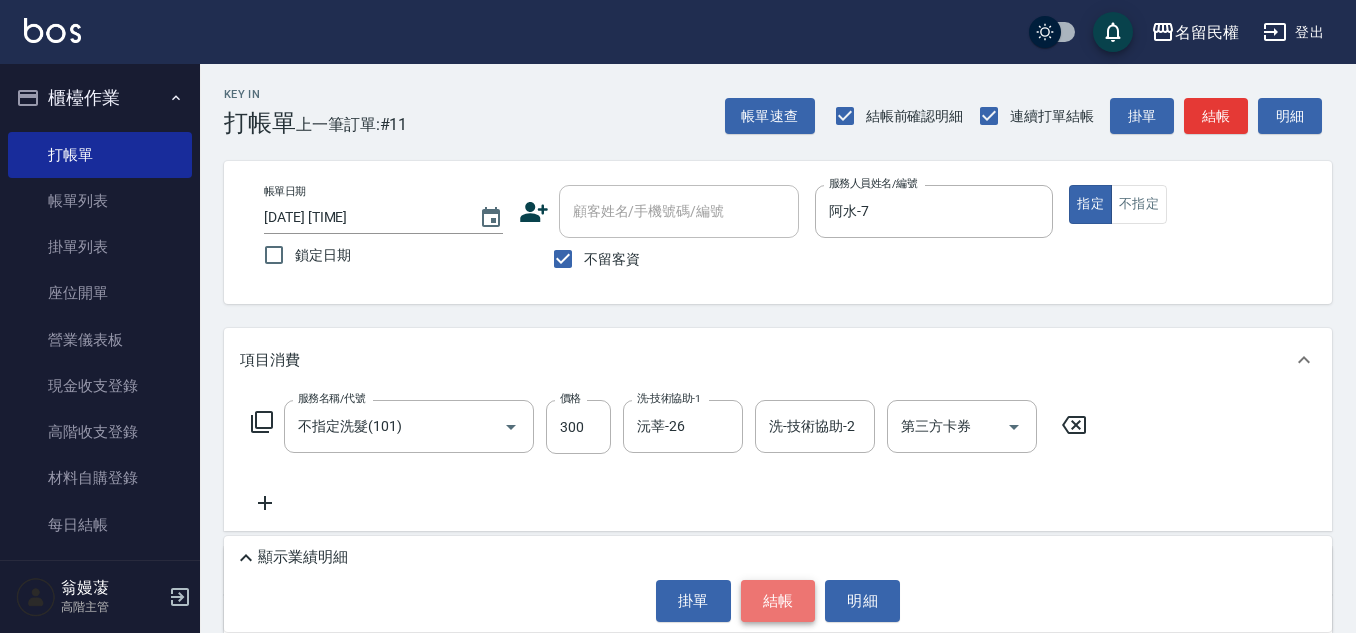 click on "結帳" at bounding box center (778, 601) 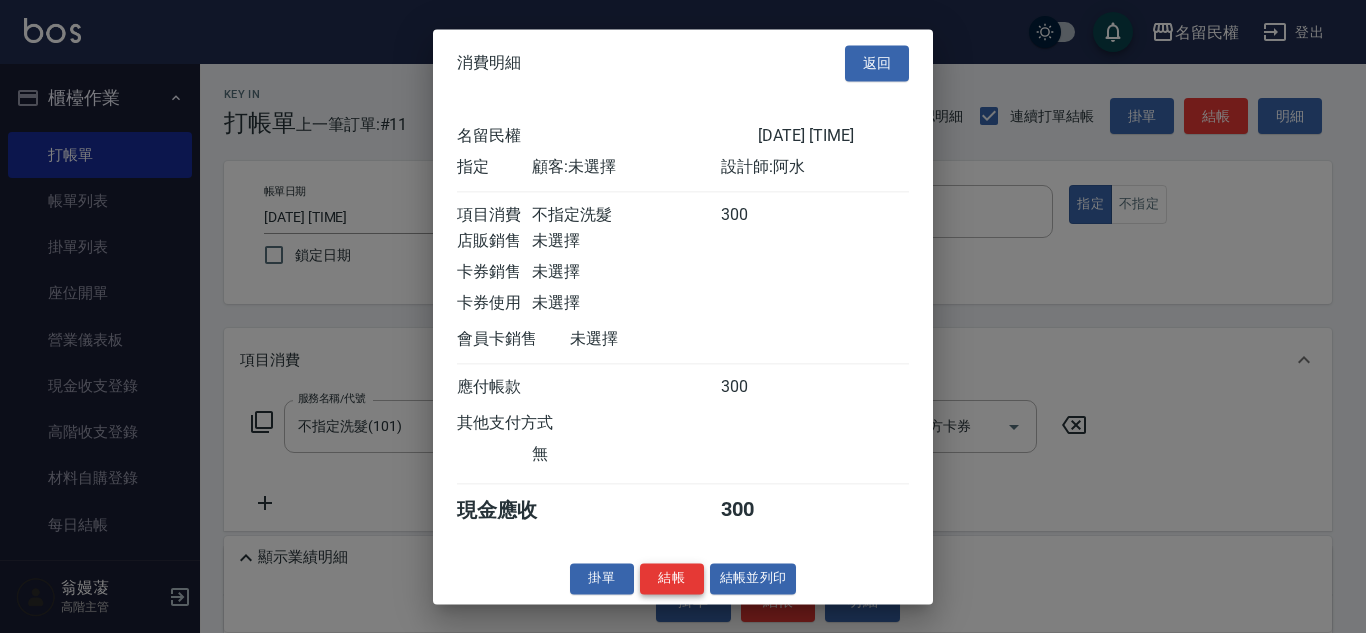 click on "結帳" at bounding box center [672, 578] 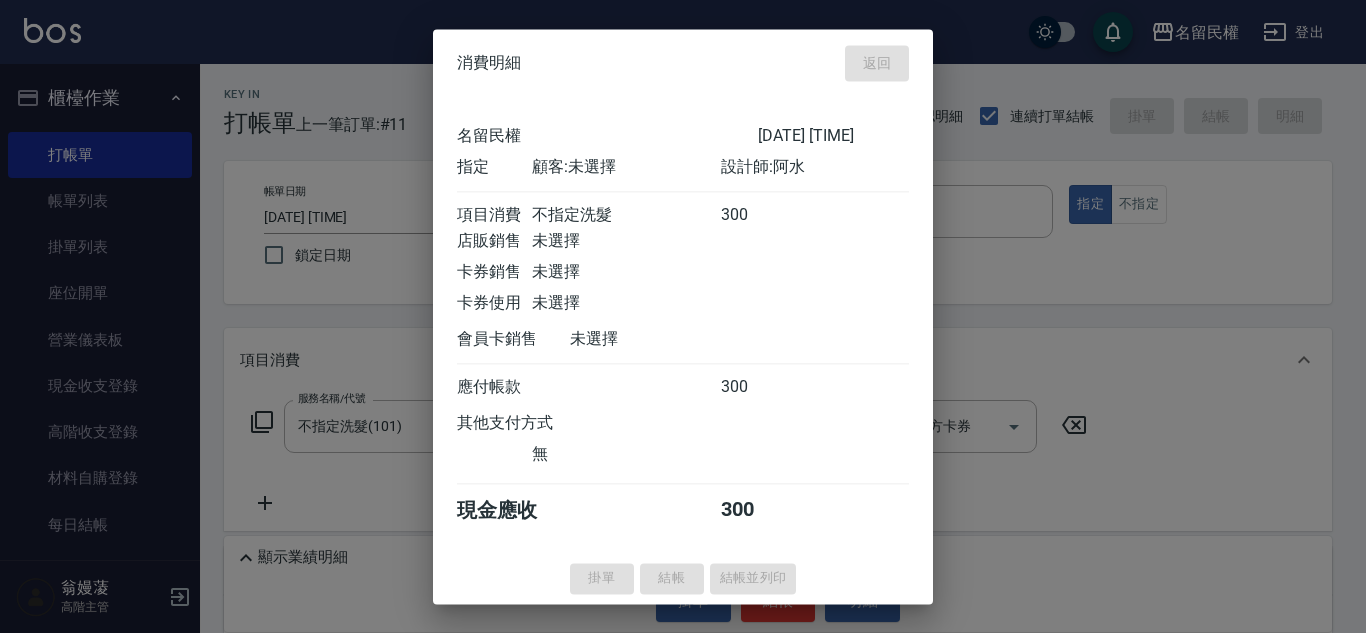 type on "[DATE] [TIME]" 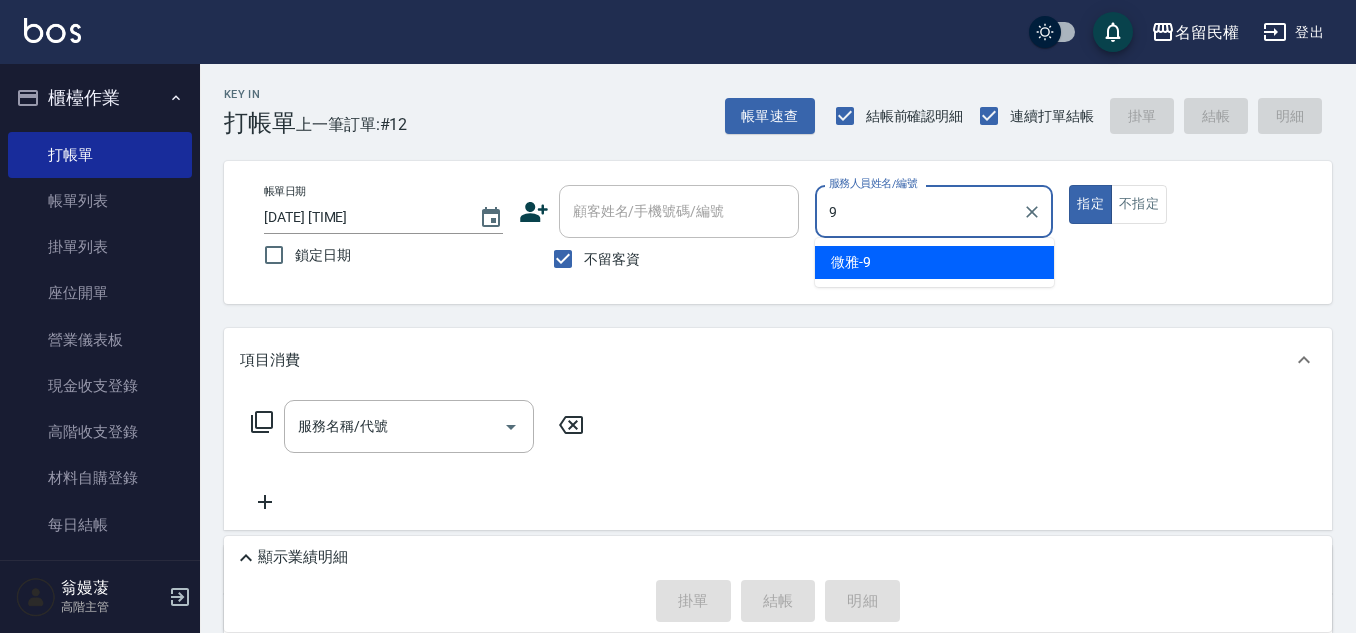 type on "微雅-9" 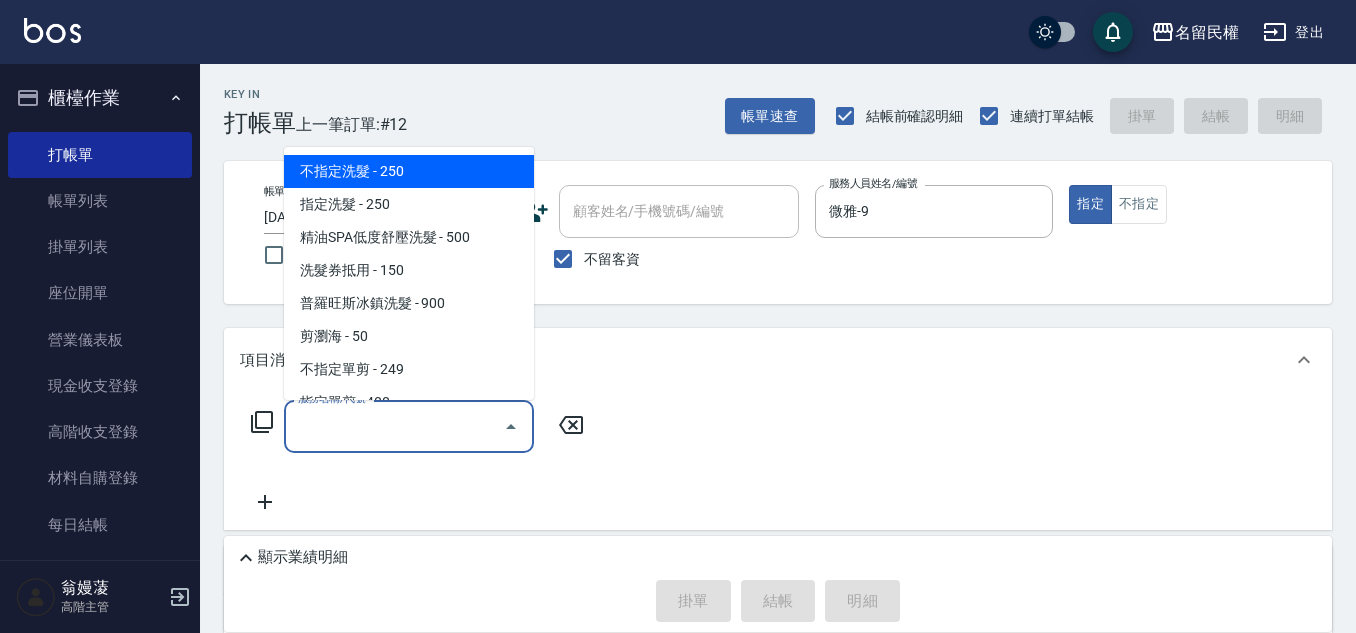 click on "服務名稱/代號 服務名稱/代號" at bounding box center (409, 426) 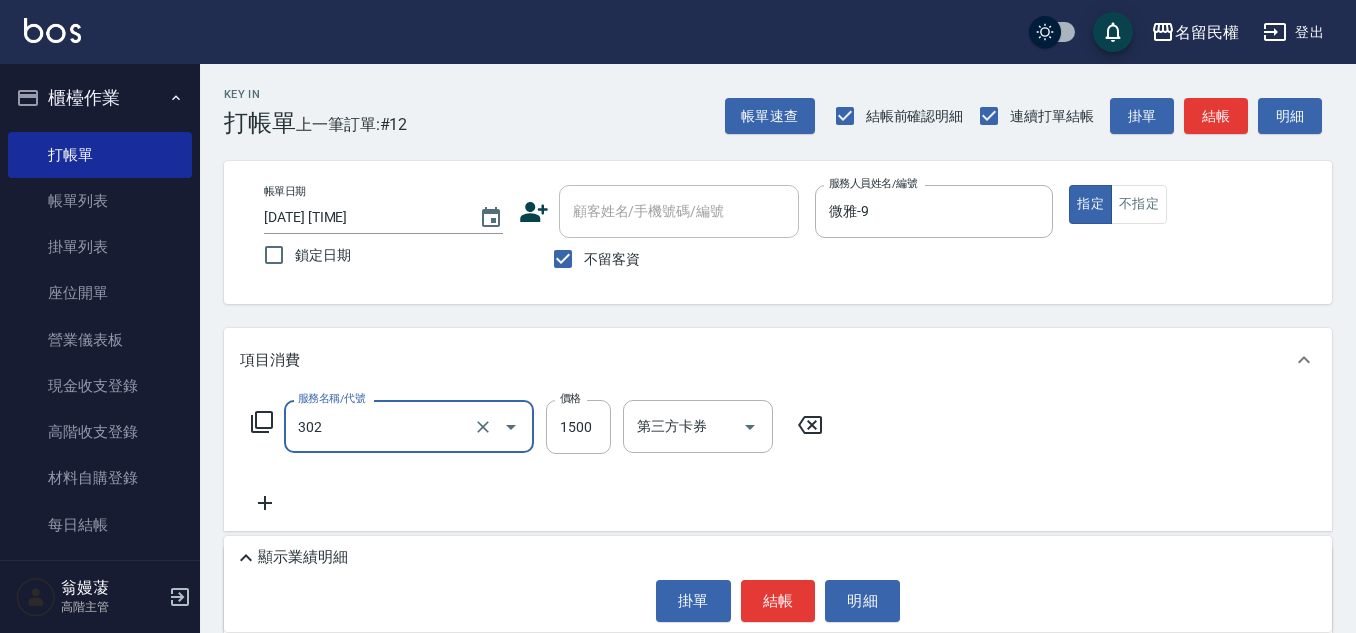 type on "燙髮(302)" 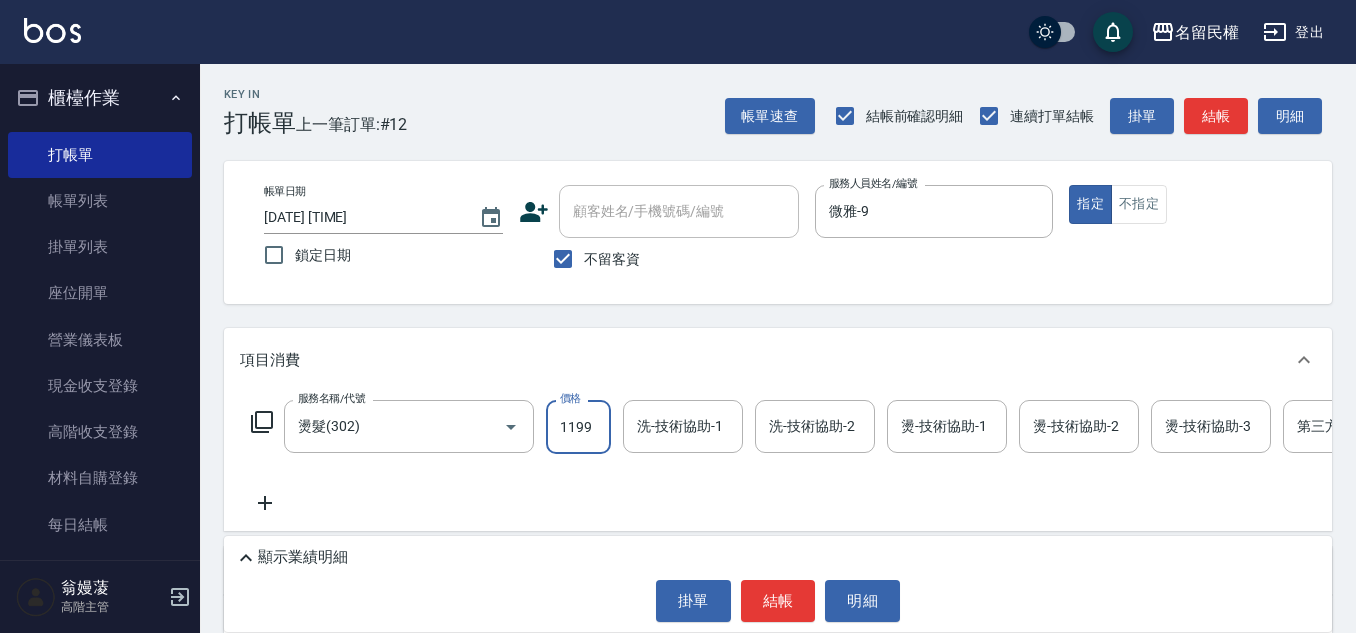 type on "1199" 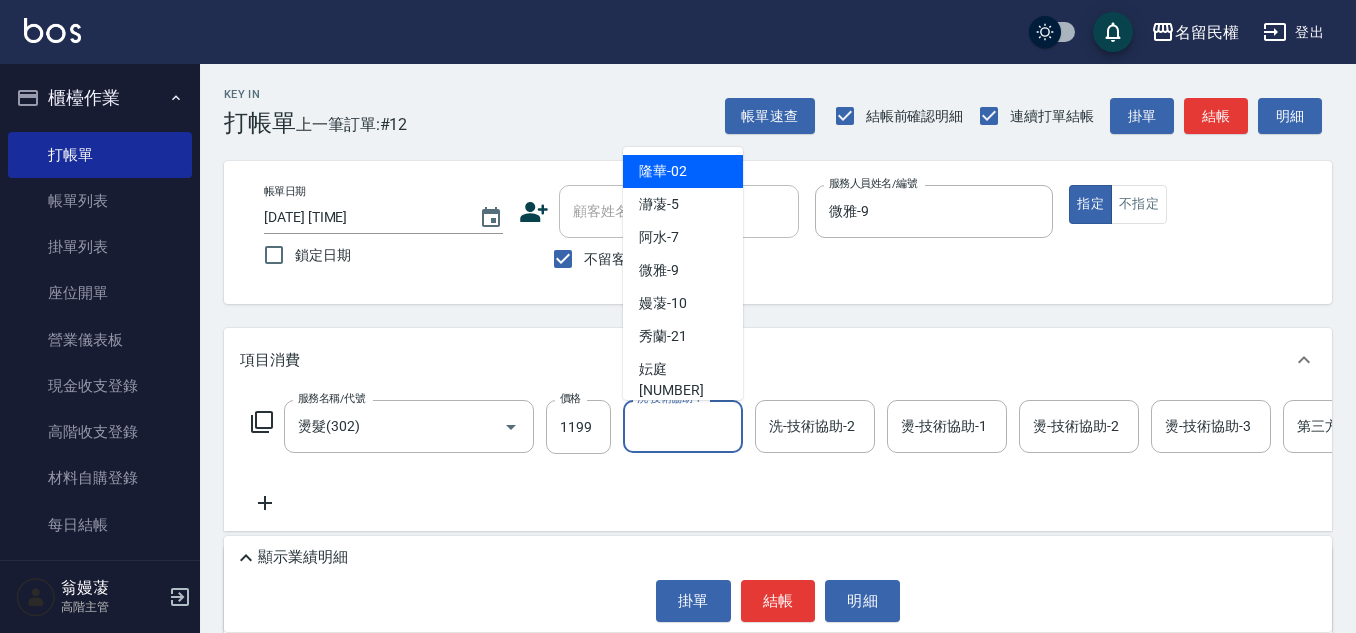 click on "洗-技術協助-1" at bounding box center [683, 426] 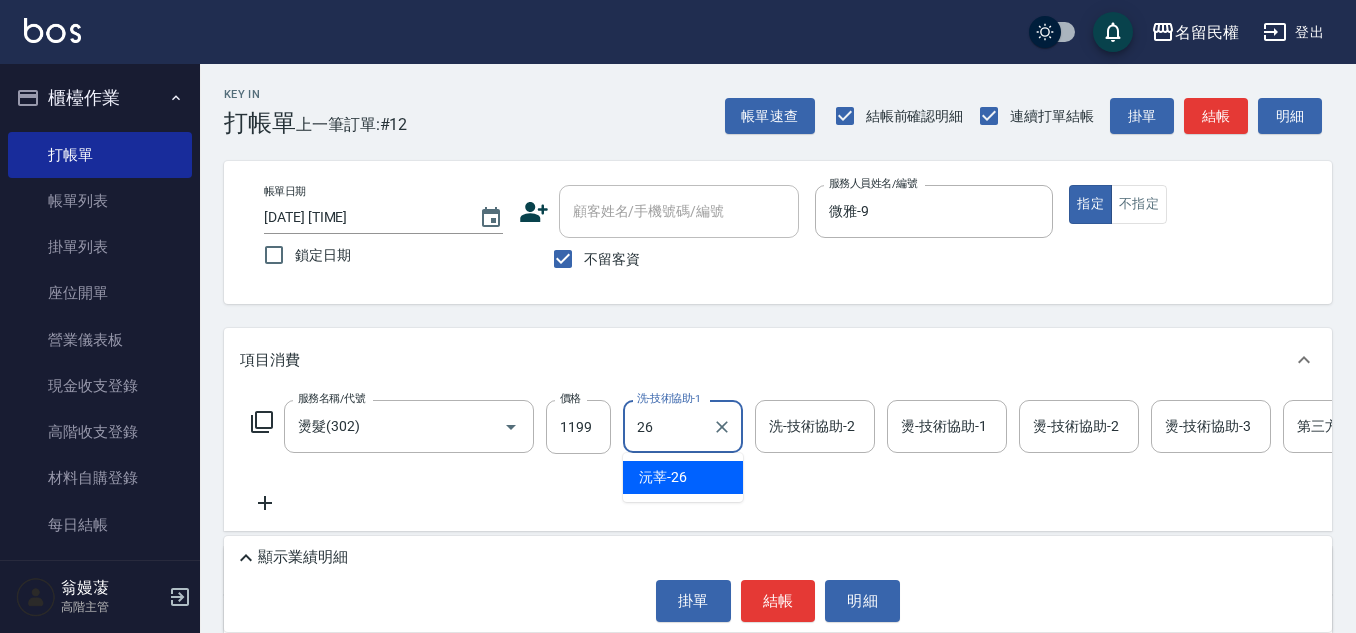 type on "沅莘-26" 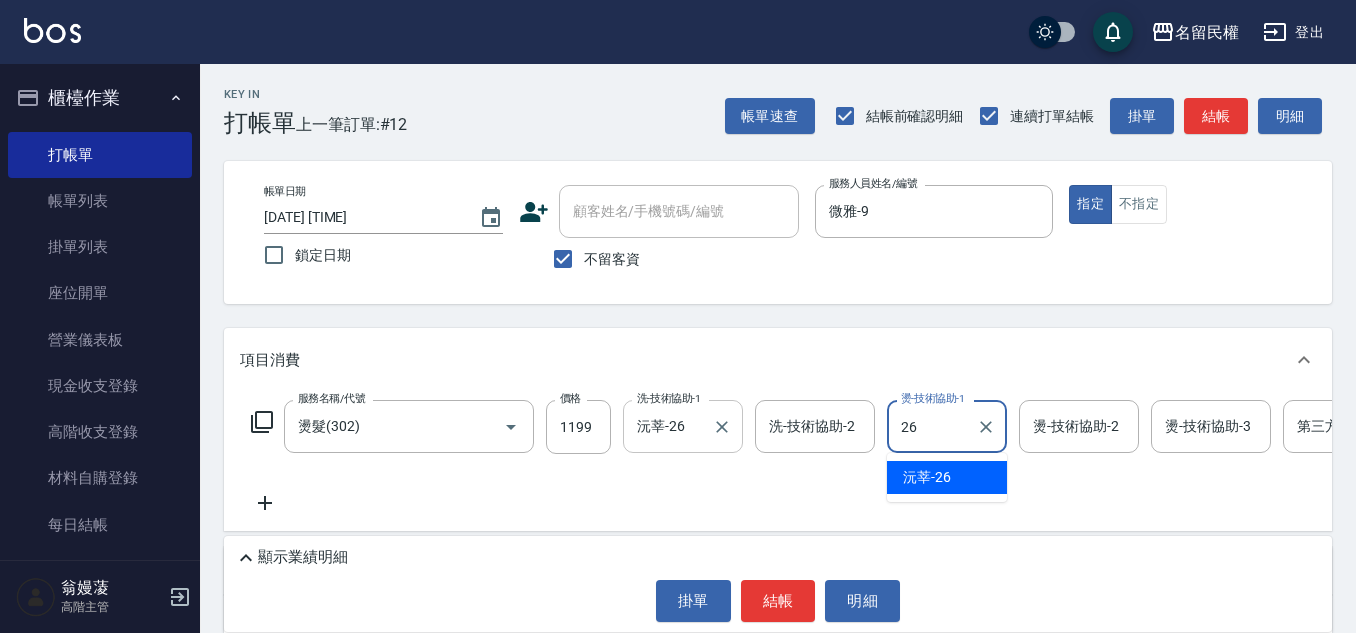 type on "沅莘-26" 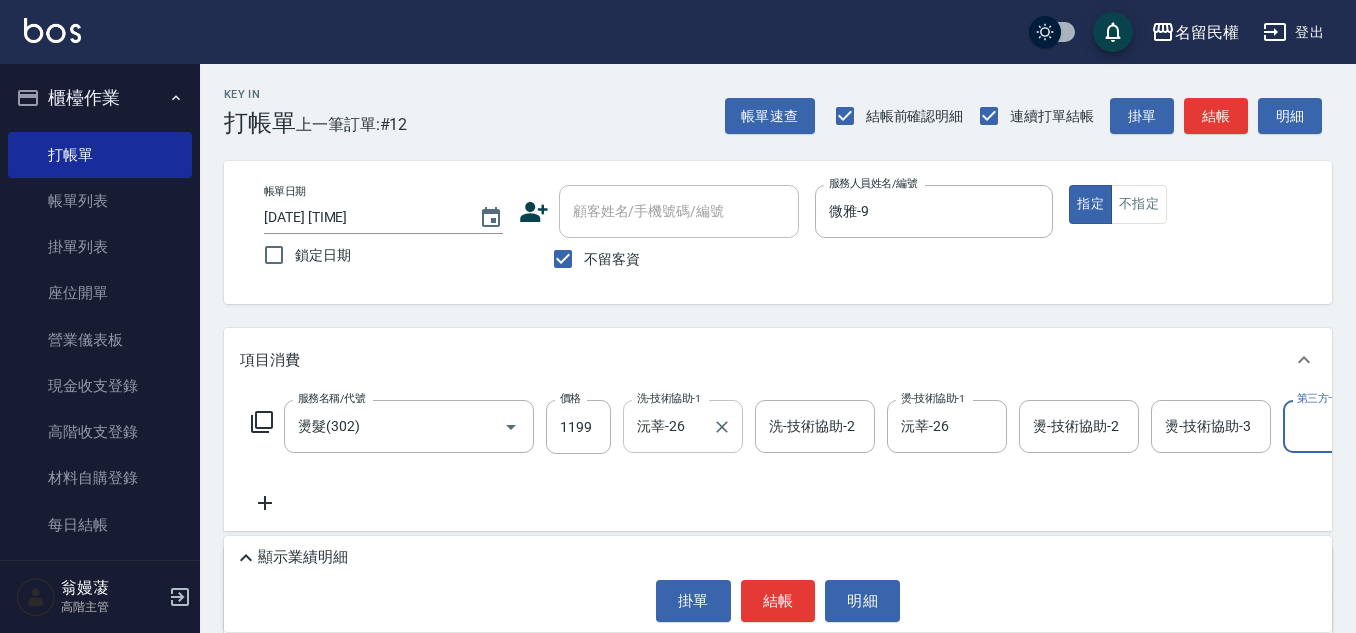 scroll, scrollTop: 0, scrollLeft: 62, axis: horizontal 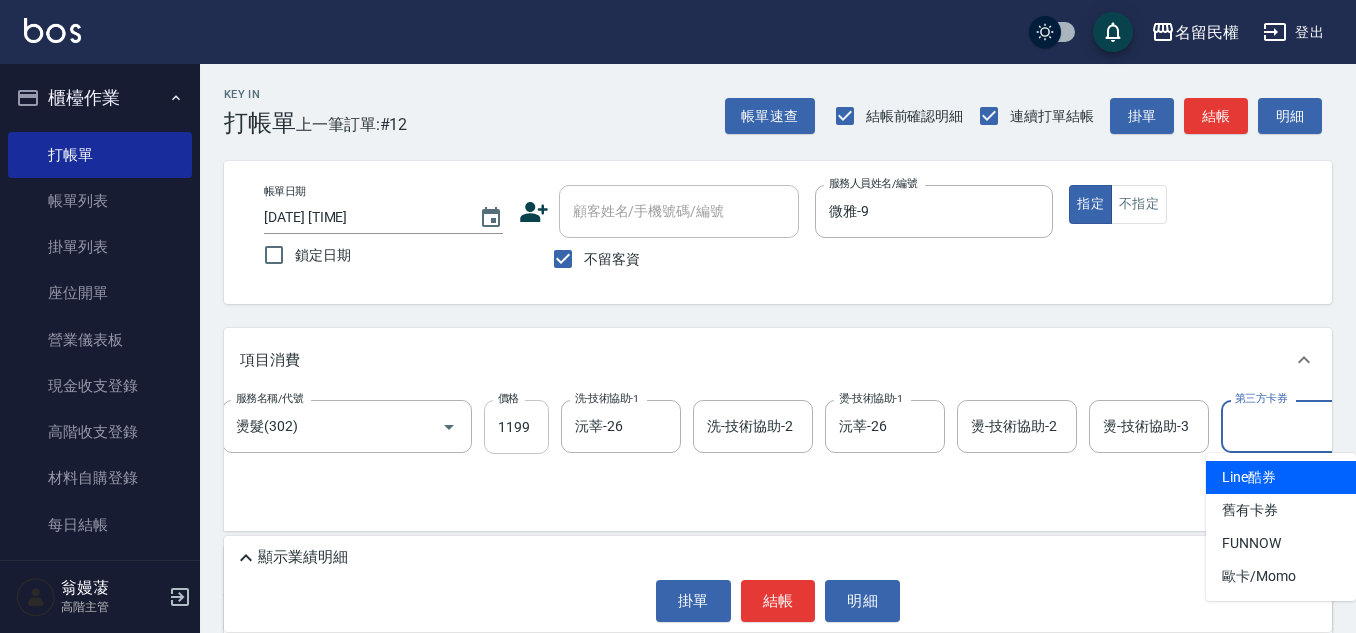 type on "Line酷券" 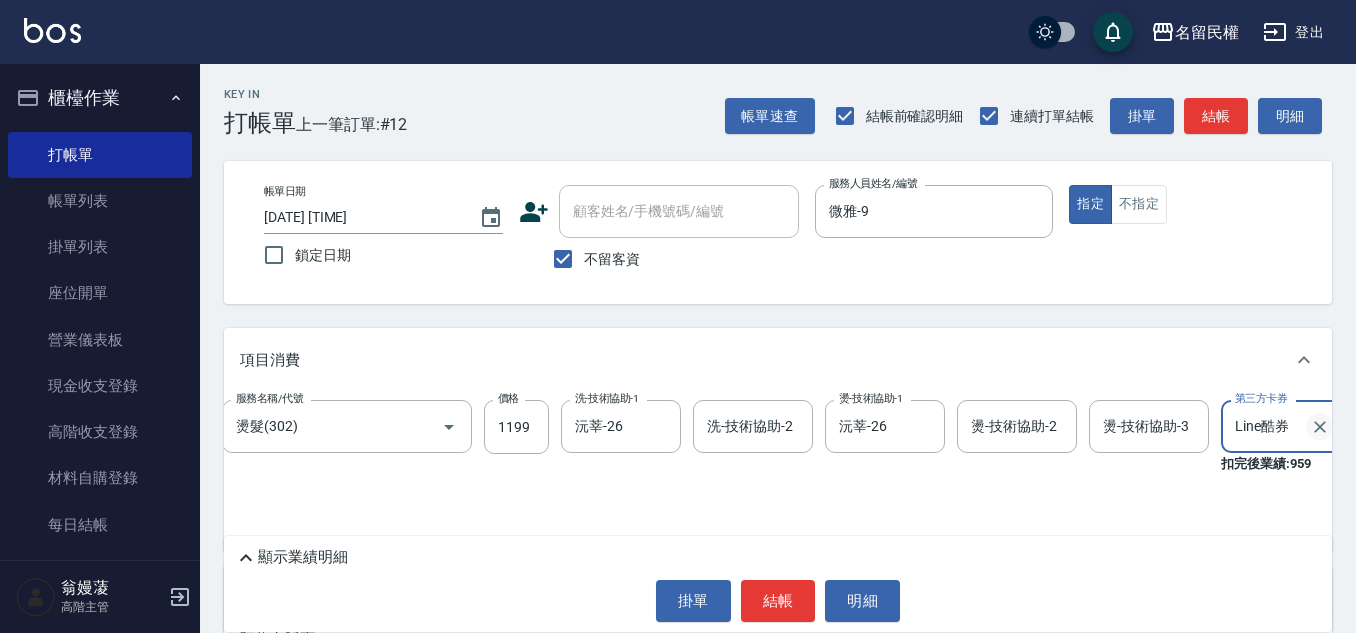 click 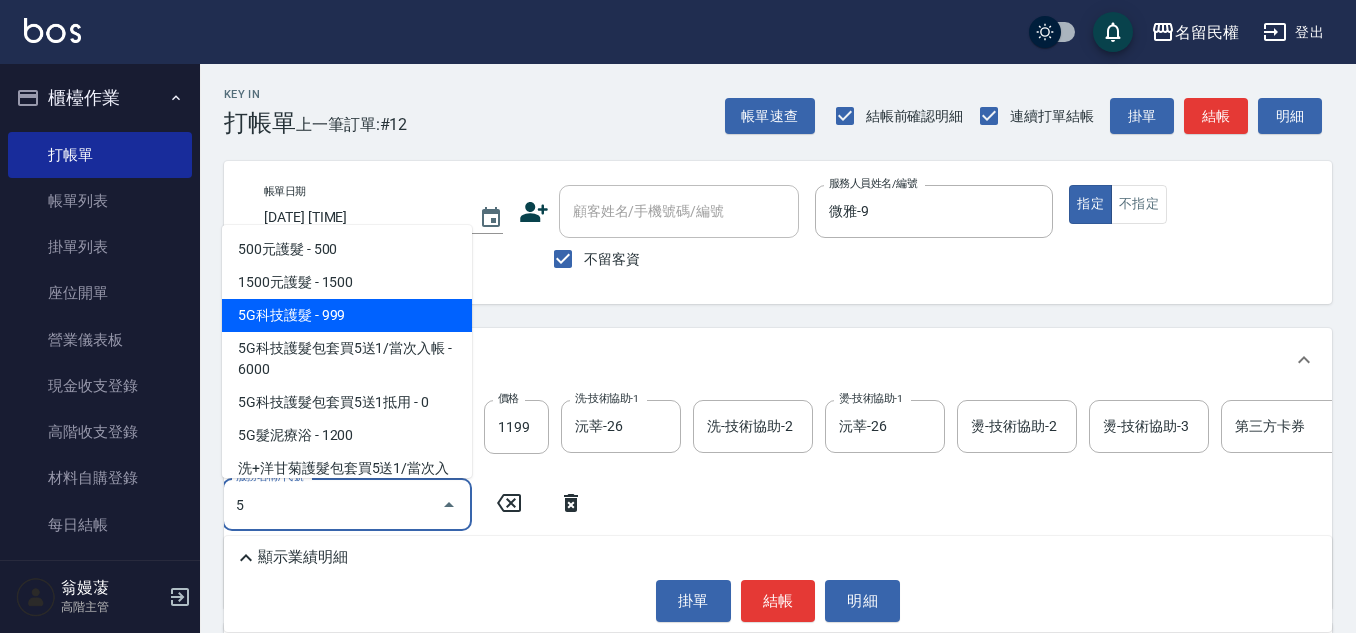 click on "5G科技護髮 - 999" at bounding box center [347, 315] 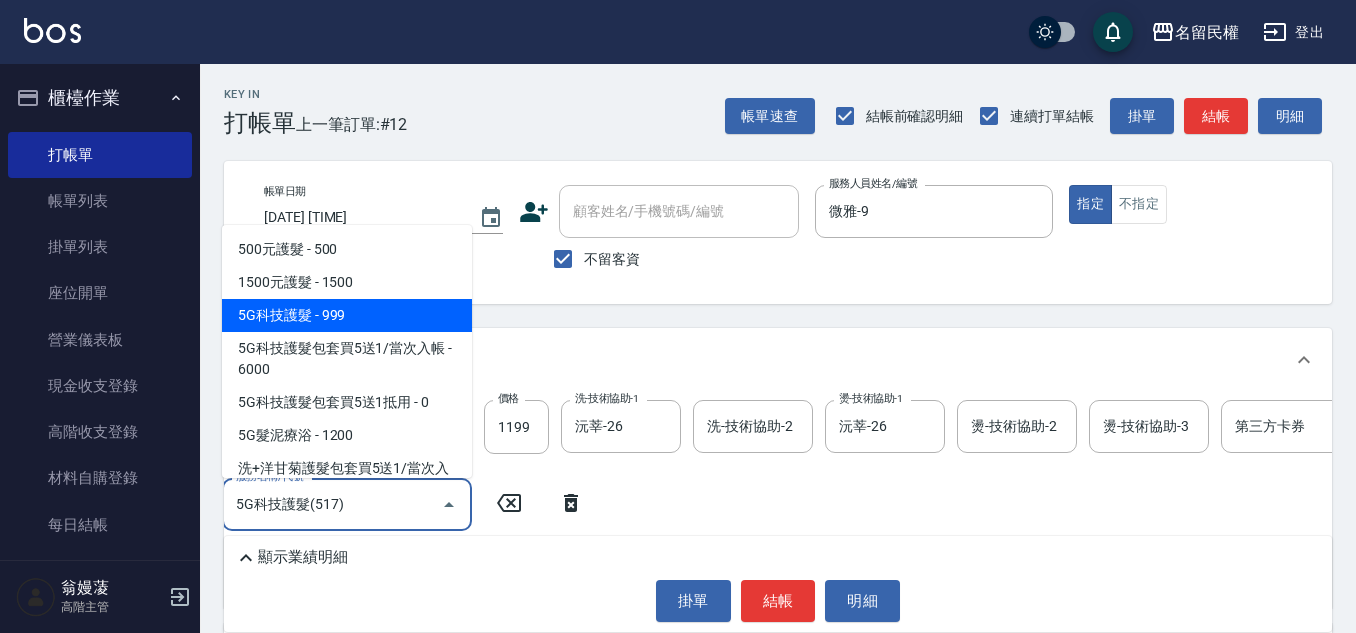 type on "5G科技護髮(517)" 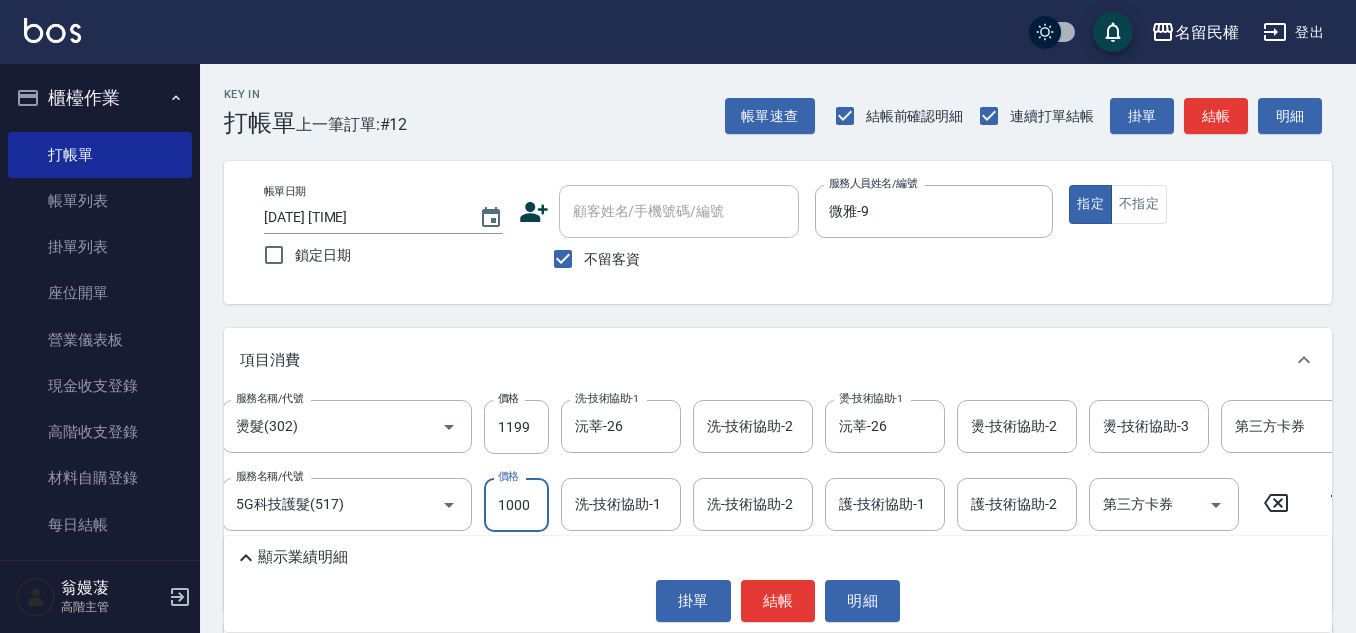 type on "1000" 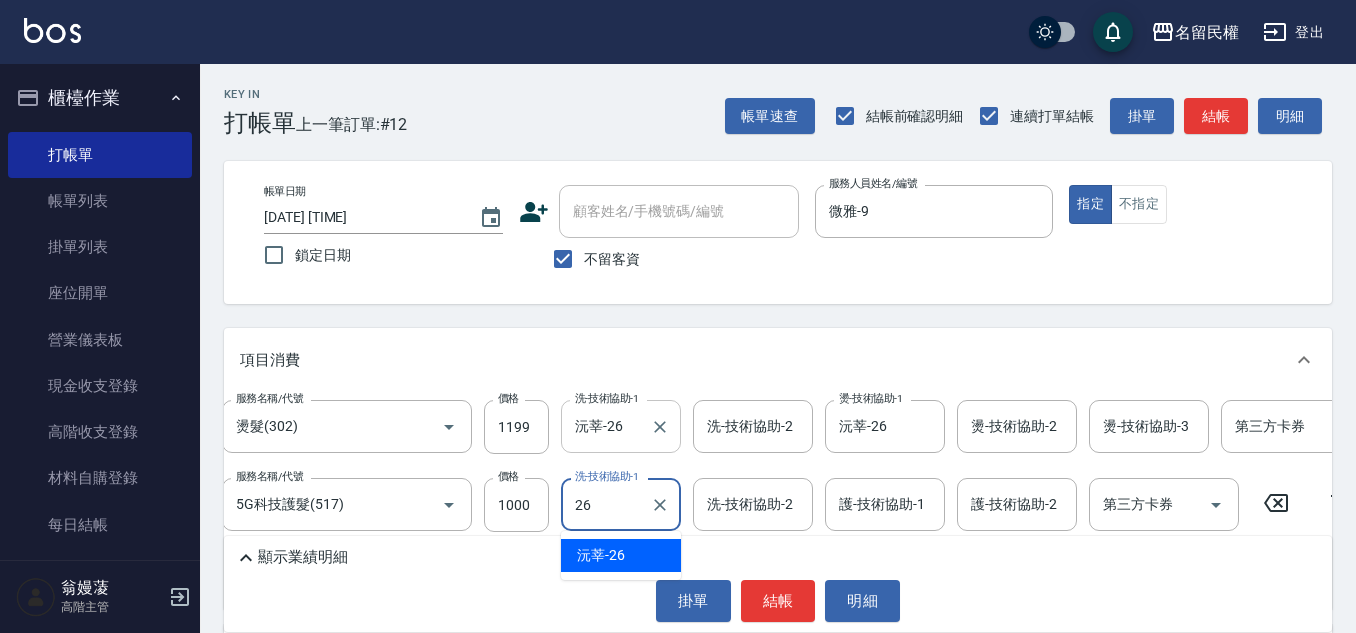 type on "沅莘-26" 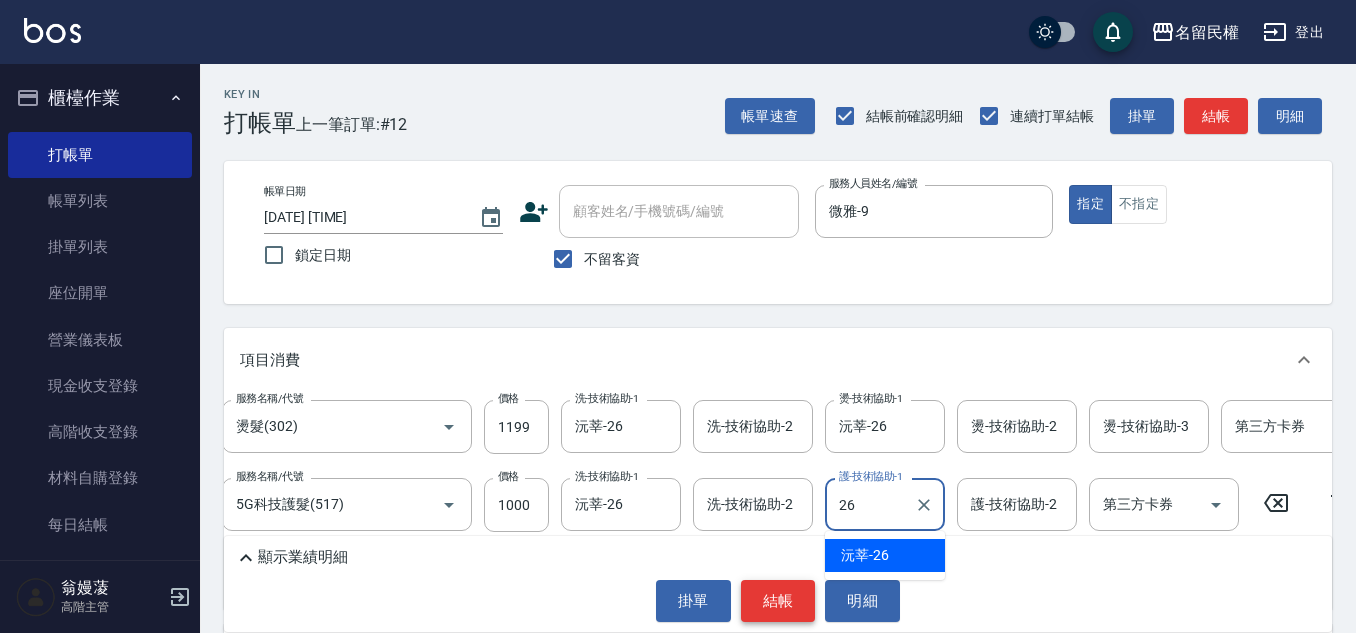 type on "沅莘-26" 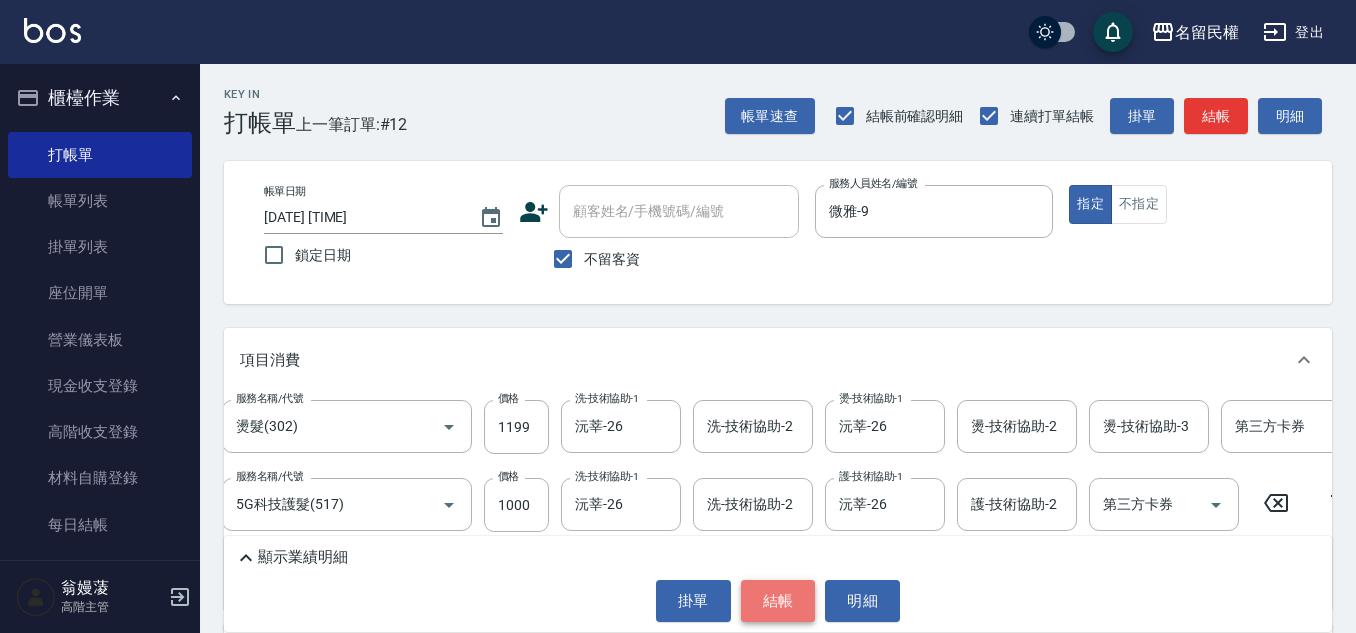 click on "結帳" at bounding box center (778, 601) 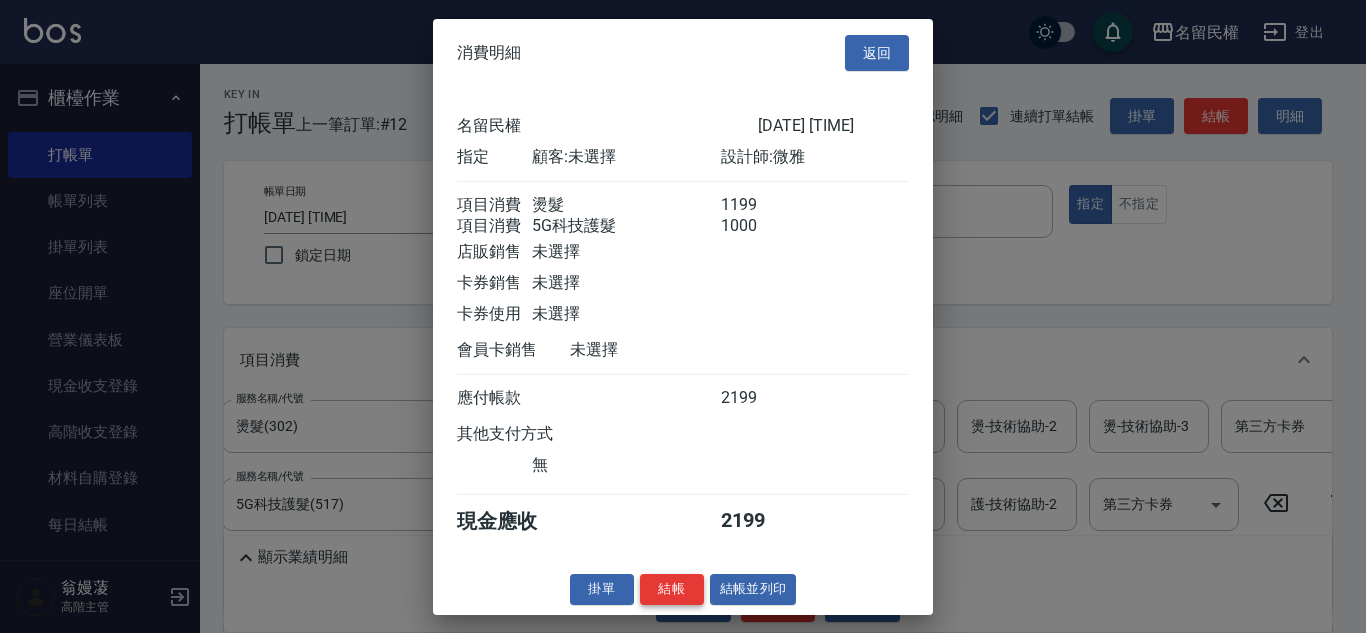 click on "結帳" at bounding box center [672, 589] 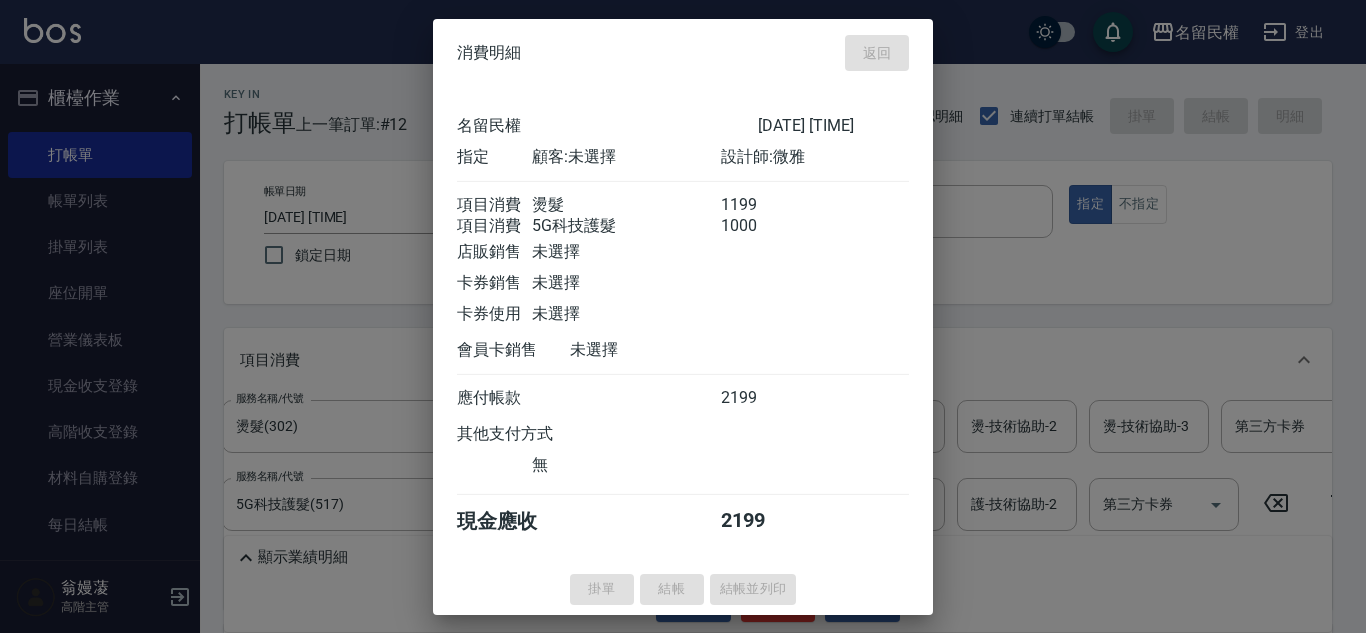 type on "[DATE] [TIME]" 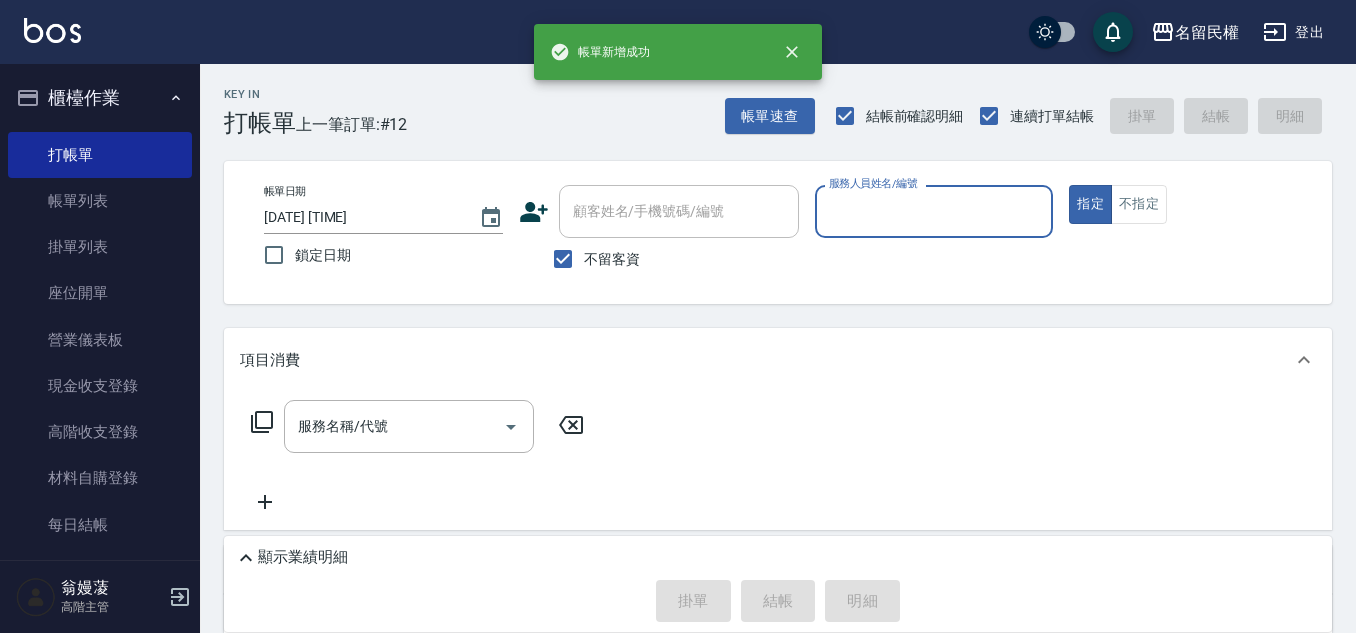 scroll, scrollTop: 0, scrollLeft: 0, axis: both 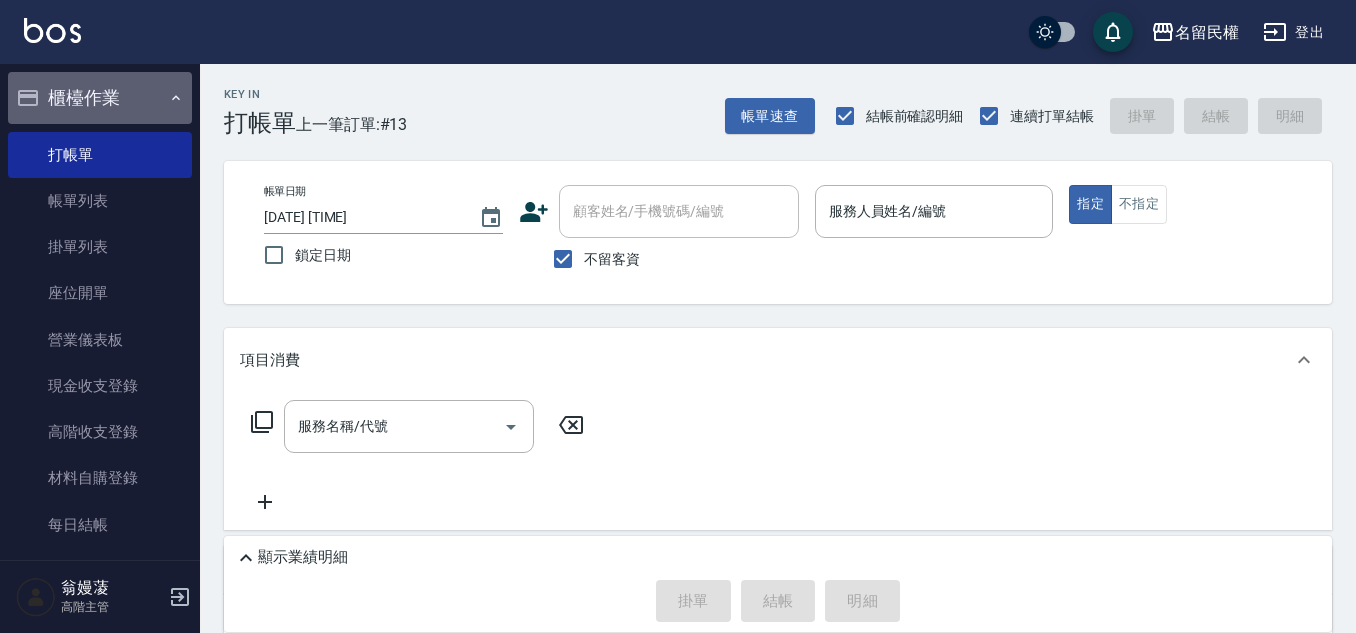 click 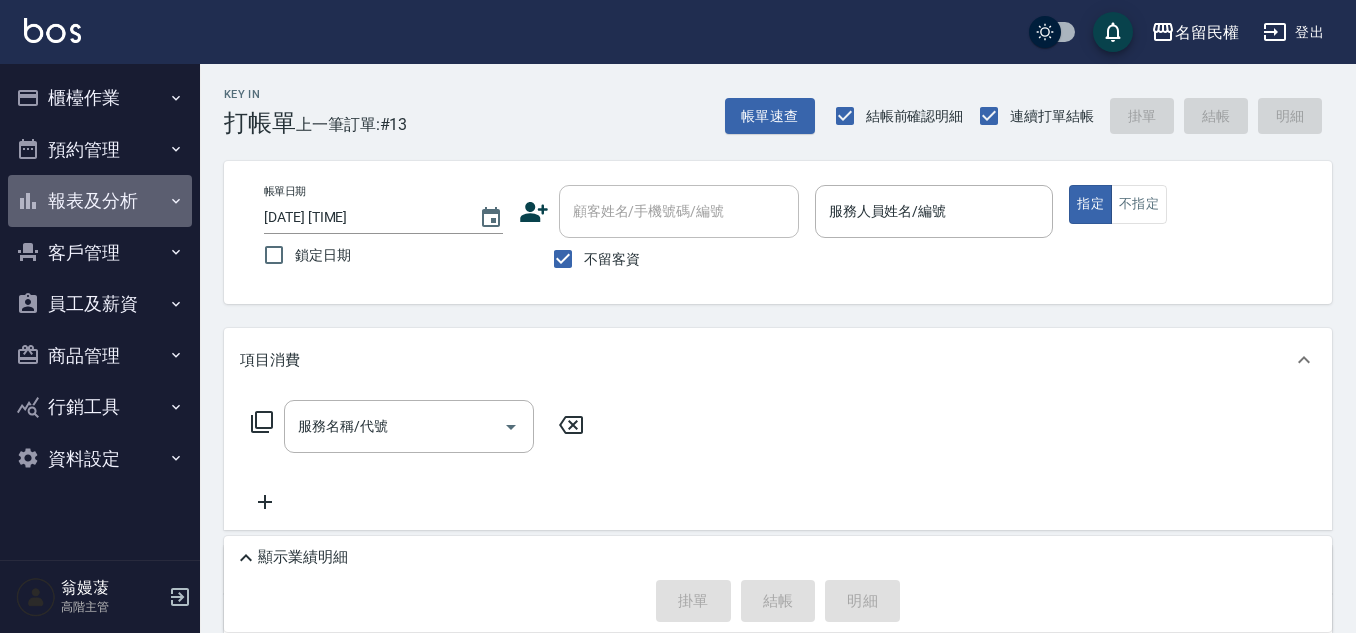 click on "報表及分析" at bounding box center (100, 201) 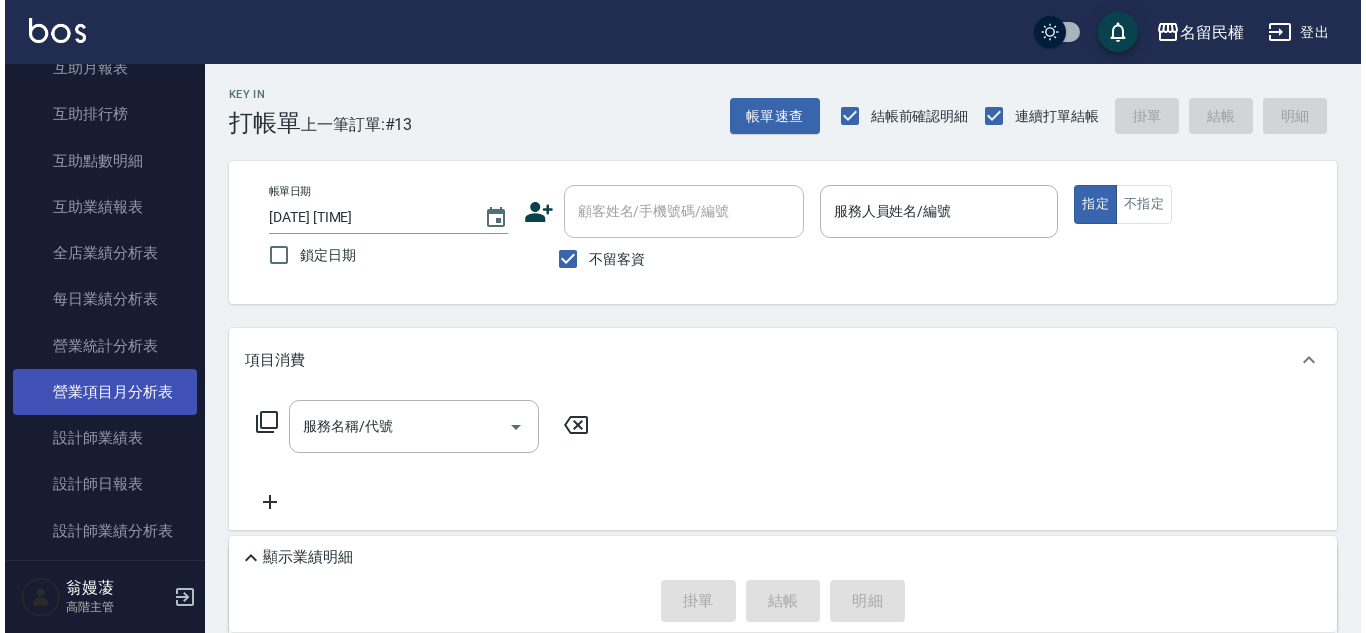 scroll, scrollTop: 500, scrollLeft: 0, axis: vertical 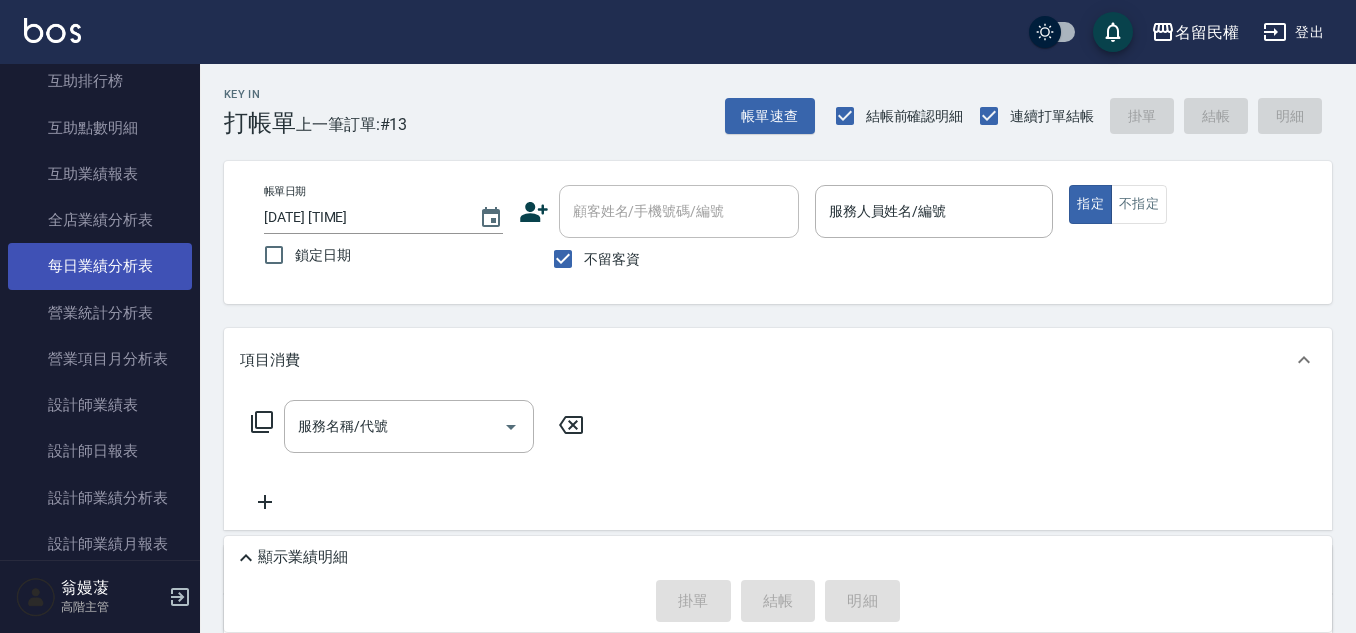 click on "每日業績分析表" at bounding box center [100, 266] 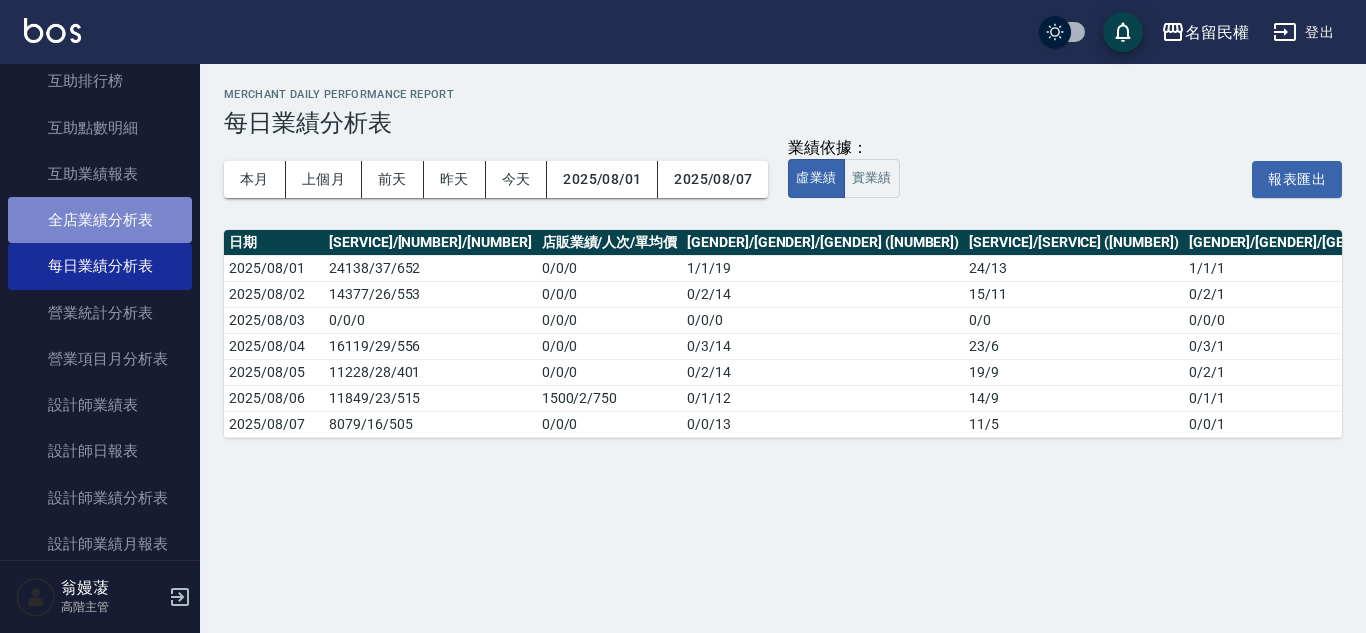 click on "全店業績分析表" at bounding box center (100, 220) 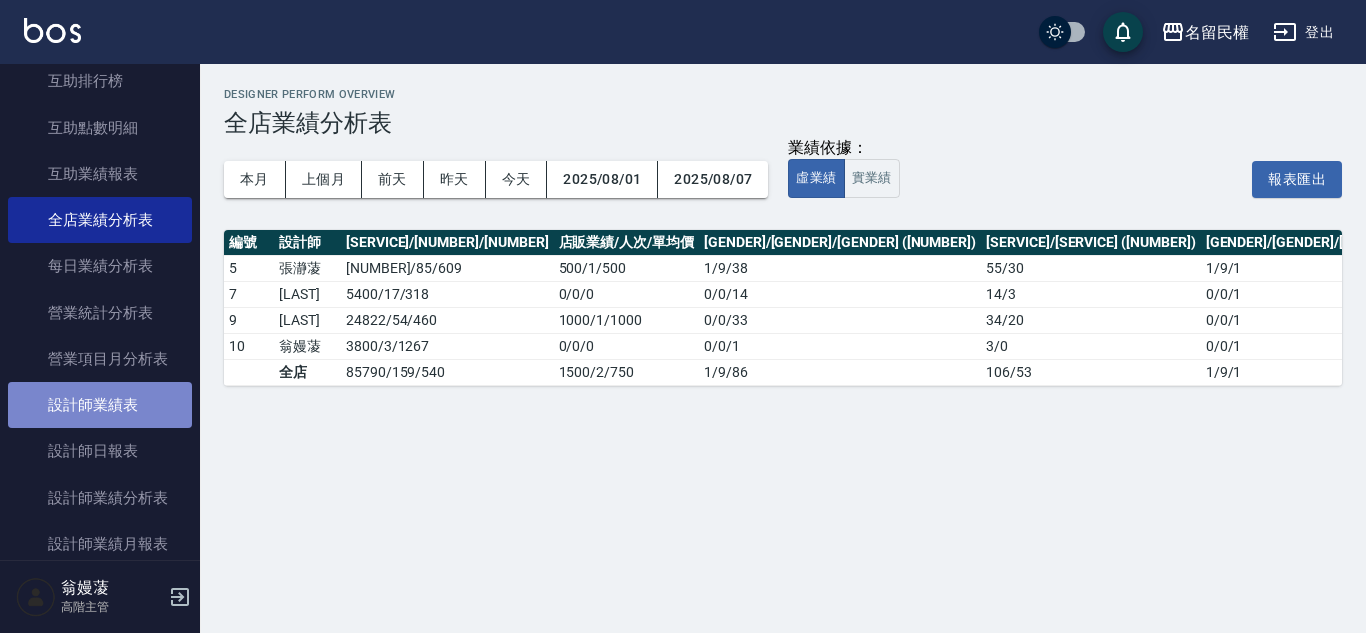 click on "設計師業績表" at bounding box center [100, 405] 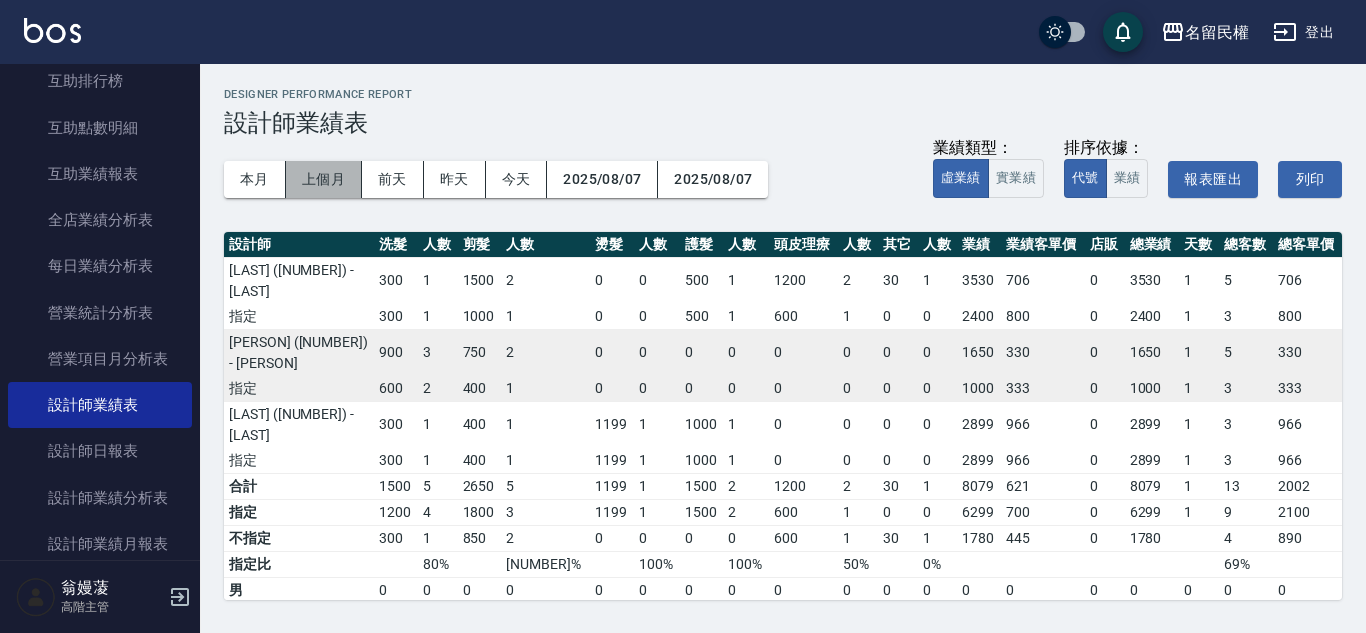 click on "上個月" at bounding box center (324, 179) 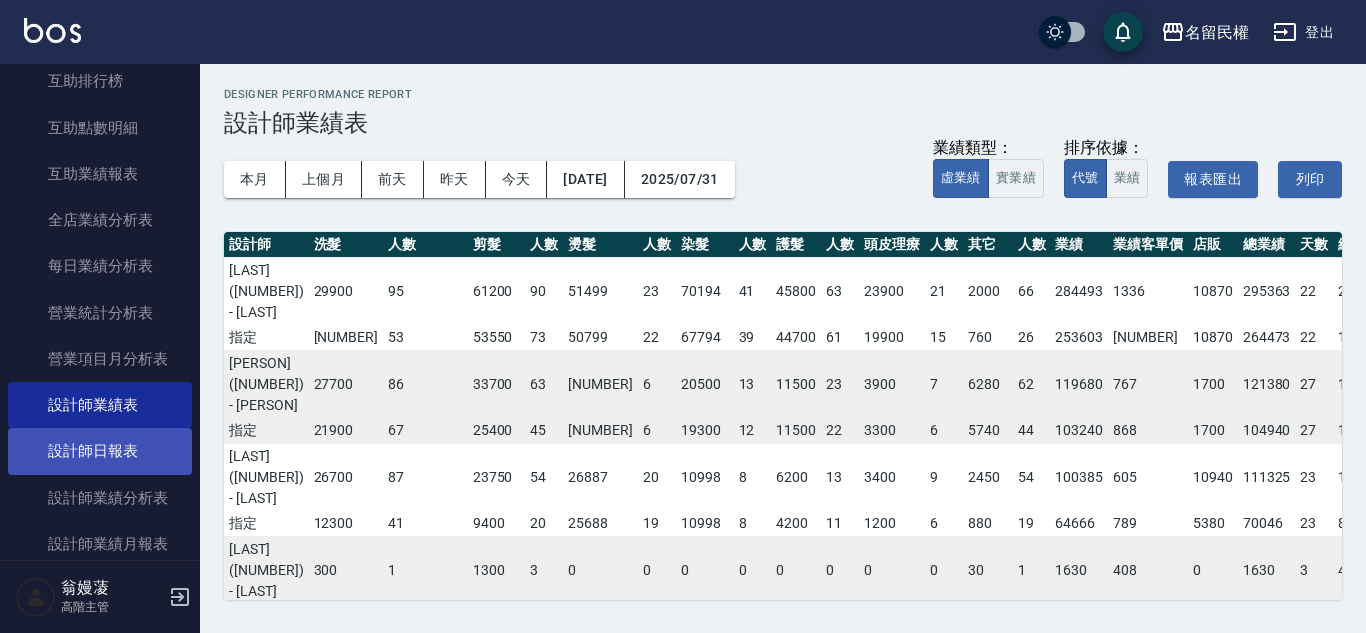 scroll, scrollTop: 600, scrollLeft: 0, axis: vertical 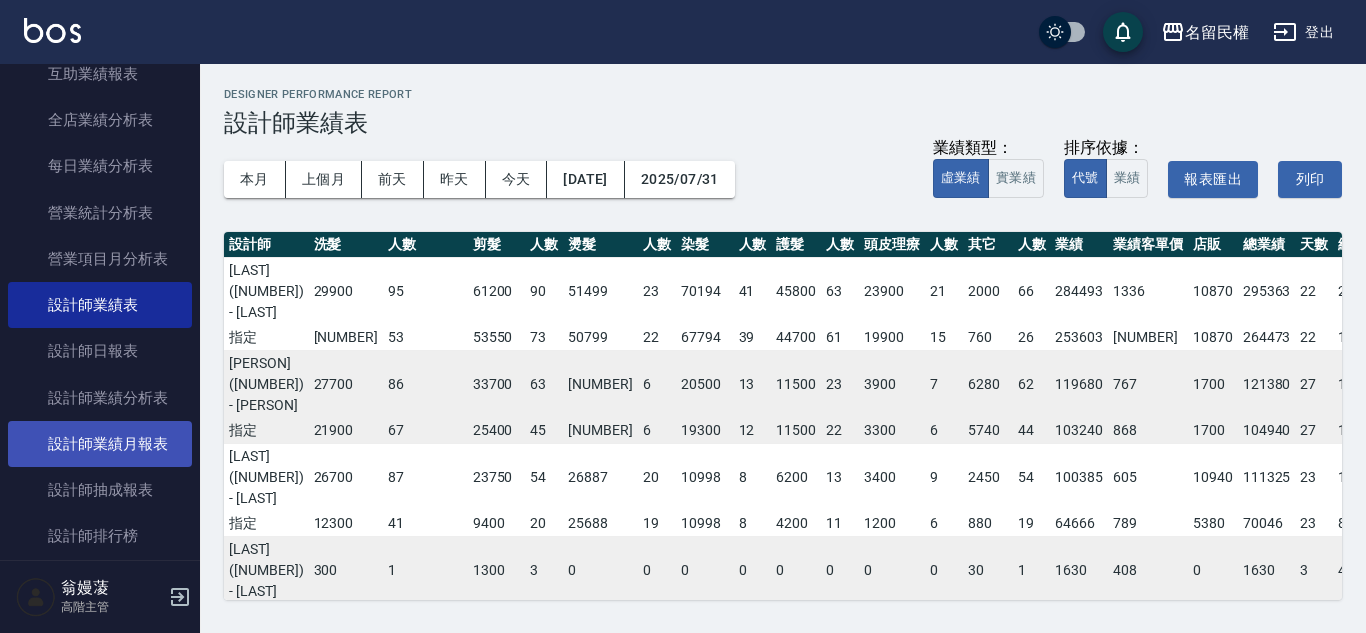 click on "設計師業績月報表" at bounding box center [100, 444] 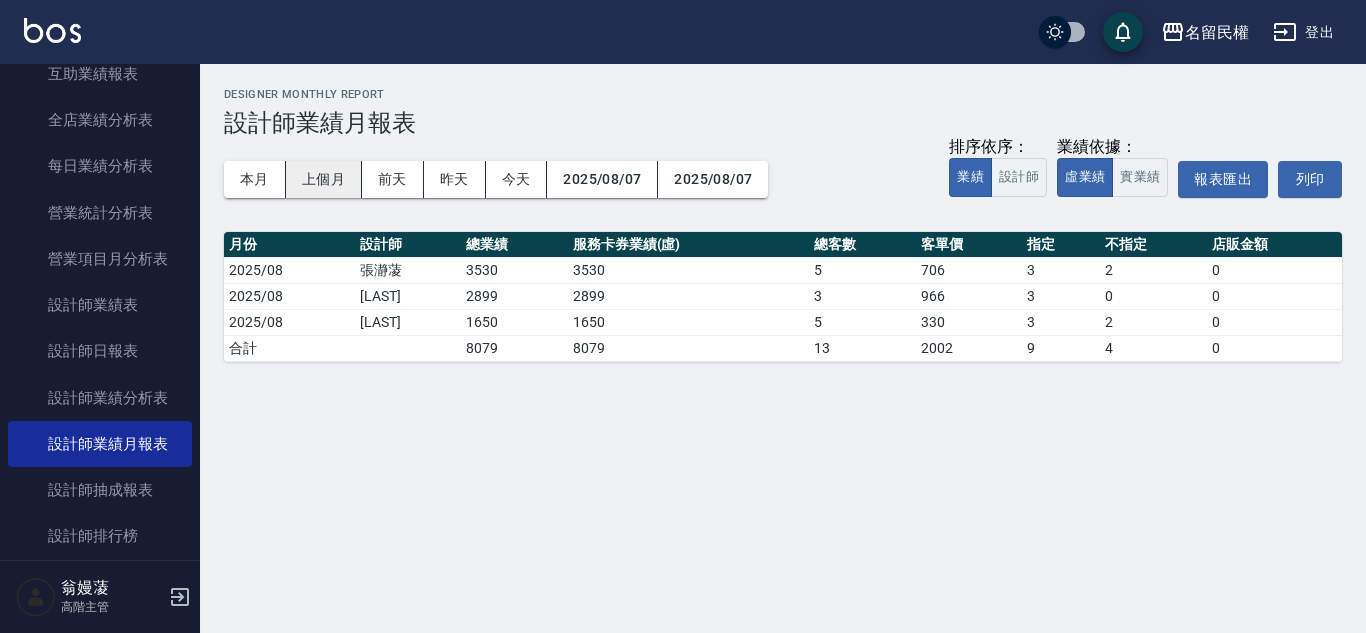 click on "上個月" at bounding box center (324, 179) 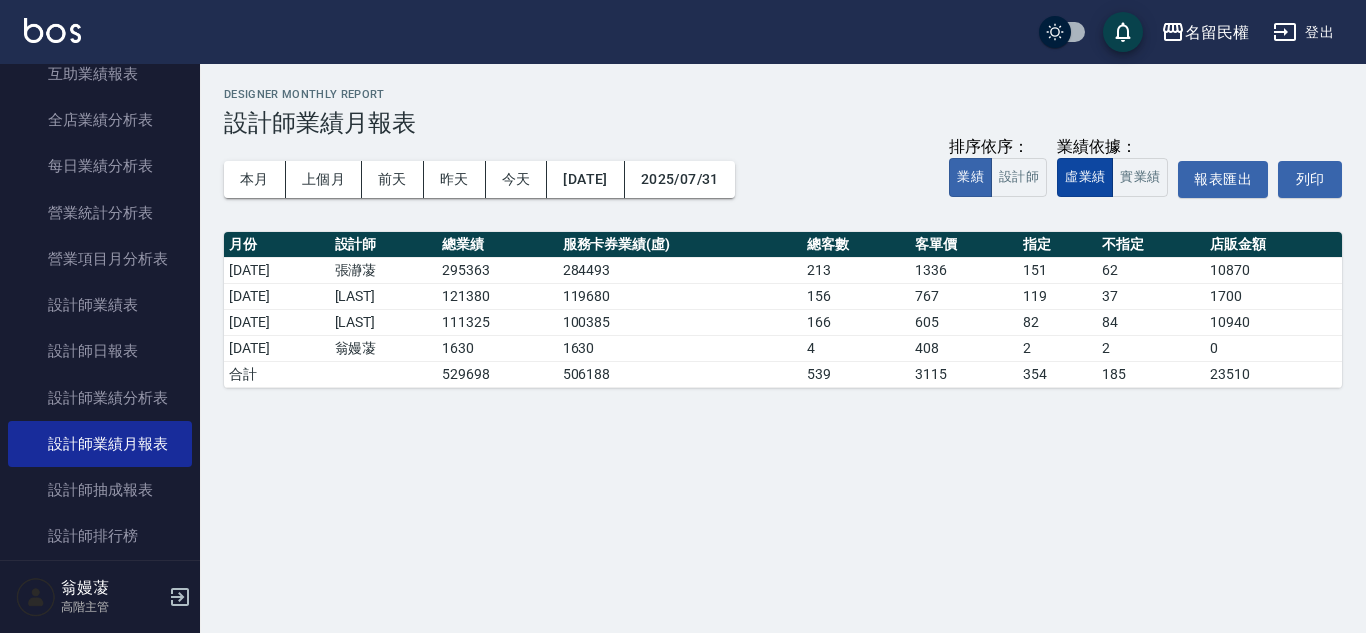 click on "虛業績" at bounding box center (1085, 177) 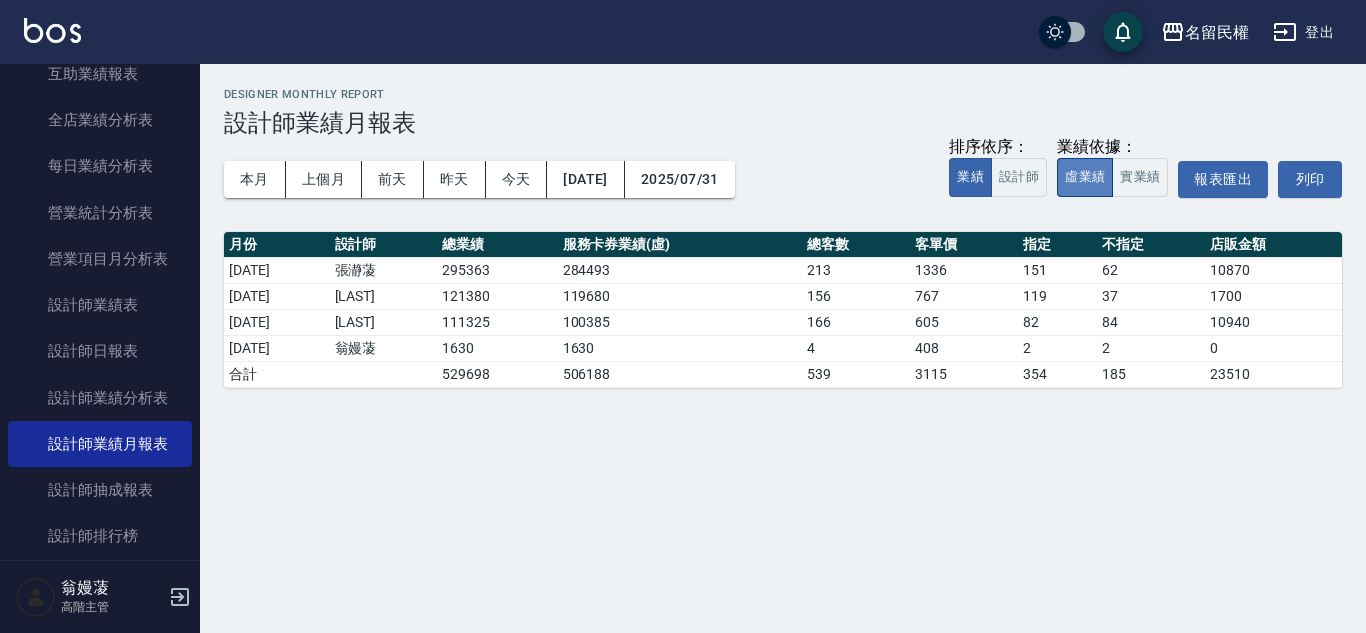 click on "虛業績" at bounding box center [1085, 177] 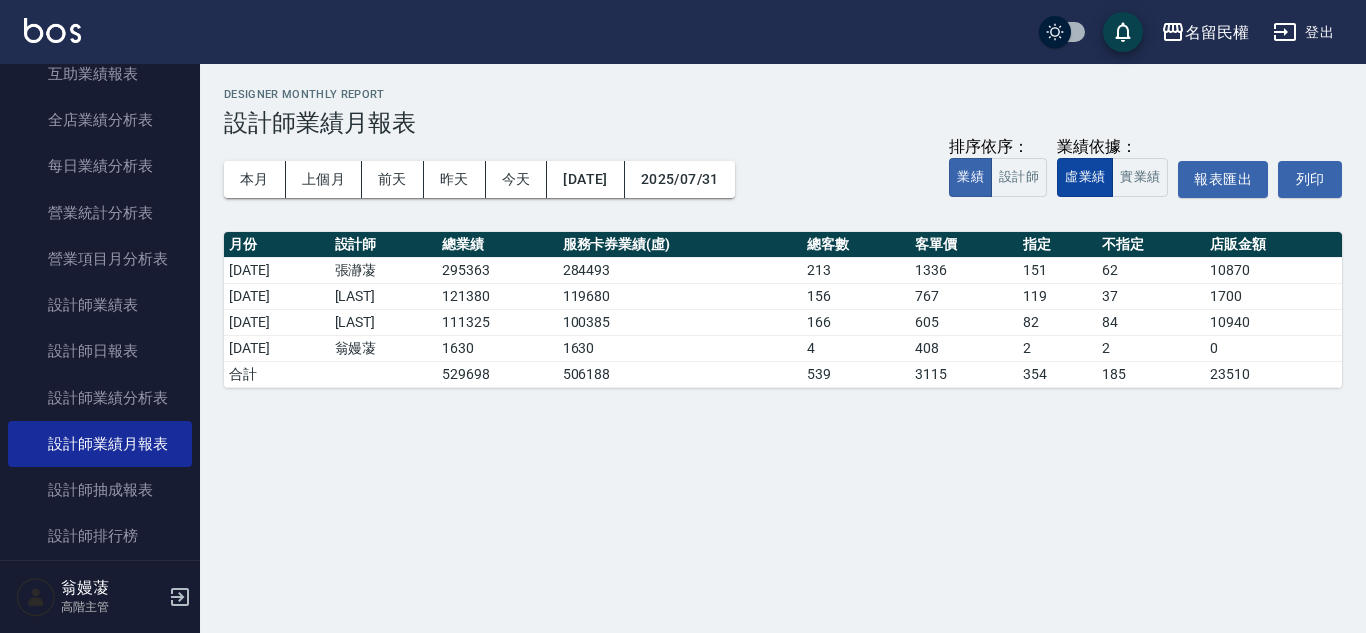 click on "虛業績" at bounding box center [1085, 177] 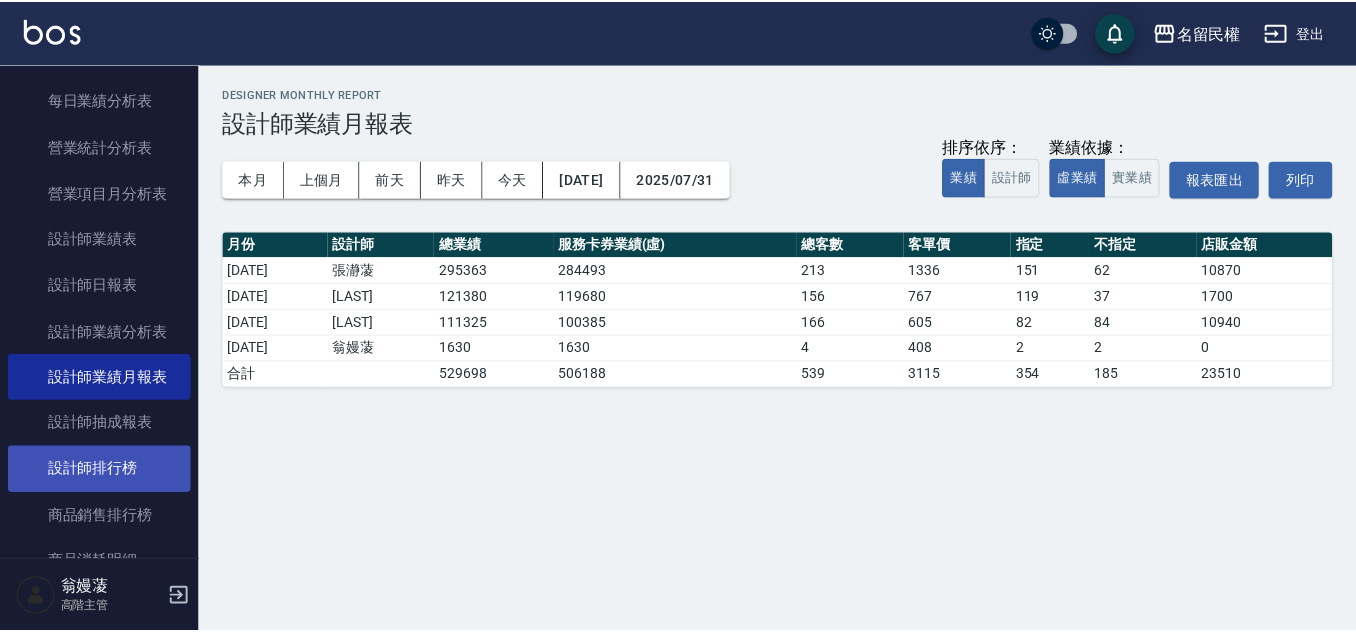 scroll, scrollTop: 700, scrollLeft: 0, axis: vertical 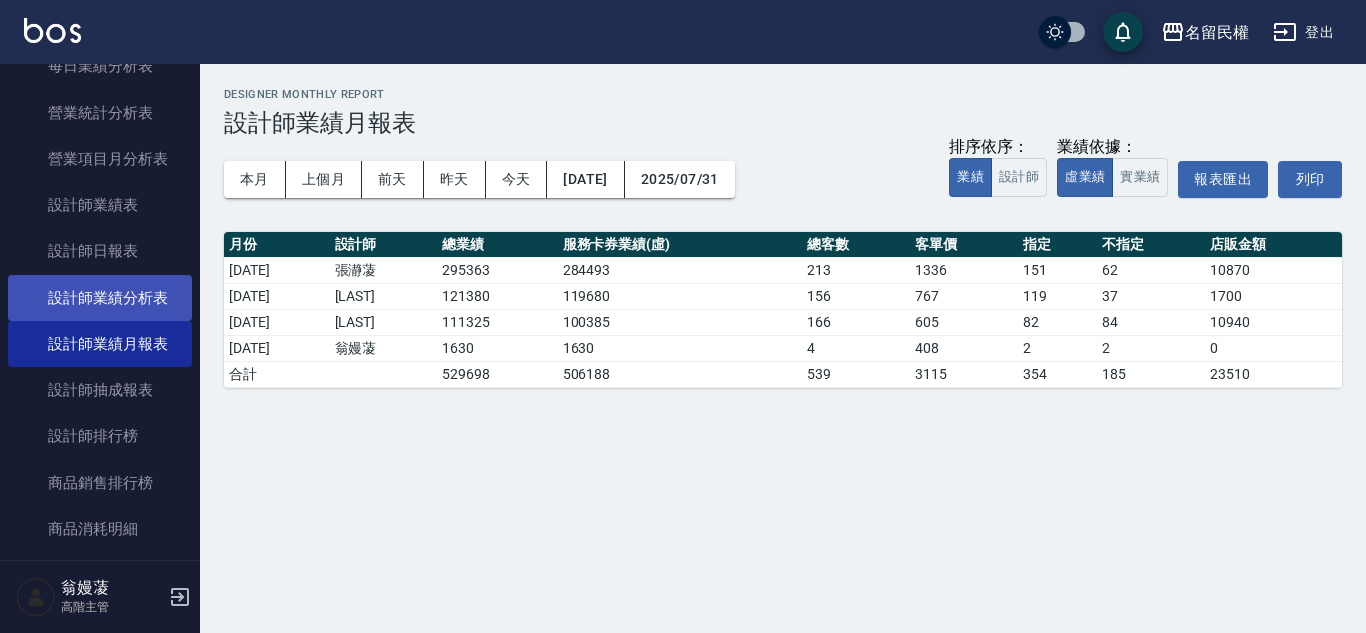click on "設計師業績分析表" at bounding box center (100, 298) 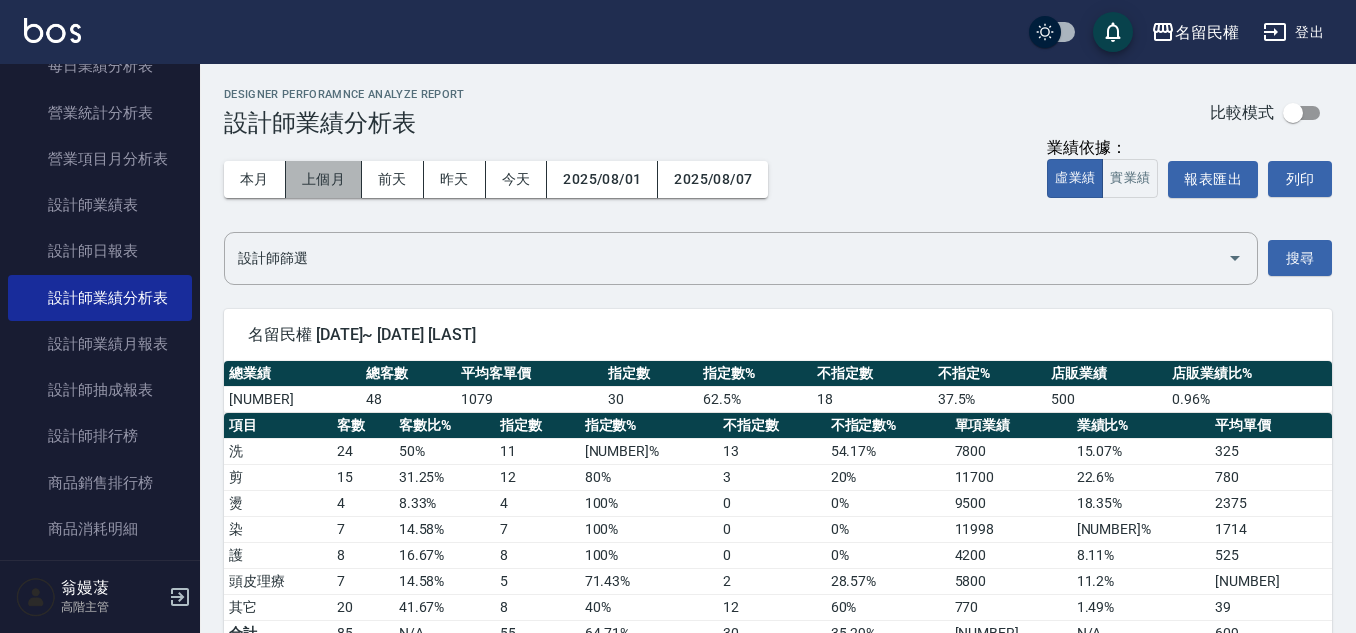 click on "上個月" at bounding box center [324, 179] 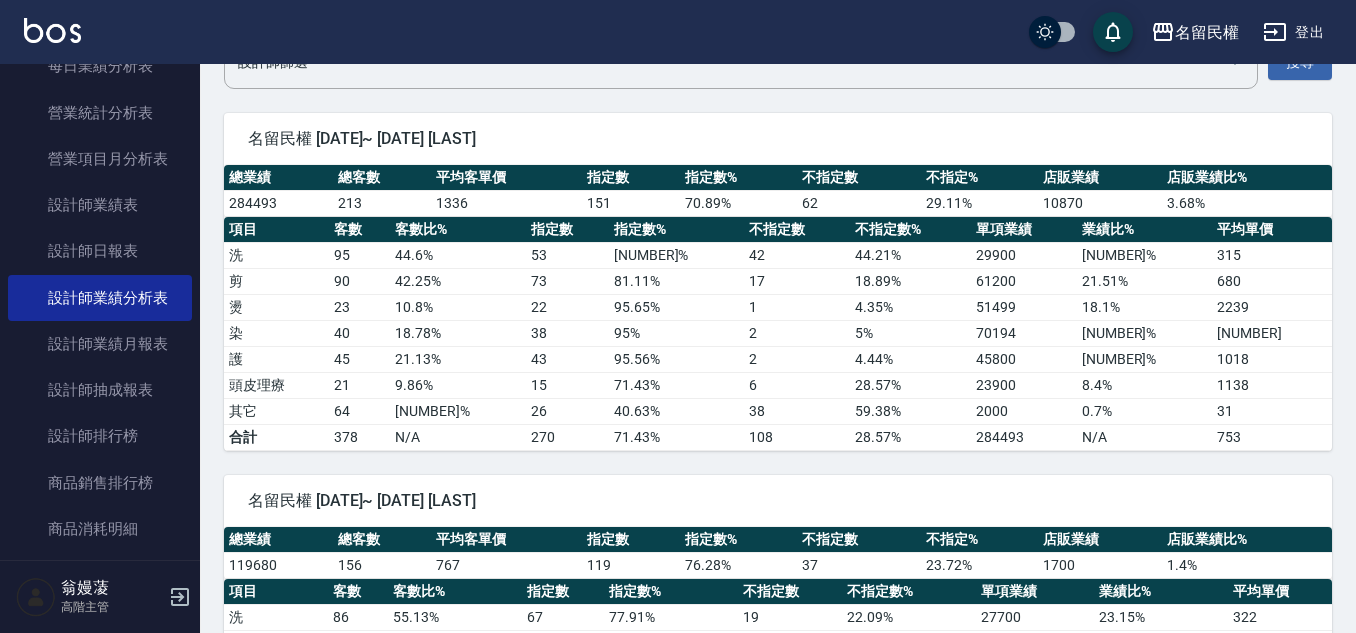 scroll, scrollTop: 20, scrollLeft: 0, axis: vertical 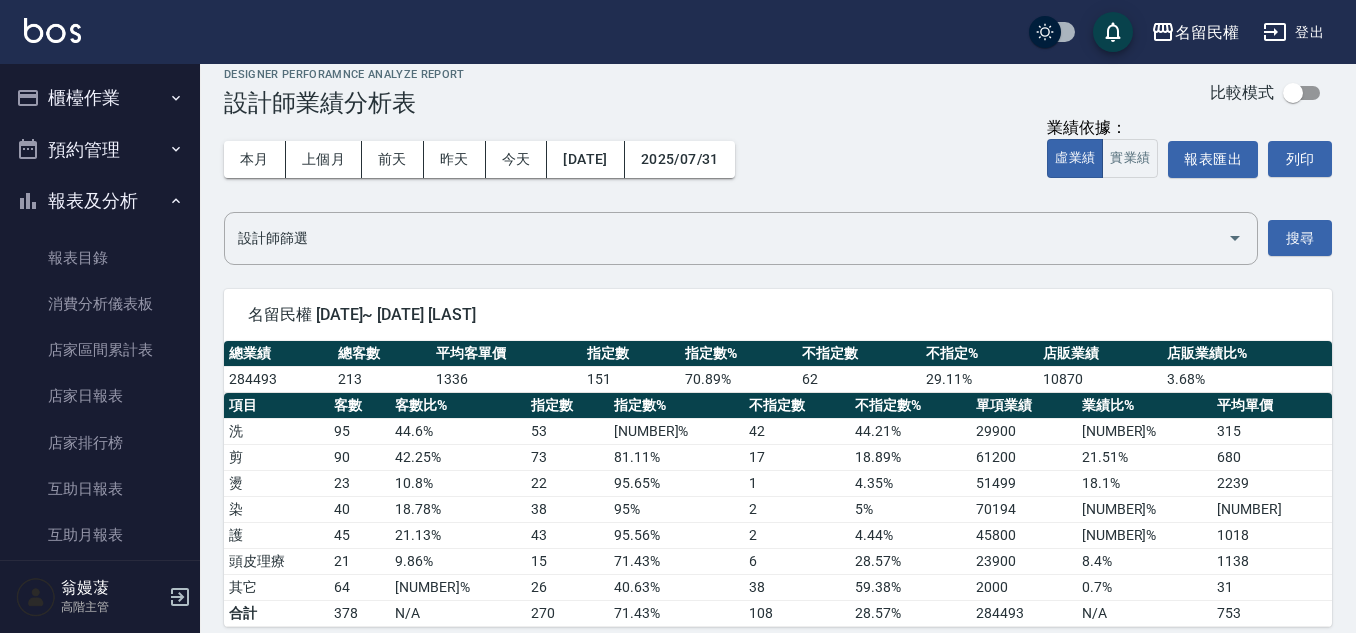 click on "報表及分析" at bounding box center (100, 201) 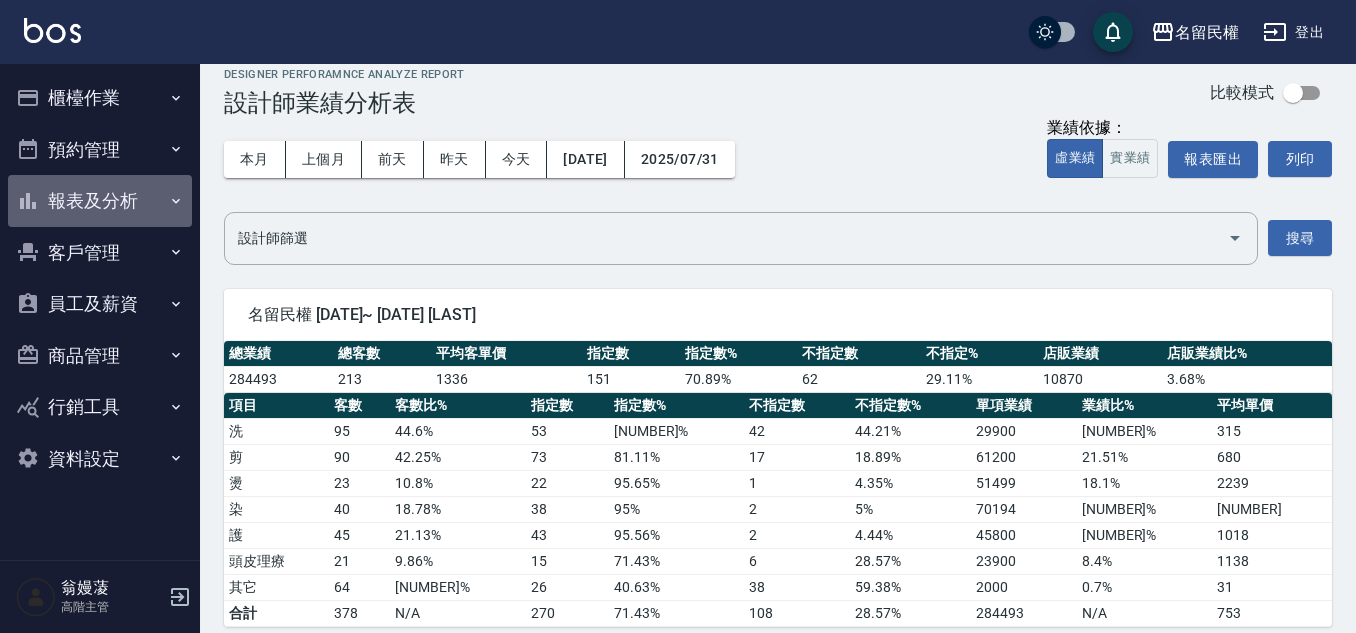 click on "報表及分析" at bounding box center (100, 201) 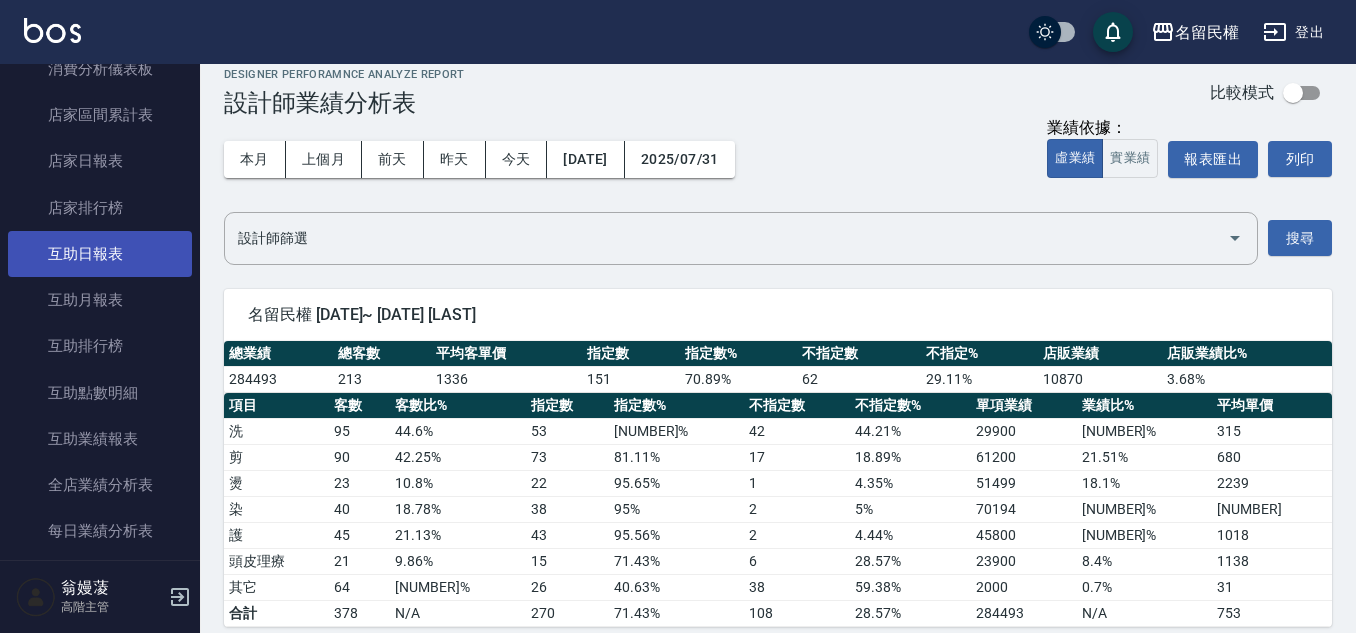 scroll, scrollTop: 200, scrollLeft: 0, axis: vertical 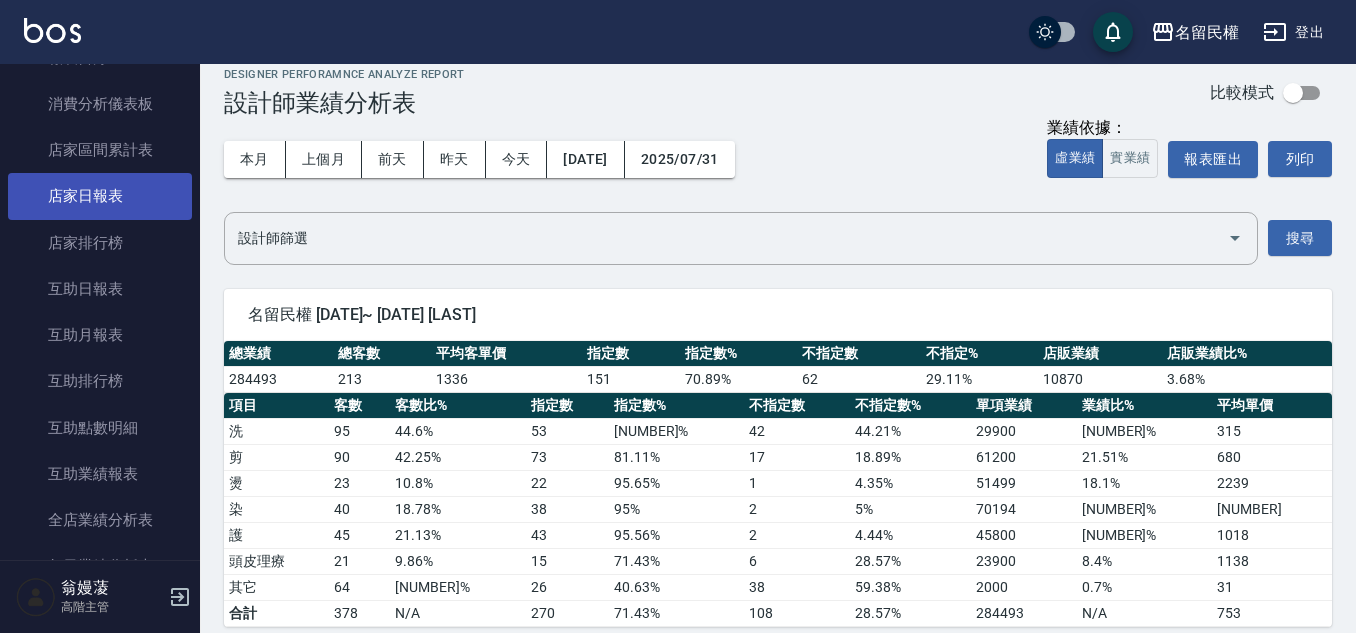 click on "店家日報表" at bounding box center (100, 196) 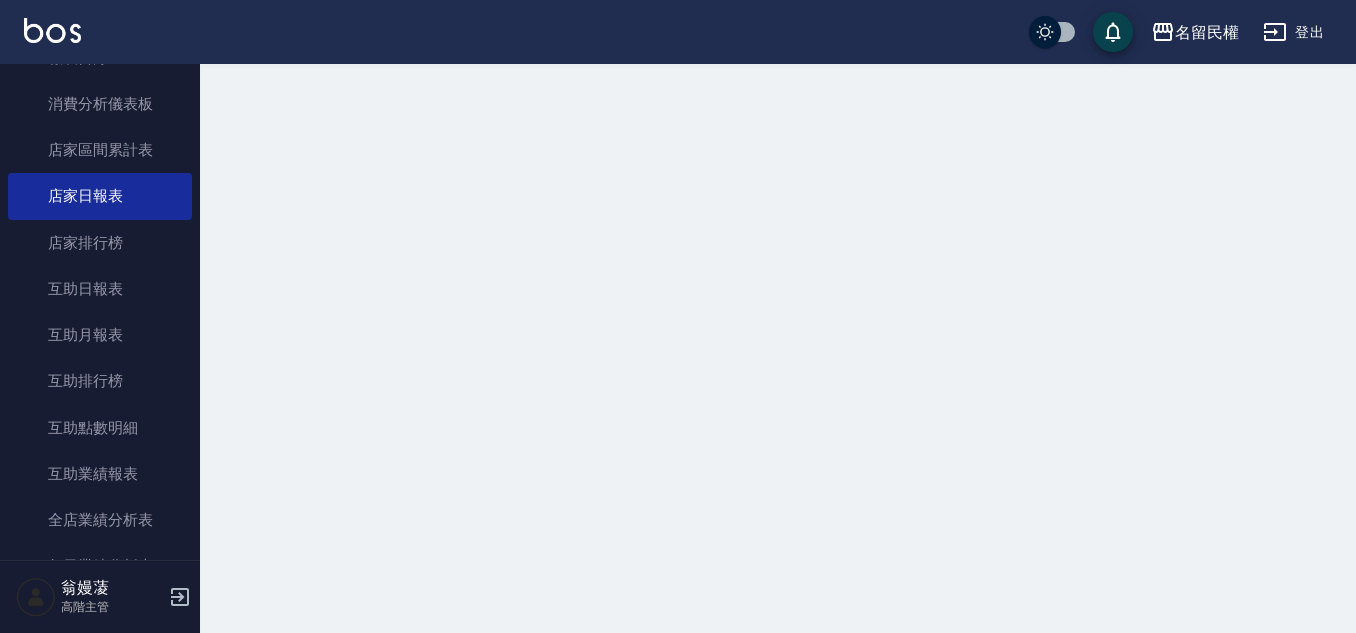 scroll, scrollTop: 0, scrollLeft: 0, axis: both 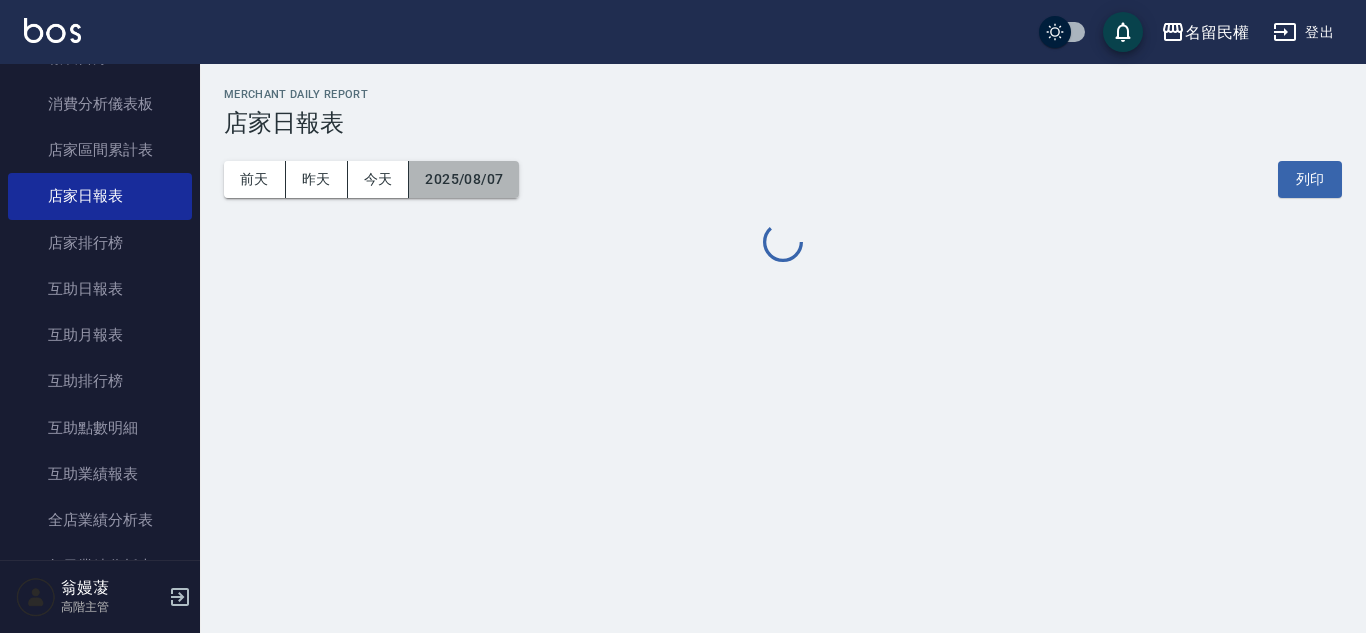 click on "2025/08/07" at bounding box center [464, 179] 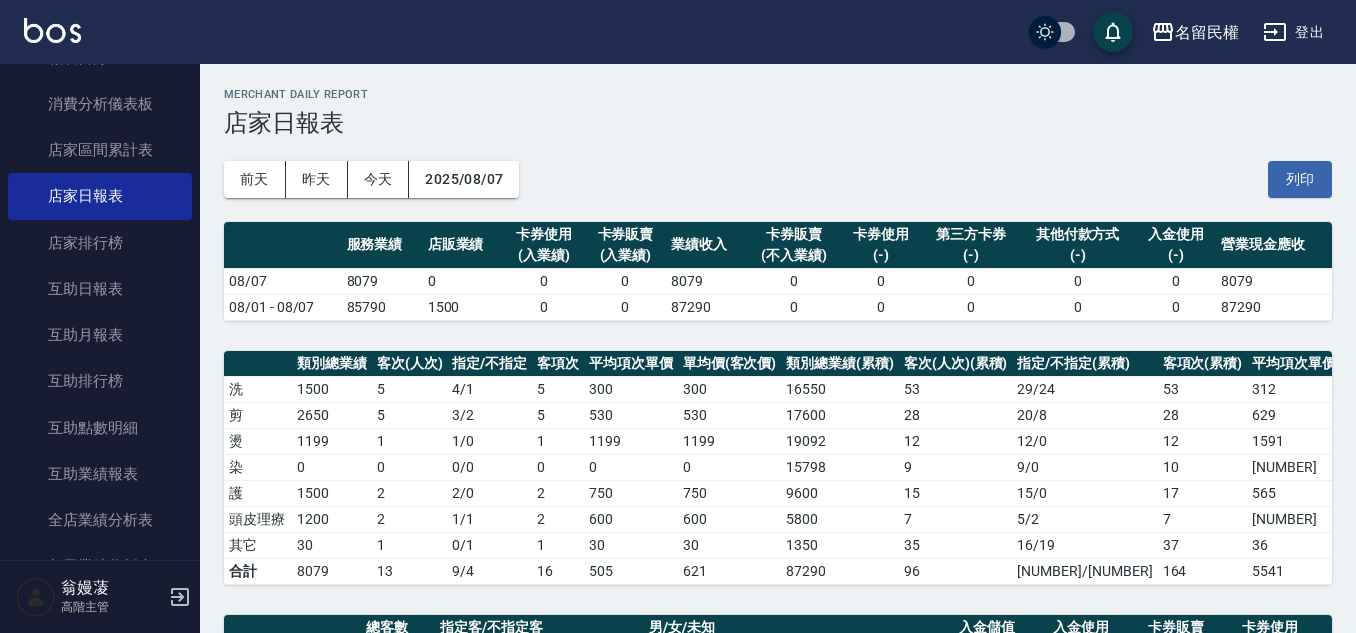 click on "2025/08/07" at bounding box center (464, 179) 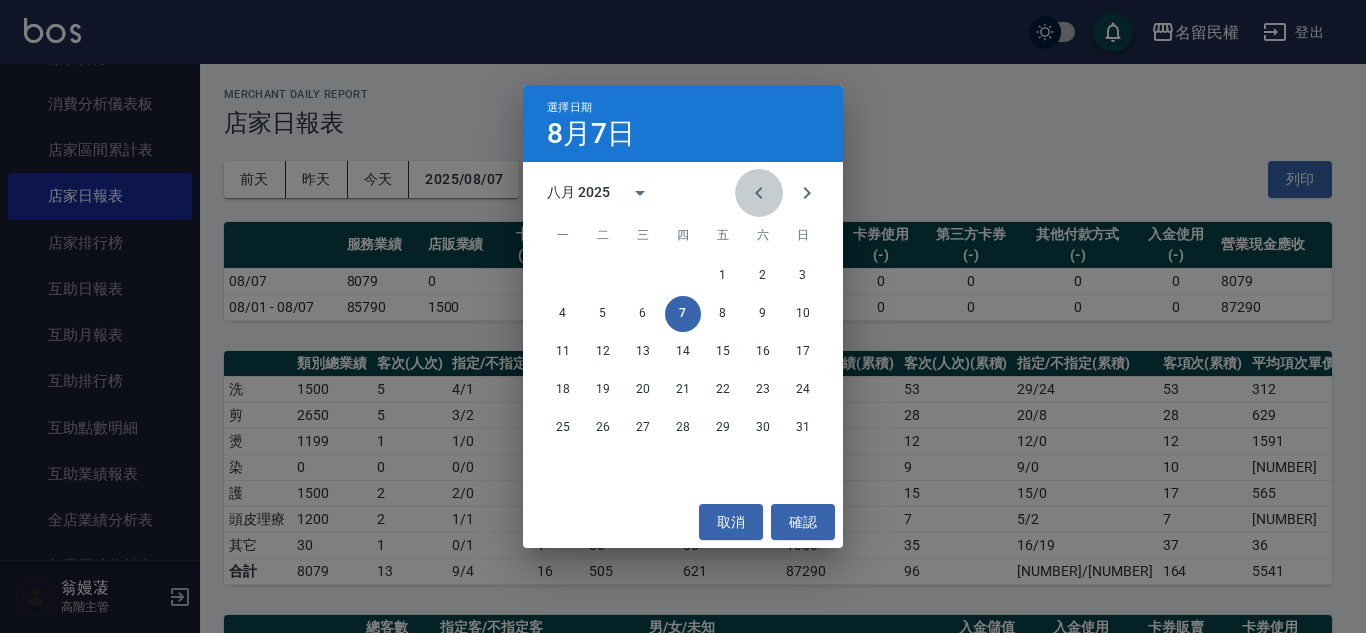 click 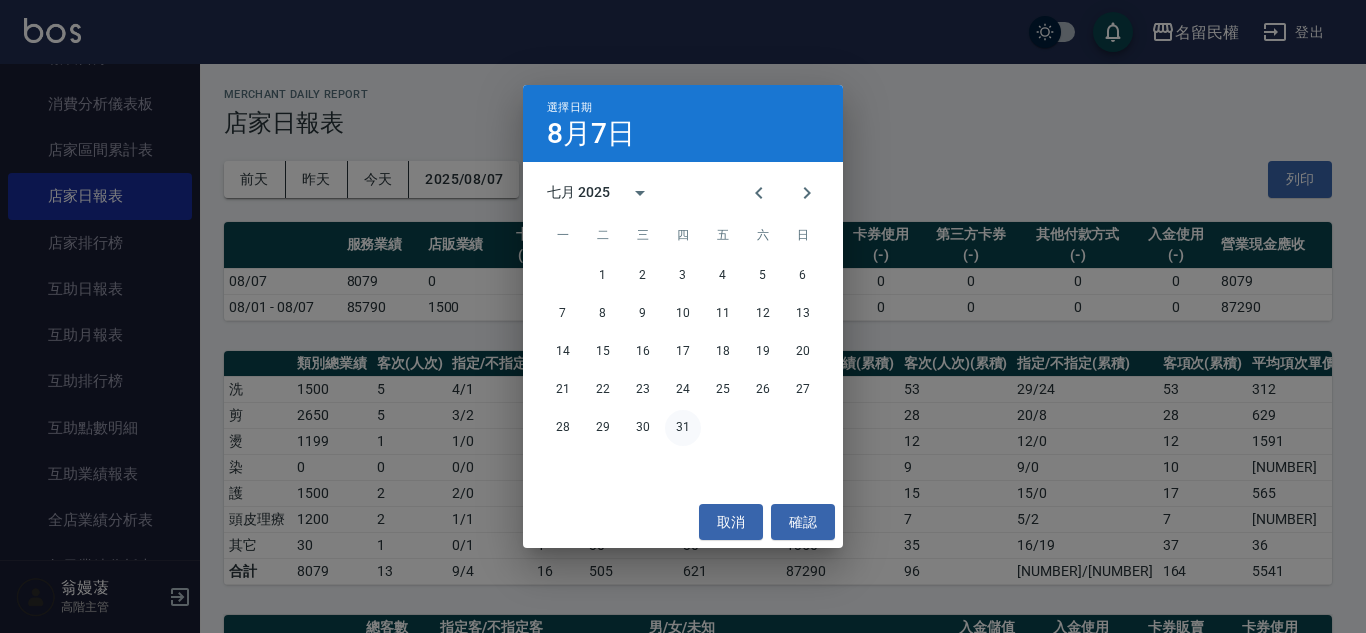 click on "31" at bounding box center (683, 428) 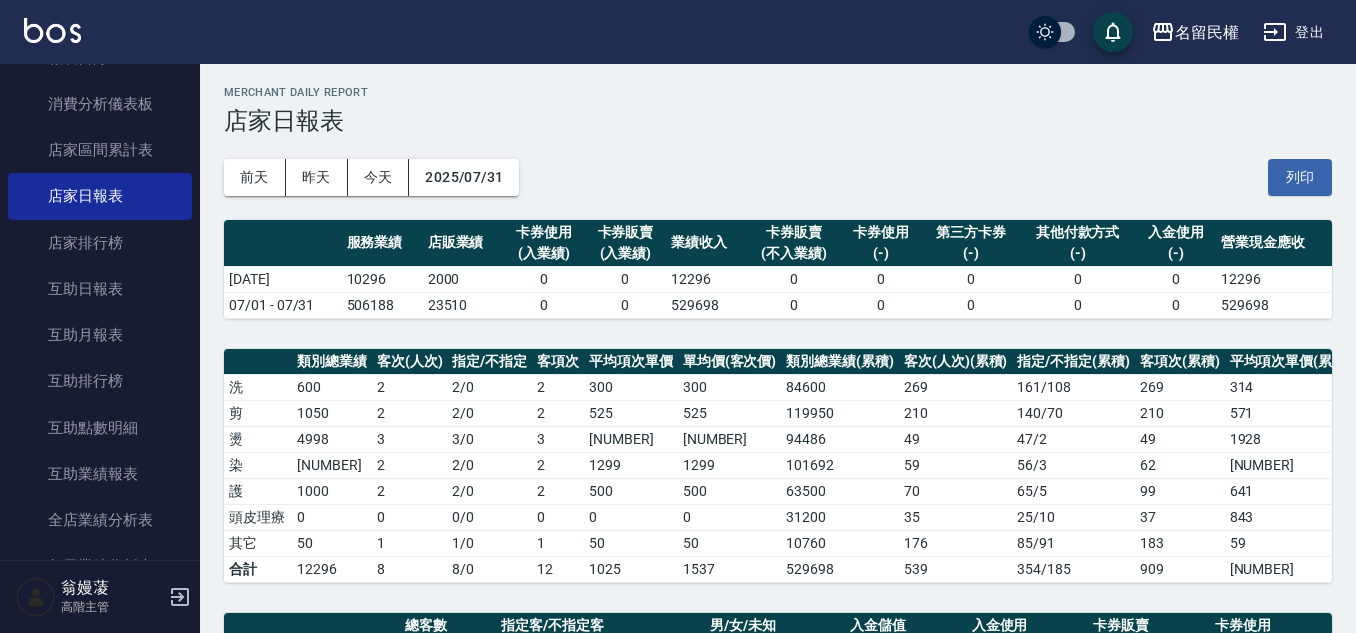 scroll, scrollTop: 0, scrollLeft: 0, axis: both 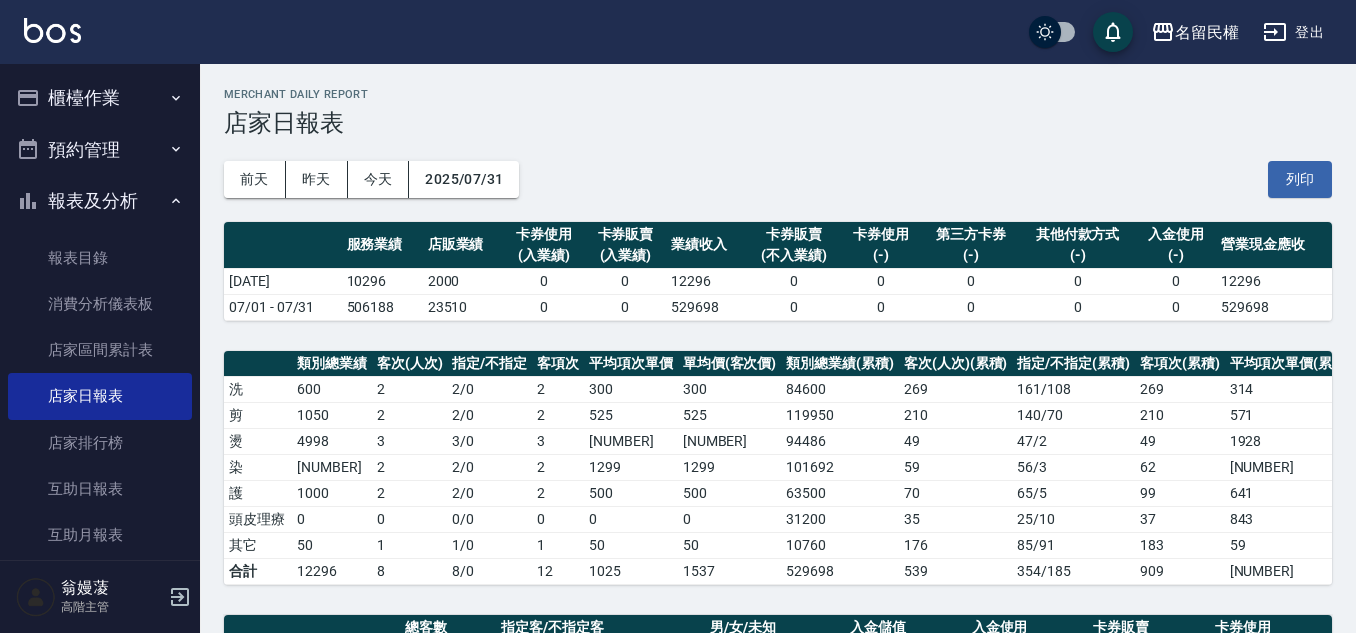 click on "櫃檯作業" at bounding box center [100, 98] 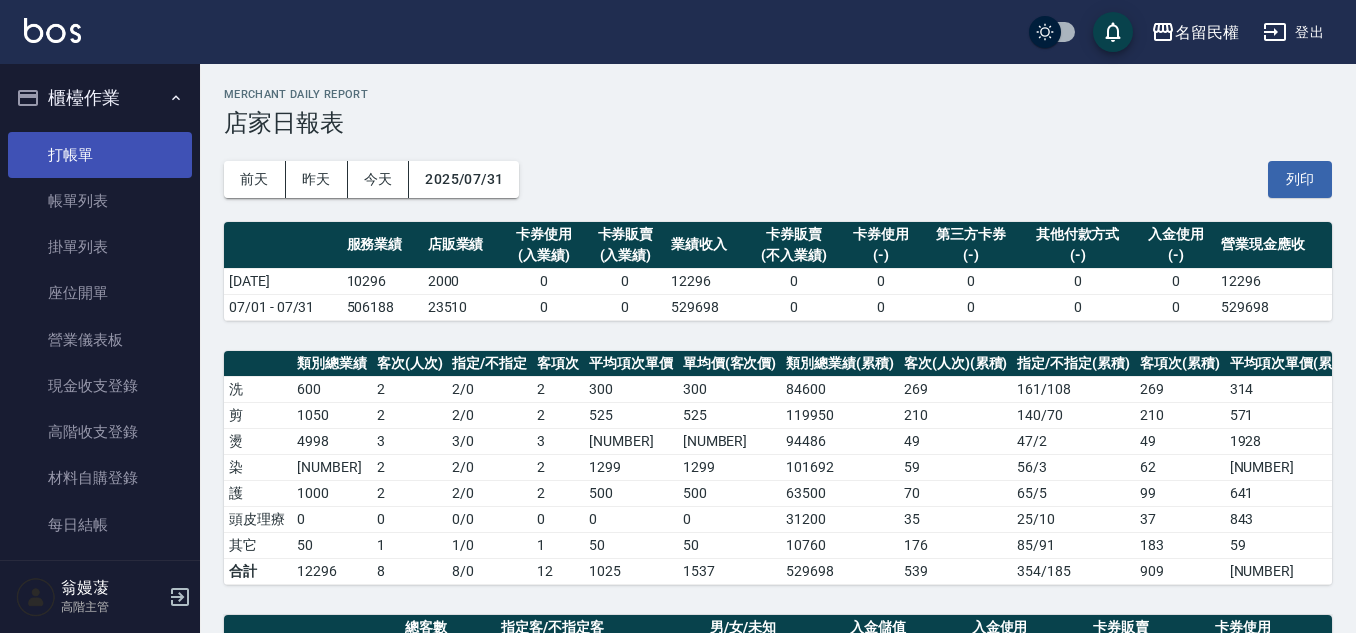 click on "打帳單" at bounding box center (100, 155) 